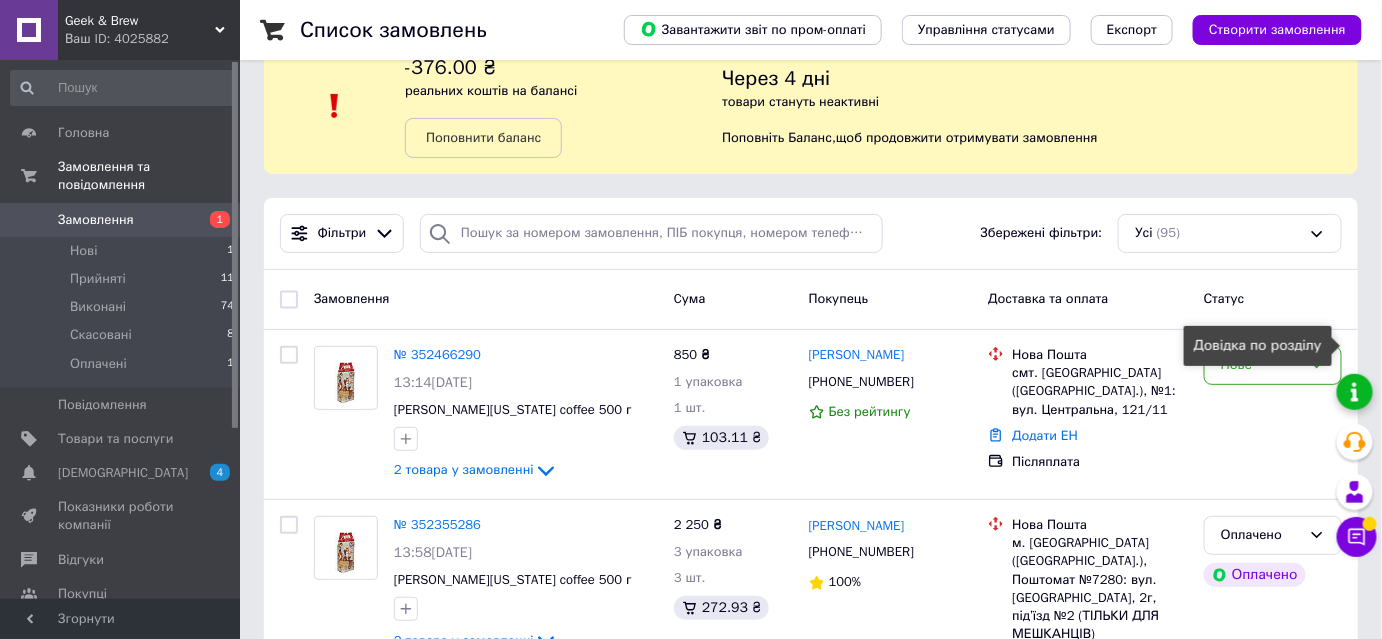 scroll, scrollTop: 90, scrollLeft: 0, axis: vertical 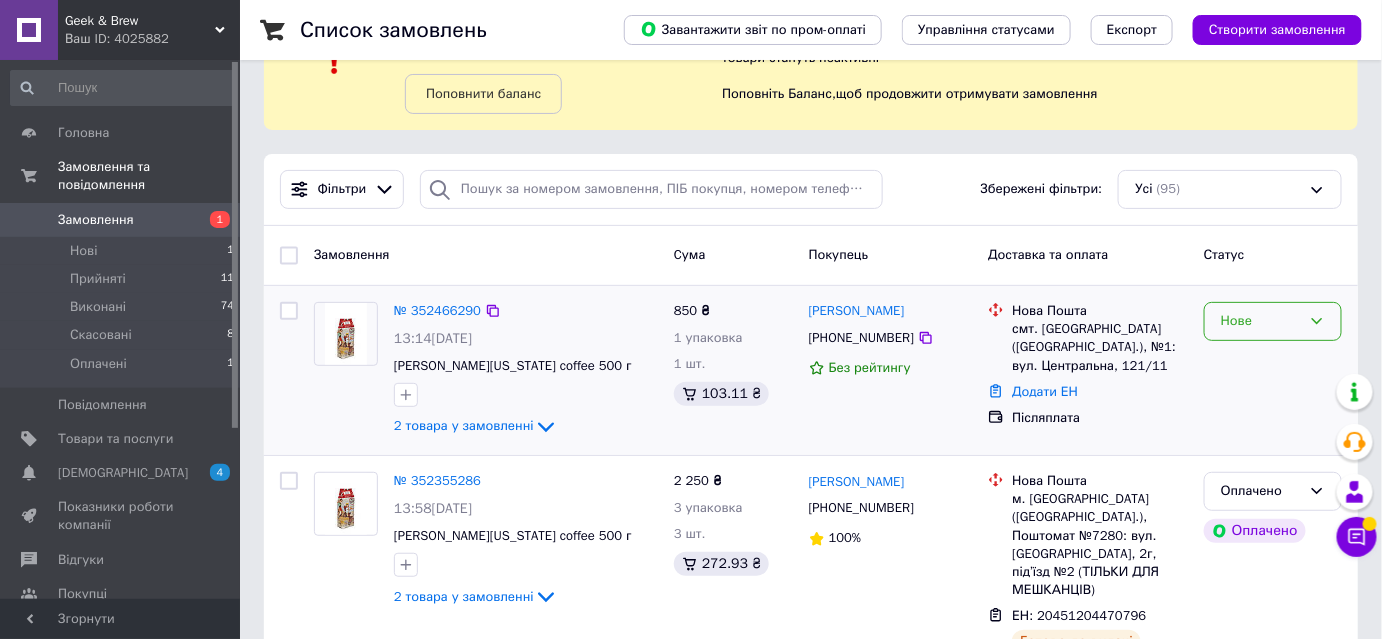 click on "Нове" at bounding box center [1261, 321] 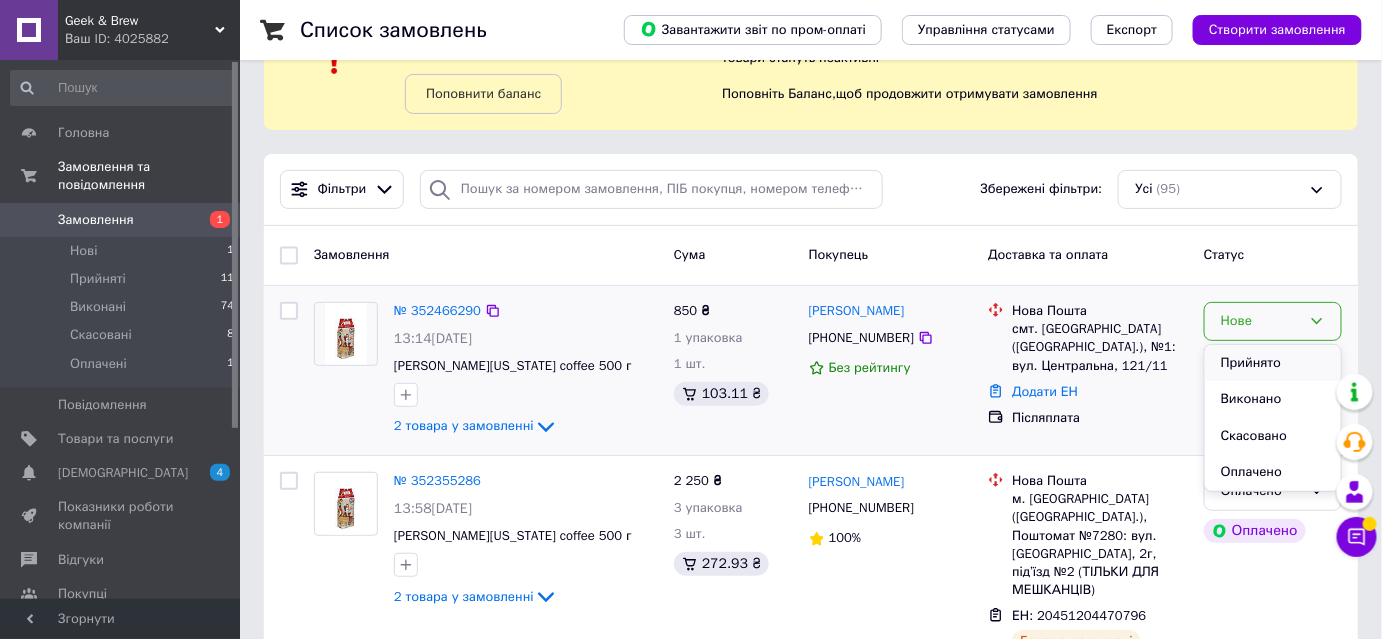 click on "Прийнято" at bounding box center [1273, 363] 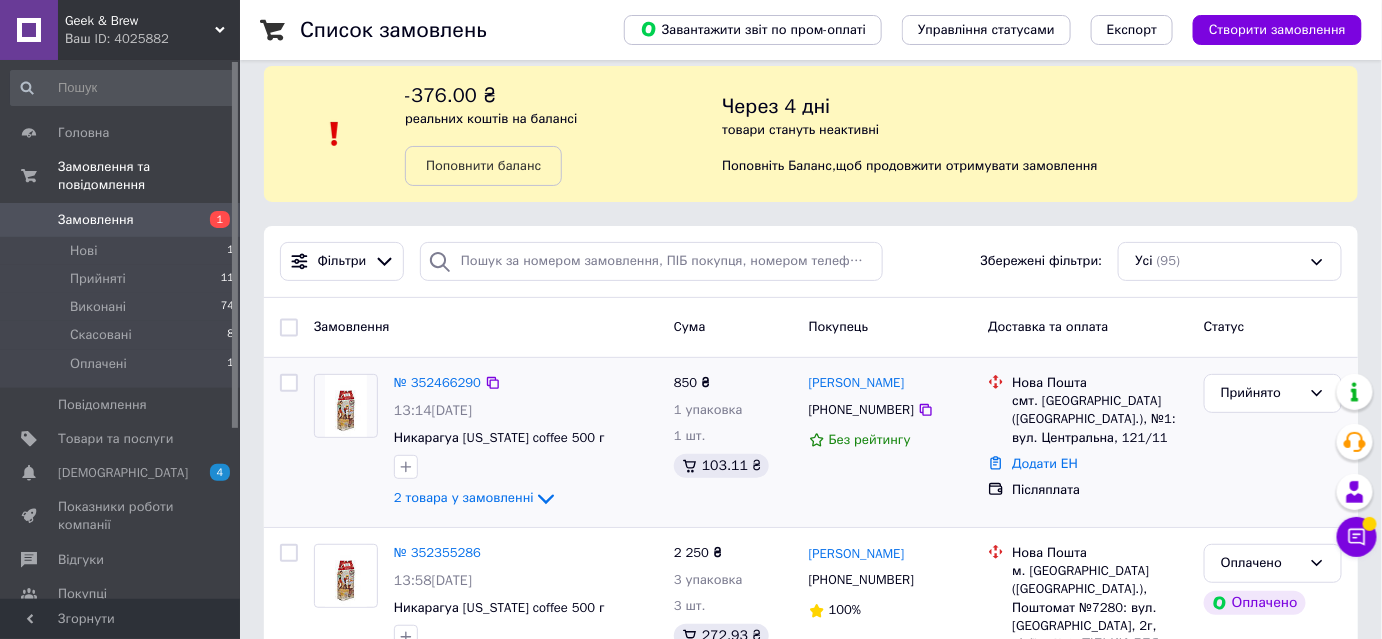 scroll, scrollTop: 0, scrollLeft: 0, axis: both 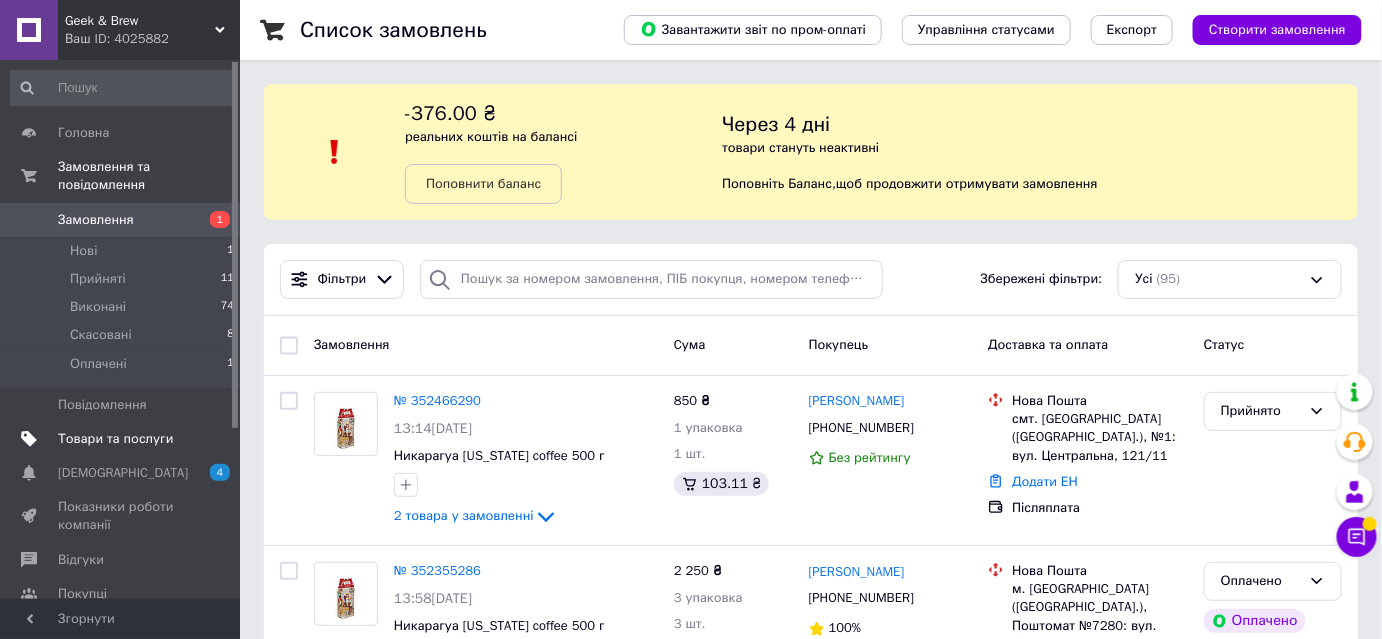 click on "Товари та послуги" at bounding box center [115, 439] 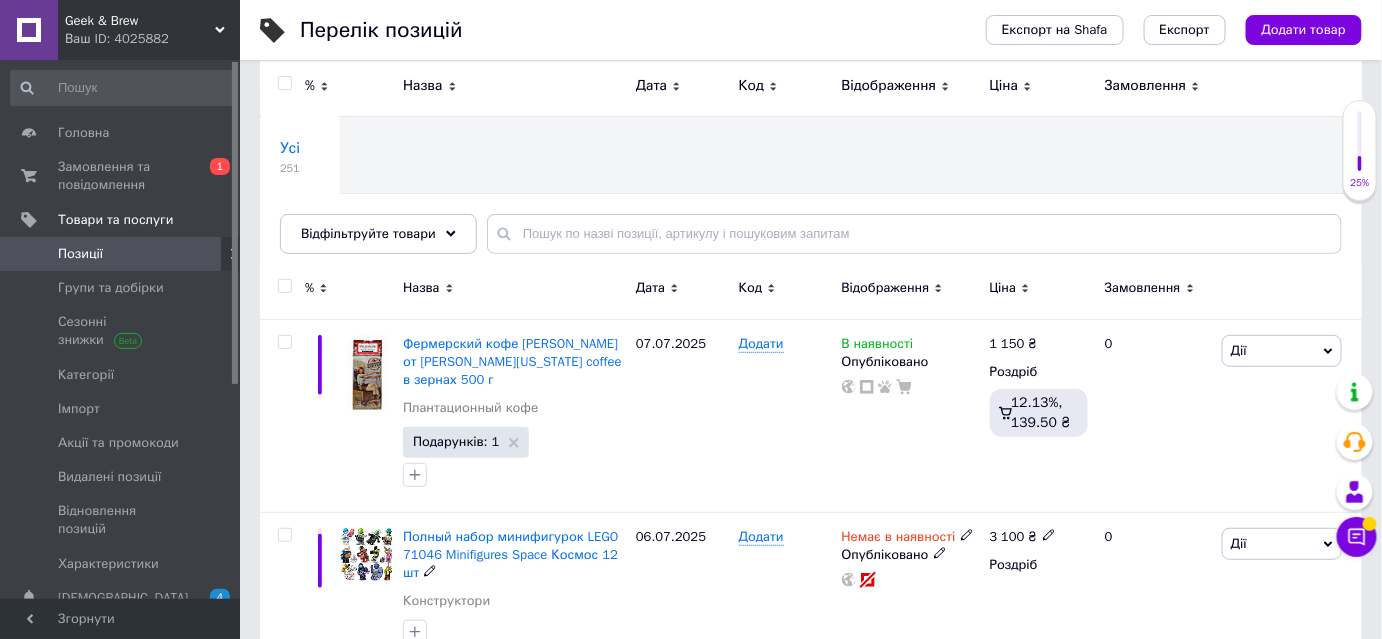 scroll, scrollTop: 0, scrollLeft: 0, axis: both 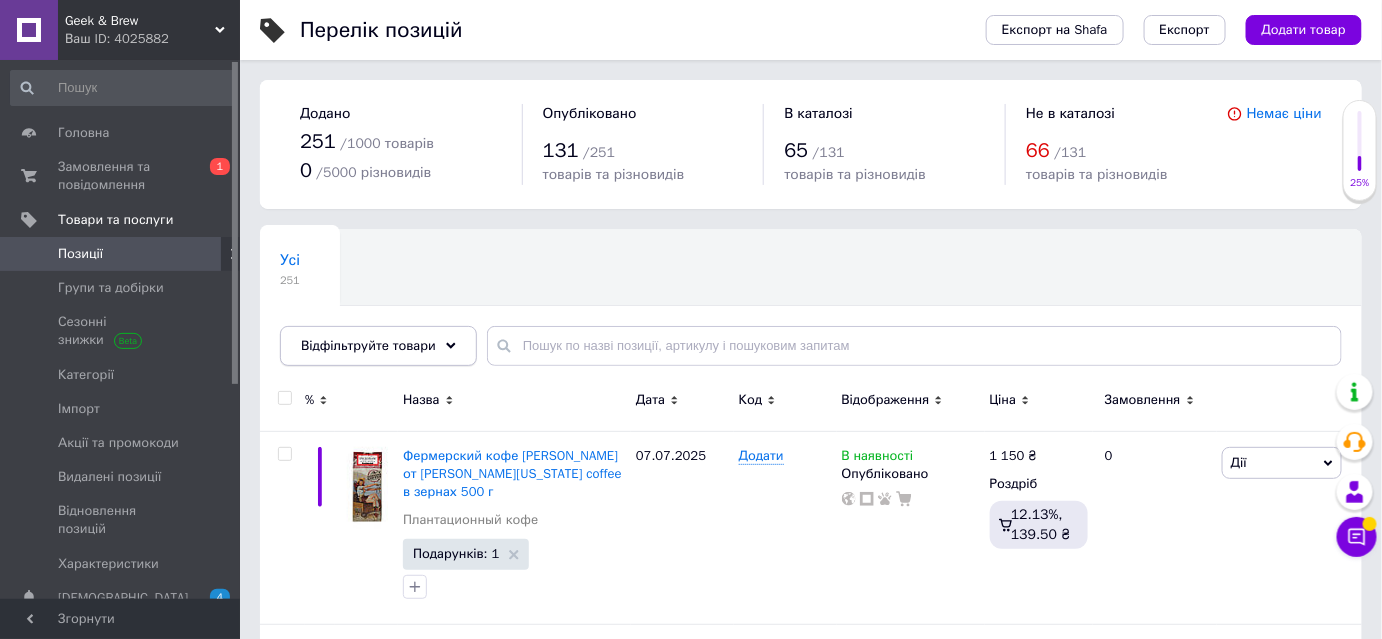 click on "Відфільтруйте товари" at bounding box center [378, 346] 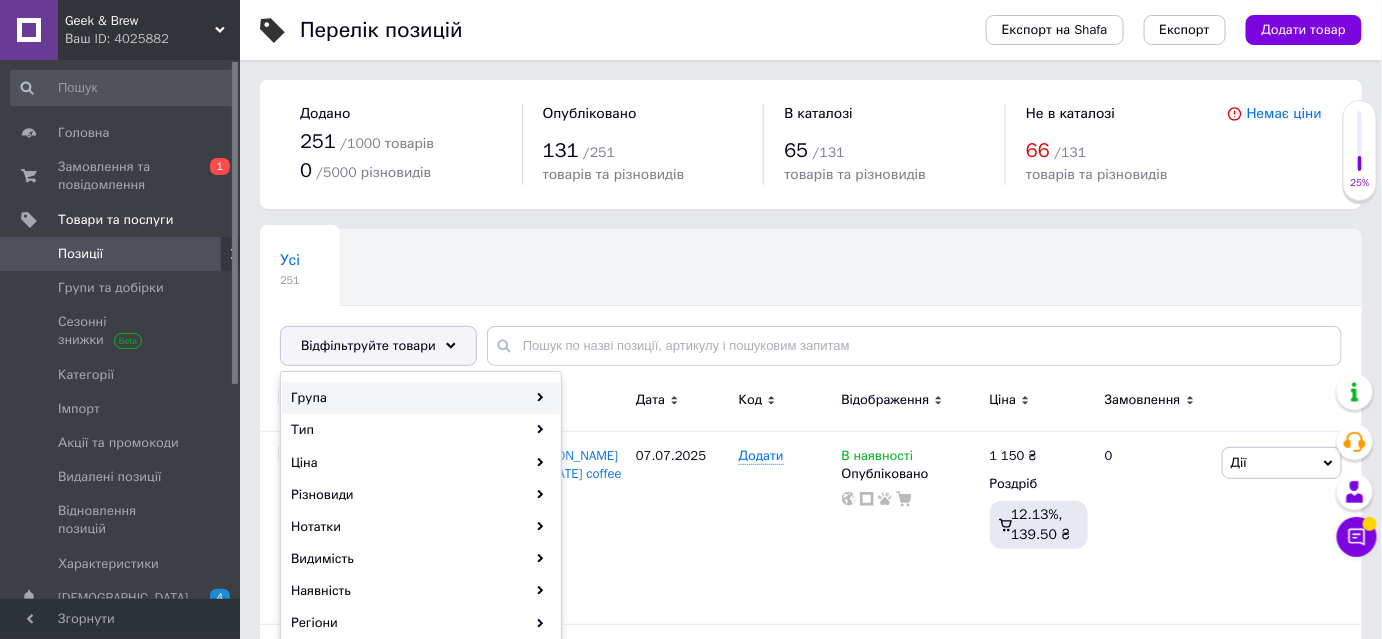 click on "Група" at bounding box center [421, 398] 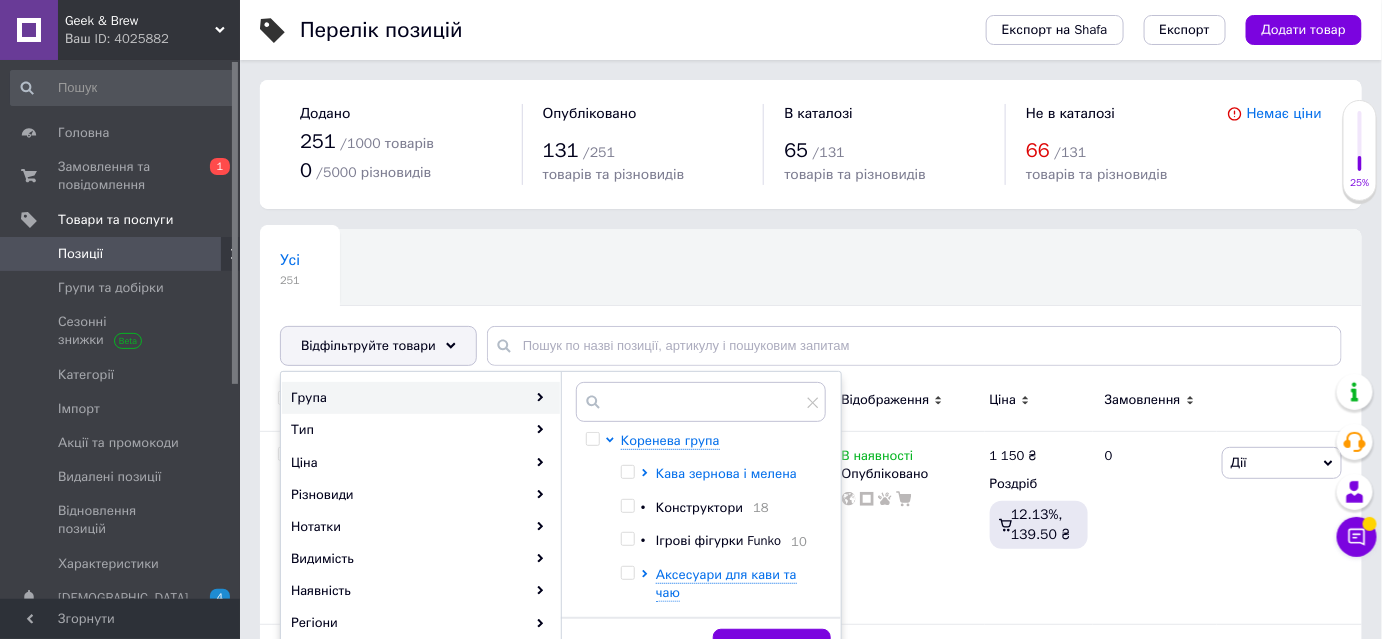 click 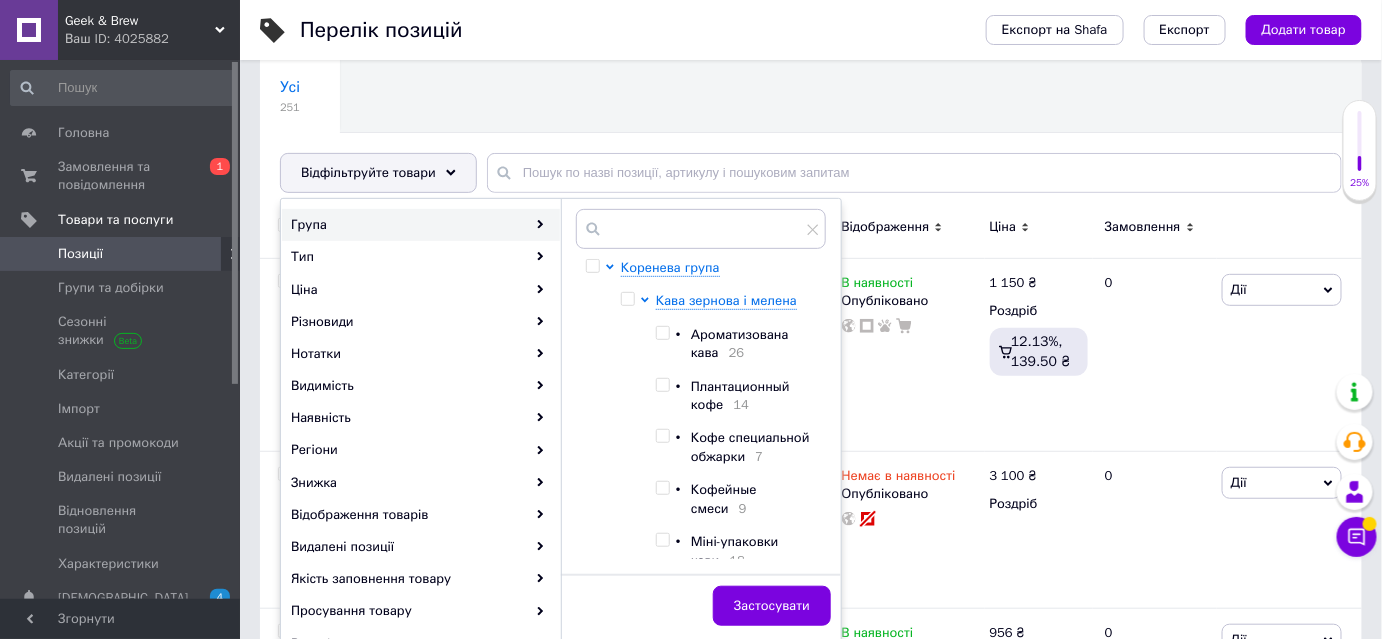 scroll, scrollTop: 181, scrollLeft: 0, axis: vertical 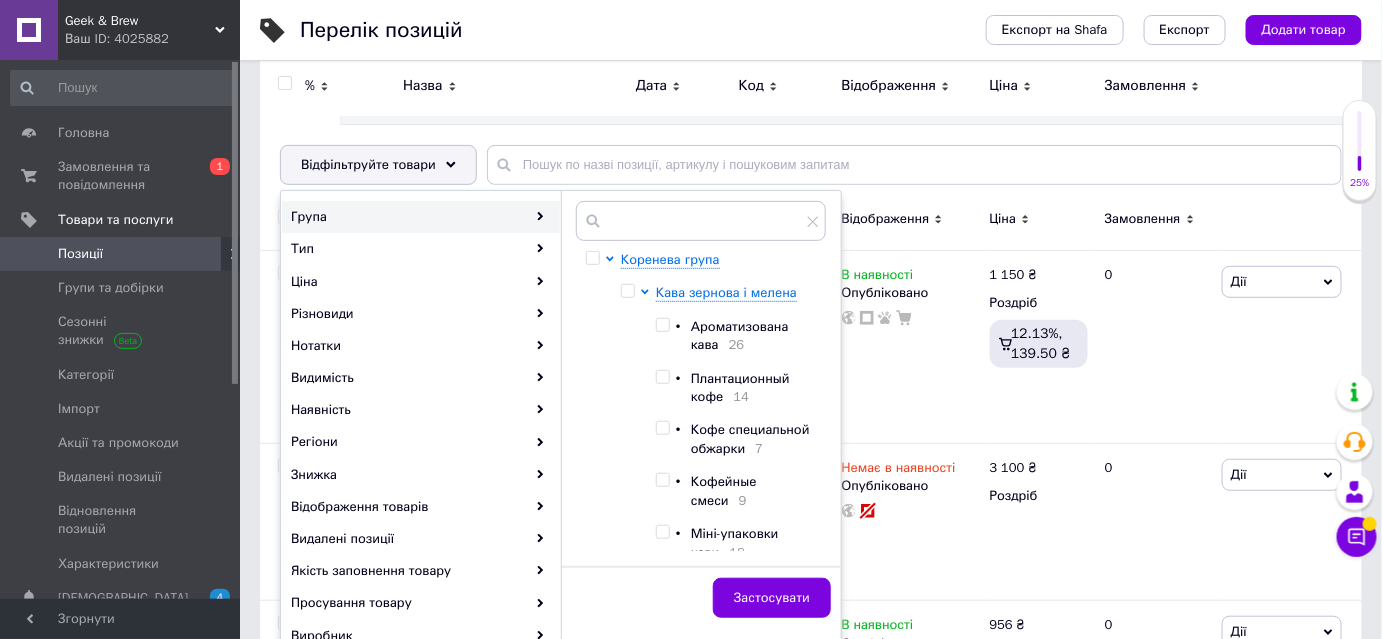 click at bounding box center (648, 449) 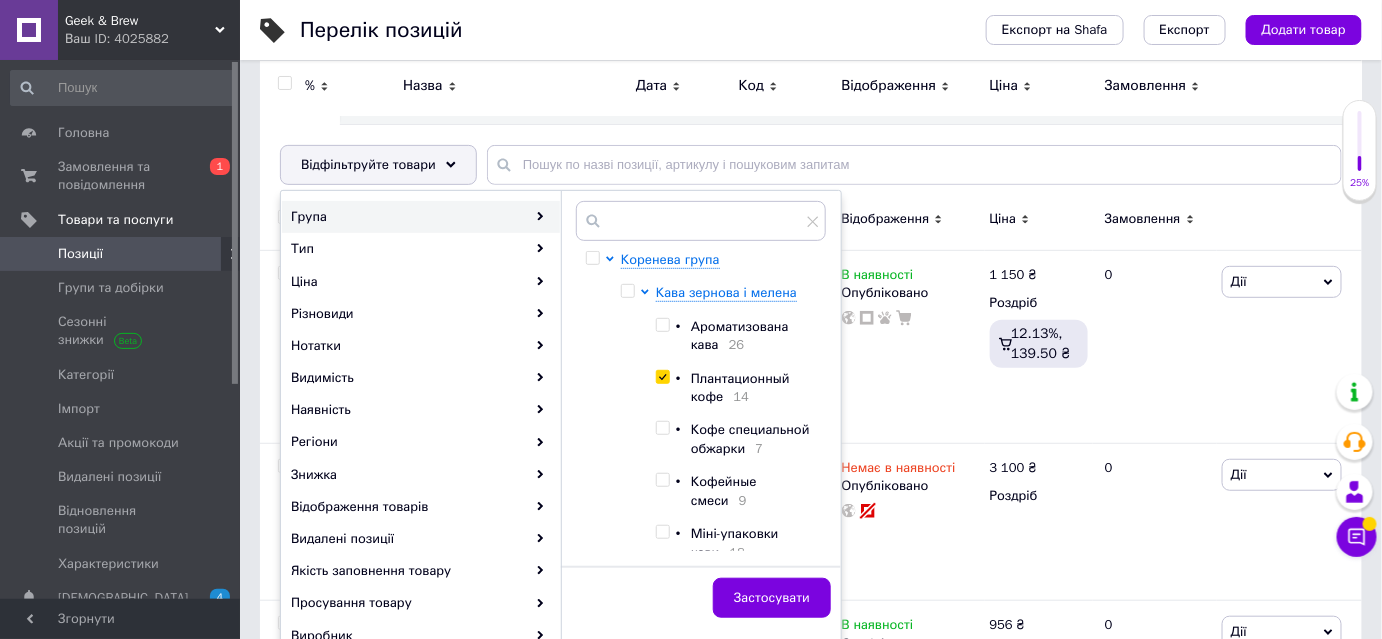 checkbox on "true" 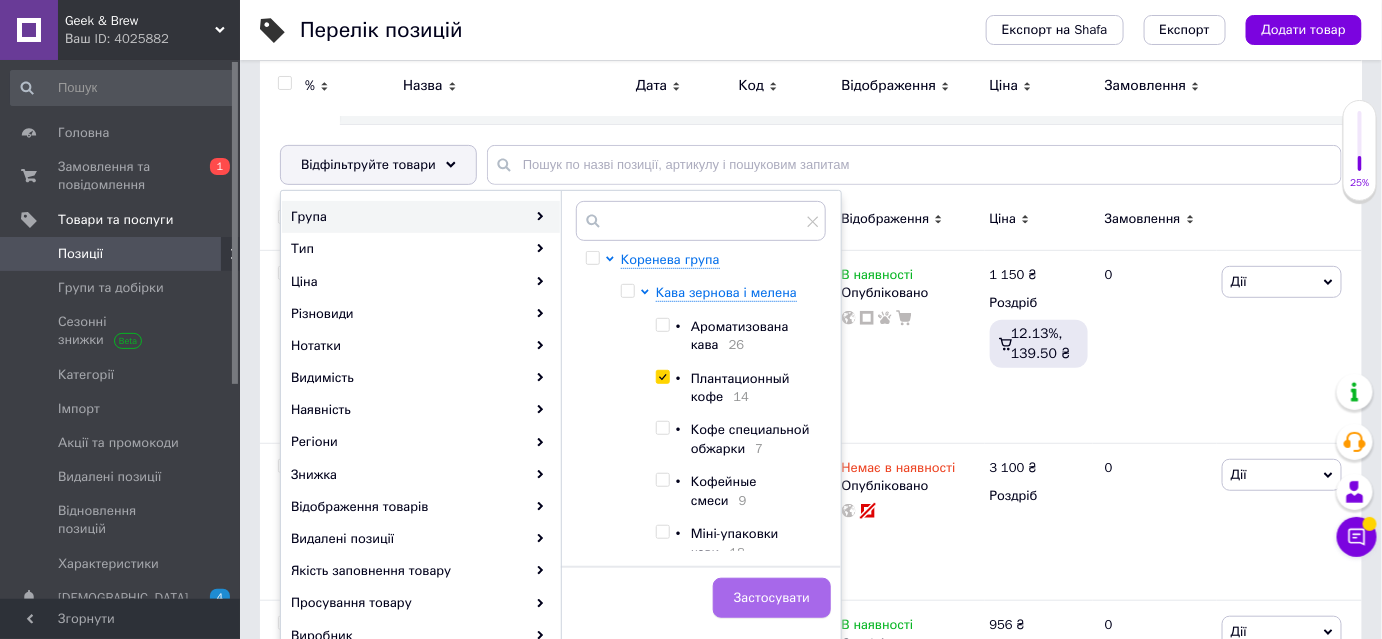 click on "Застосувати" at bounding box center (772, 598) 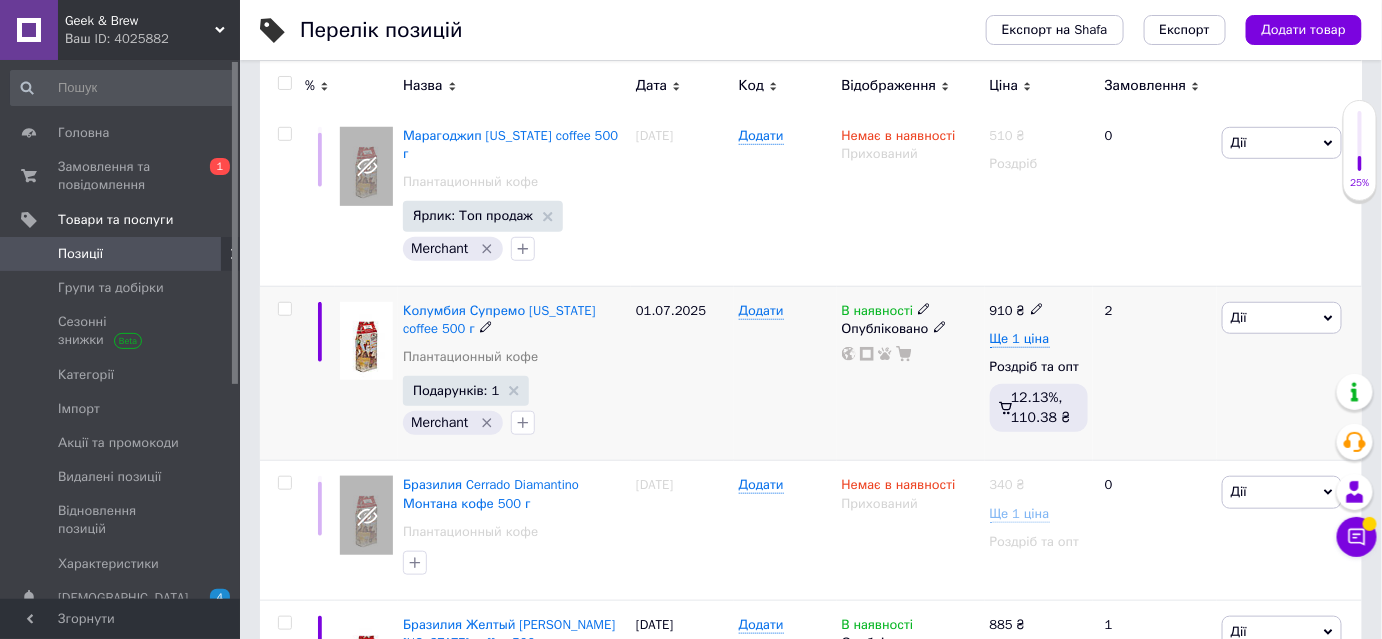 scroll, scrollTop: 363, scrollLeft: 0, axis: vertical 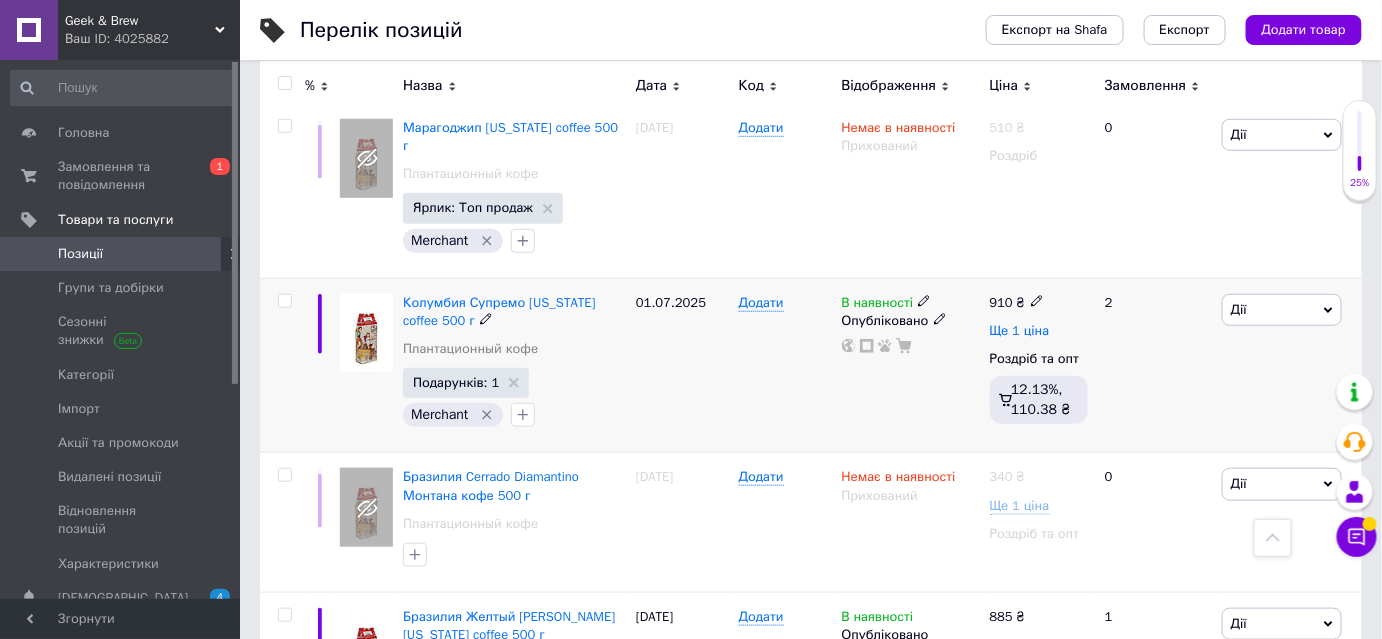 click on "Ще 1 ціна" at bounding box center [1020, 331] 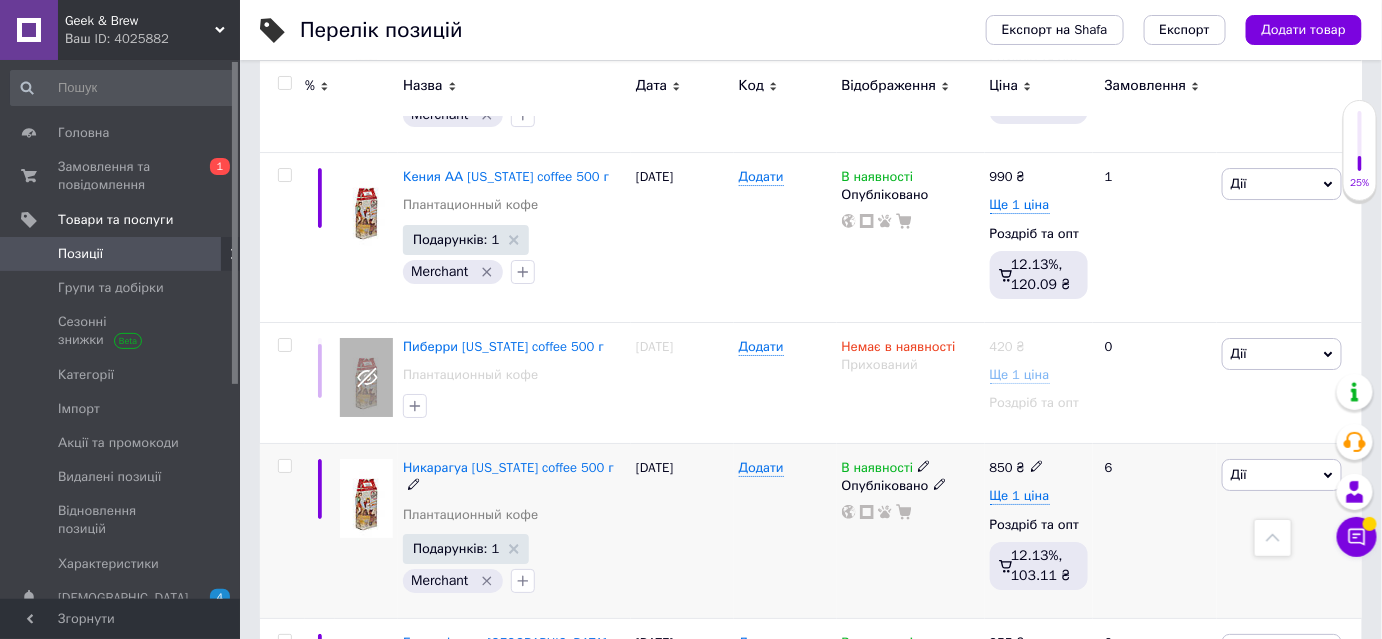 scroll, scrollTop: 2363, scrollLeft: 0, axis: vertical 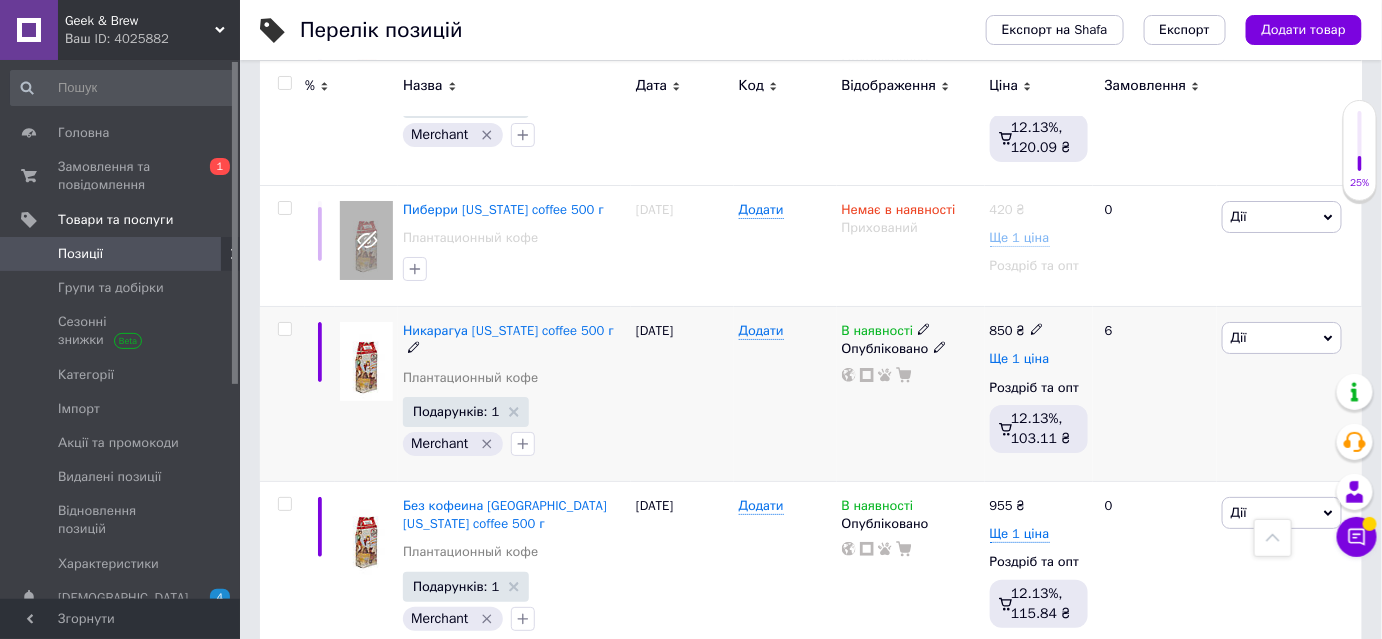 click on "Ще 1 ціна" at bounding box center (1020, 359) 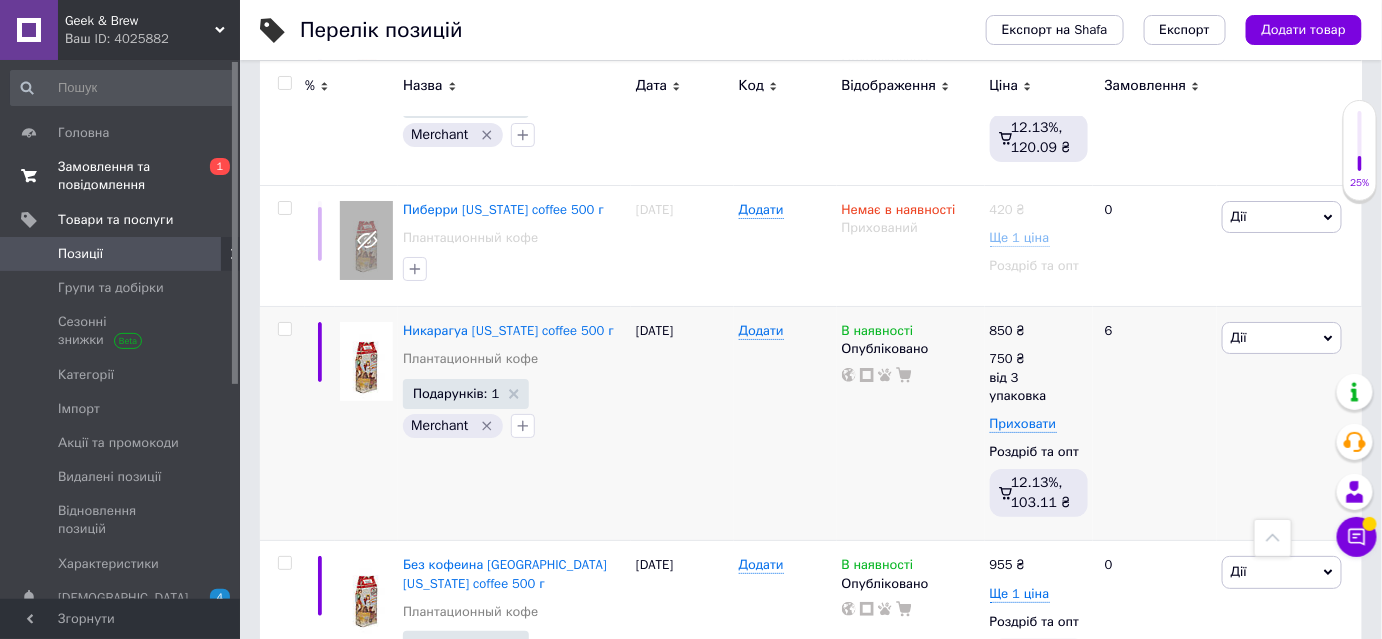 click on "Замовлення та повідомлення" at bounding box center [121, 176] 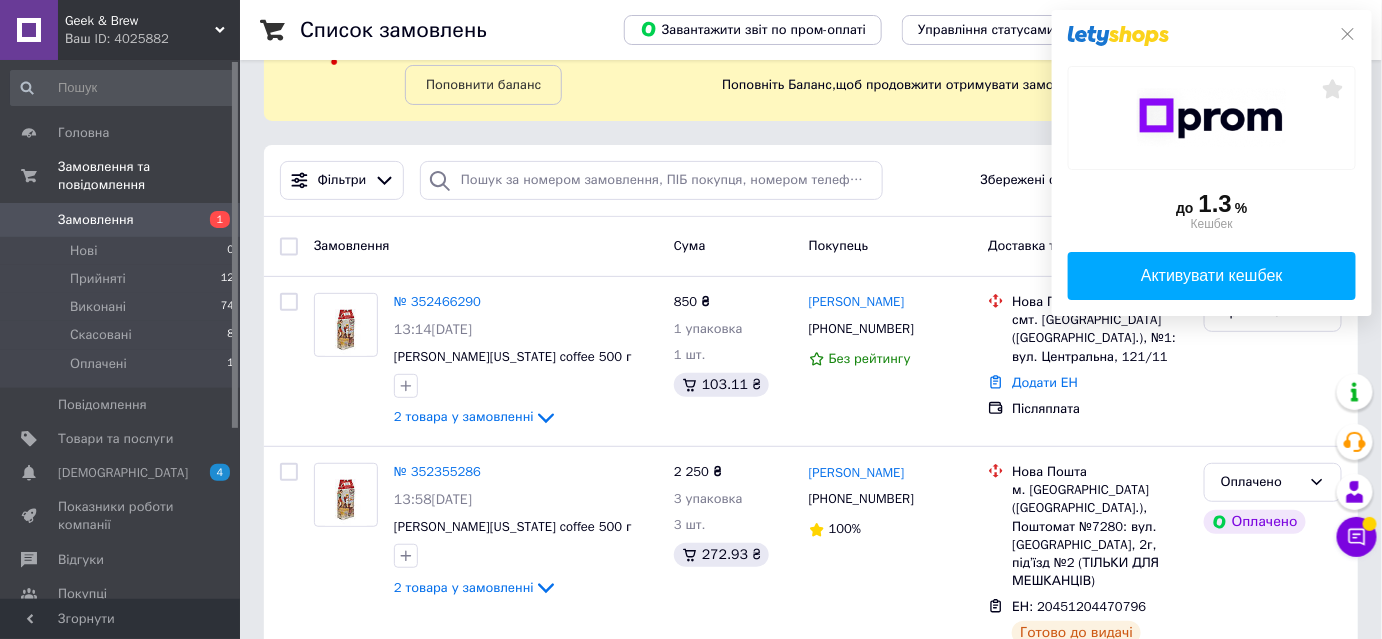 scroll, scrollTop: 90, scrollLeft: 0, axis: vertical 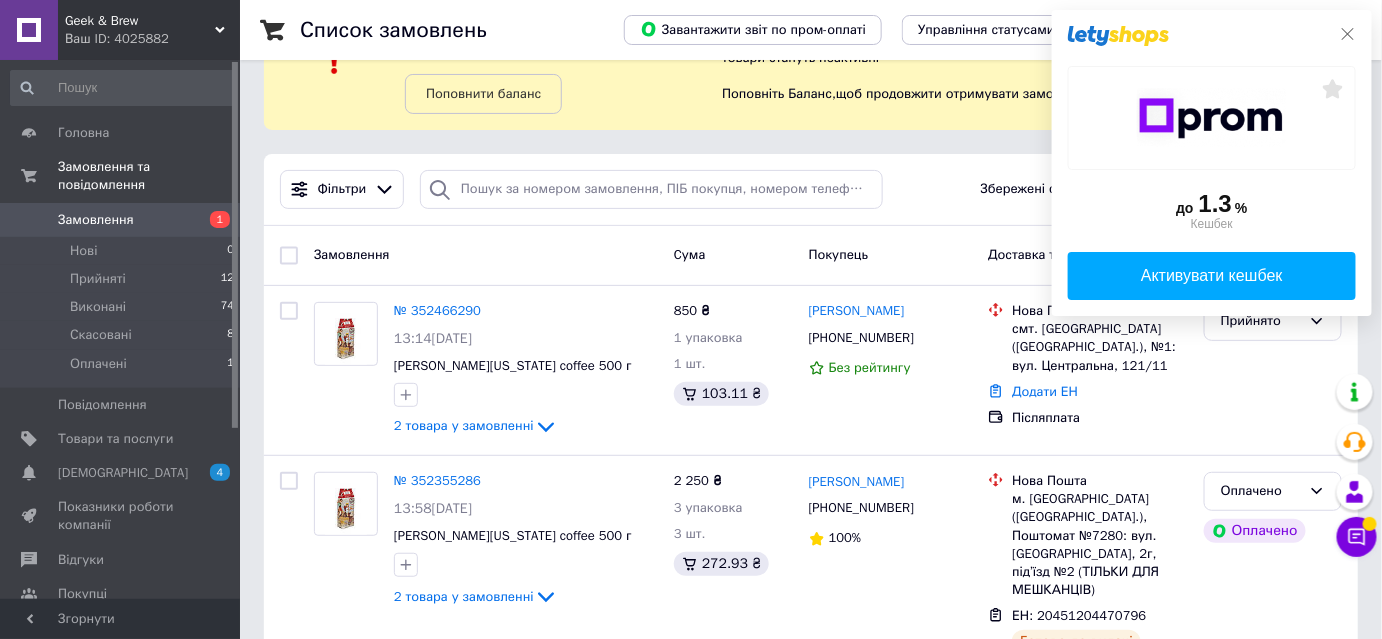 click 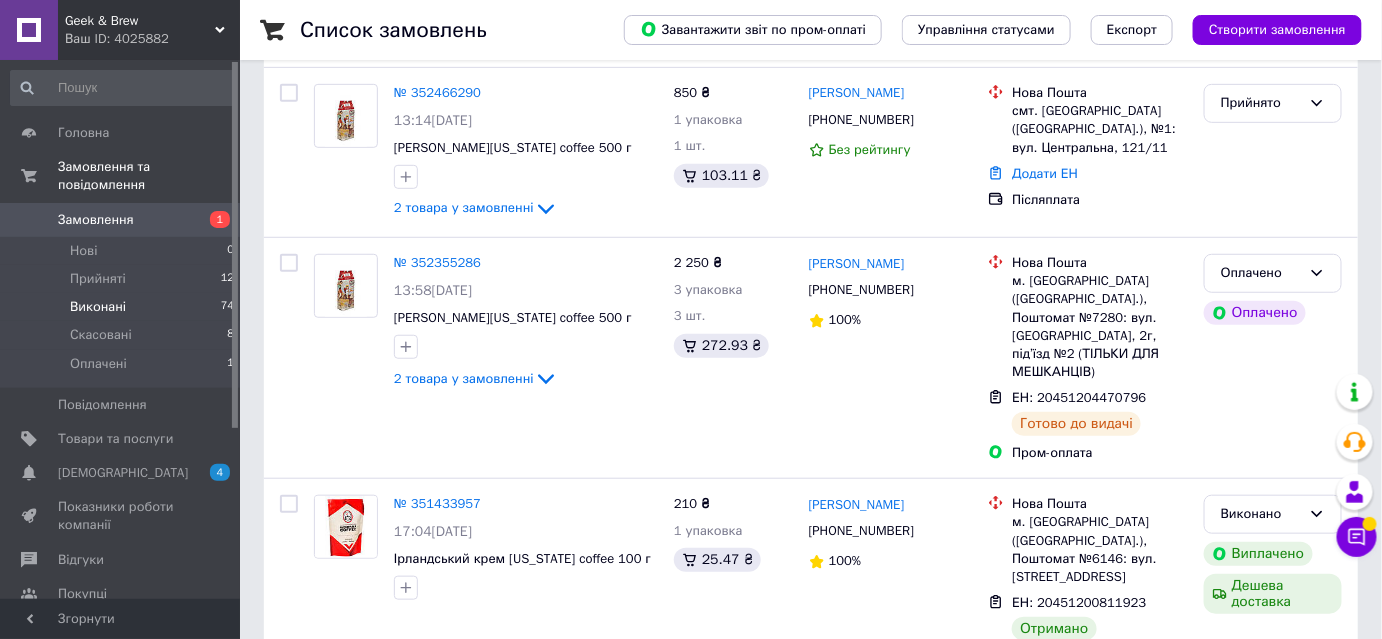scroll, scrollTop: 0, scrollLeft: 0, axis: both 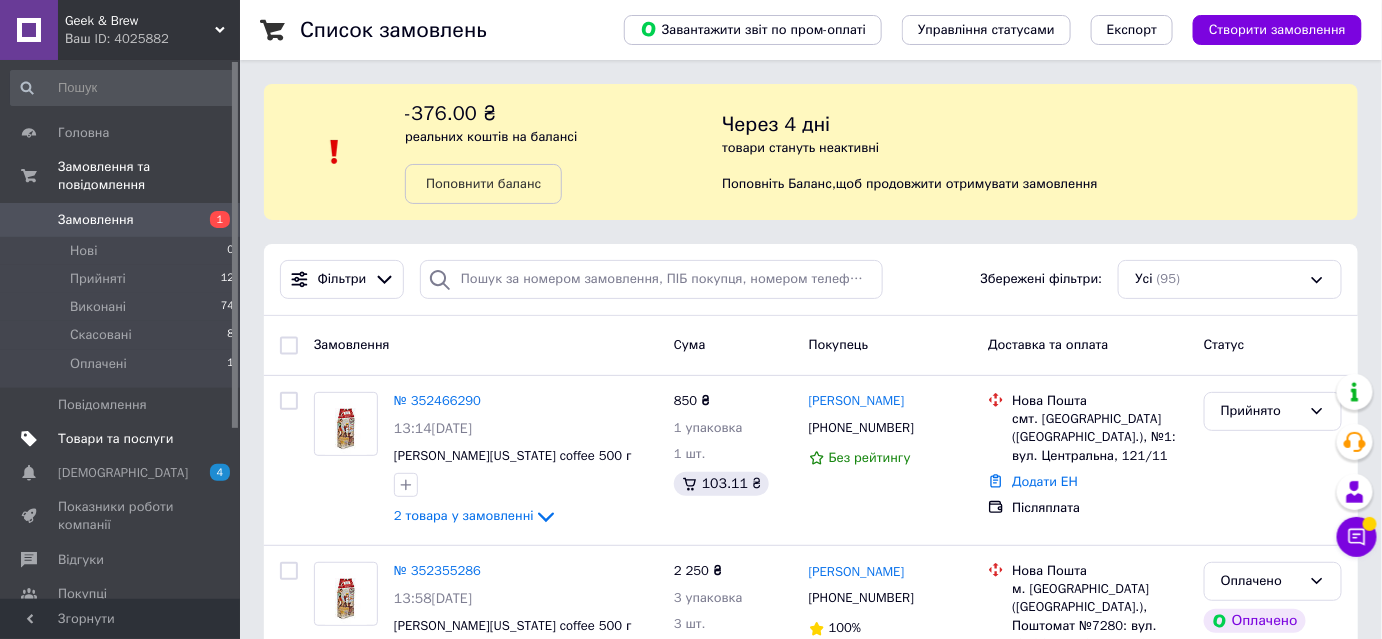 click on "Товари та послуги" at bounding box center (115, 439) 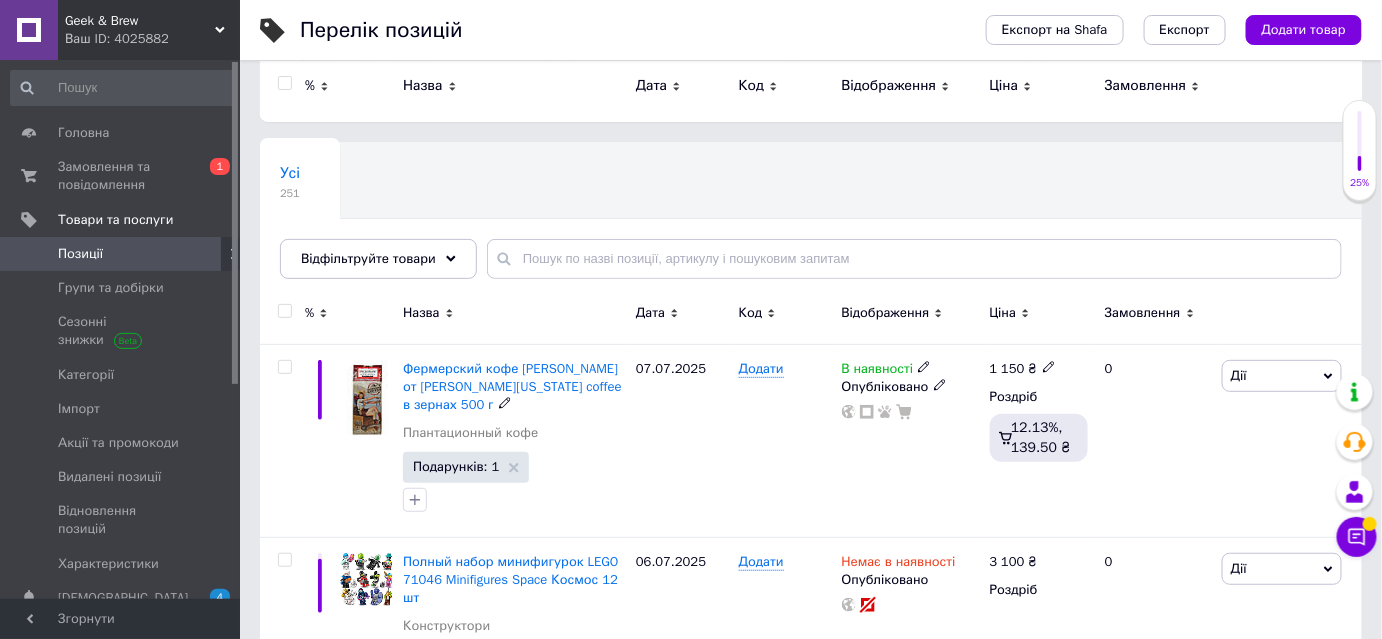 scroll, scrollTop: 0, scrollLeft: 0, axis: both 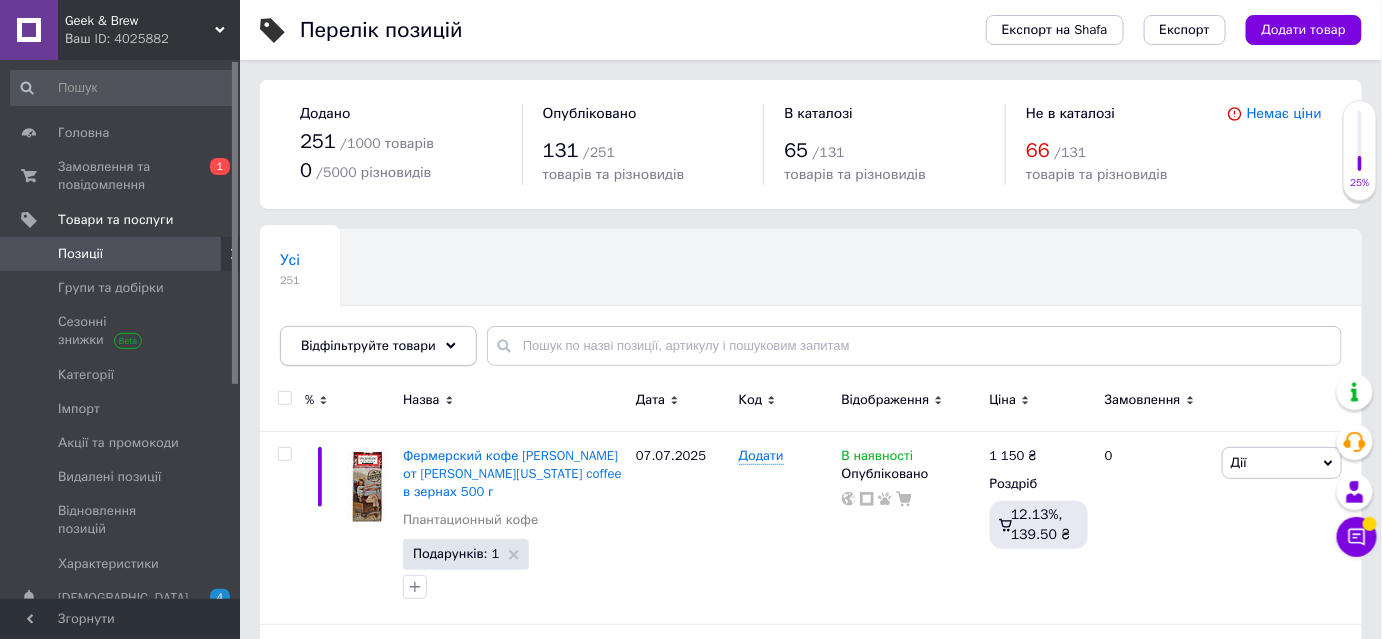click on "Відфільтруйте товари" at bounding box center (378, 346) 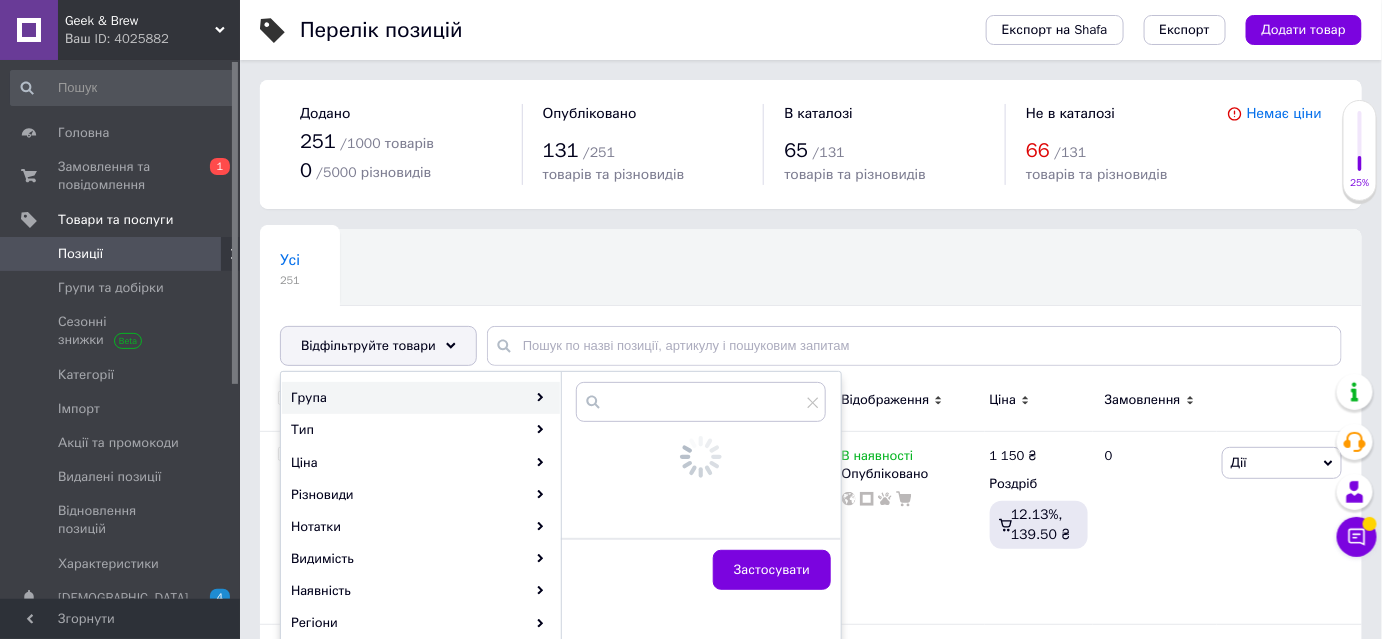 click on "Група" at bounding box center (421, 398) 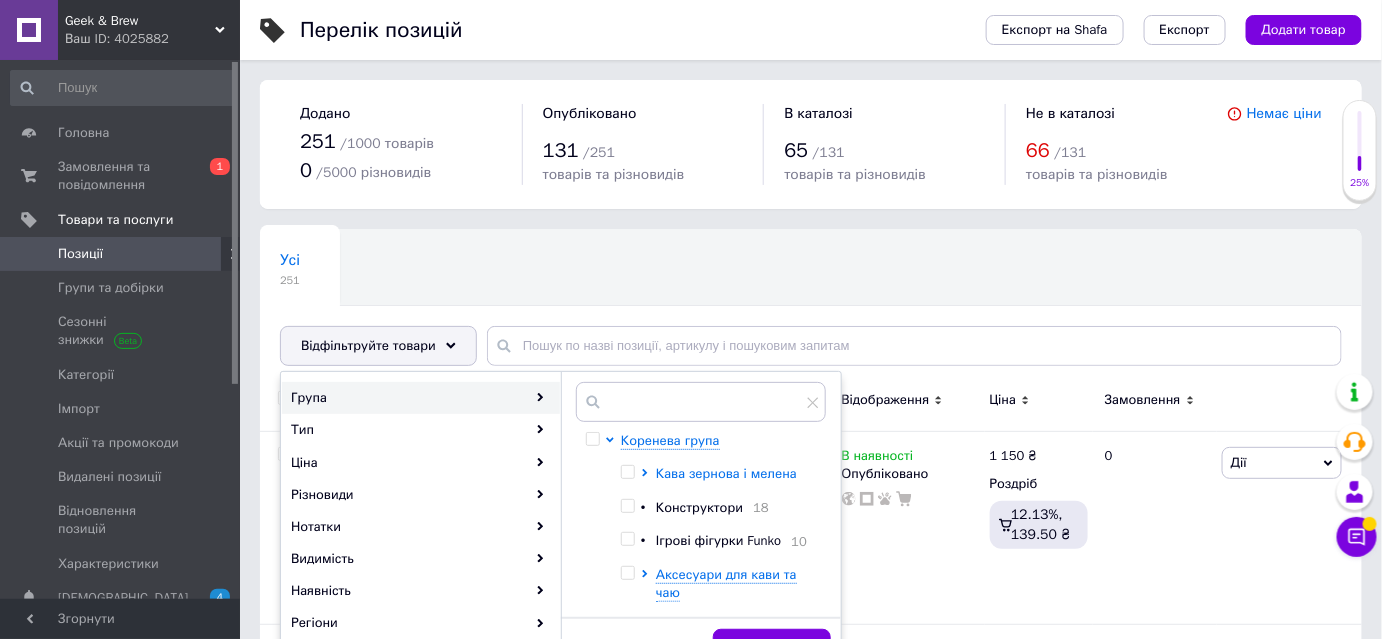 click 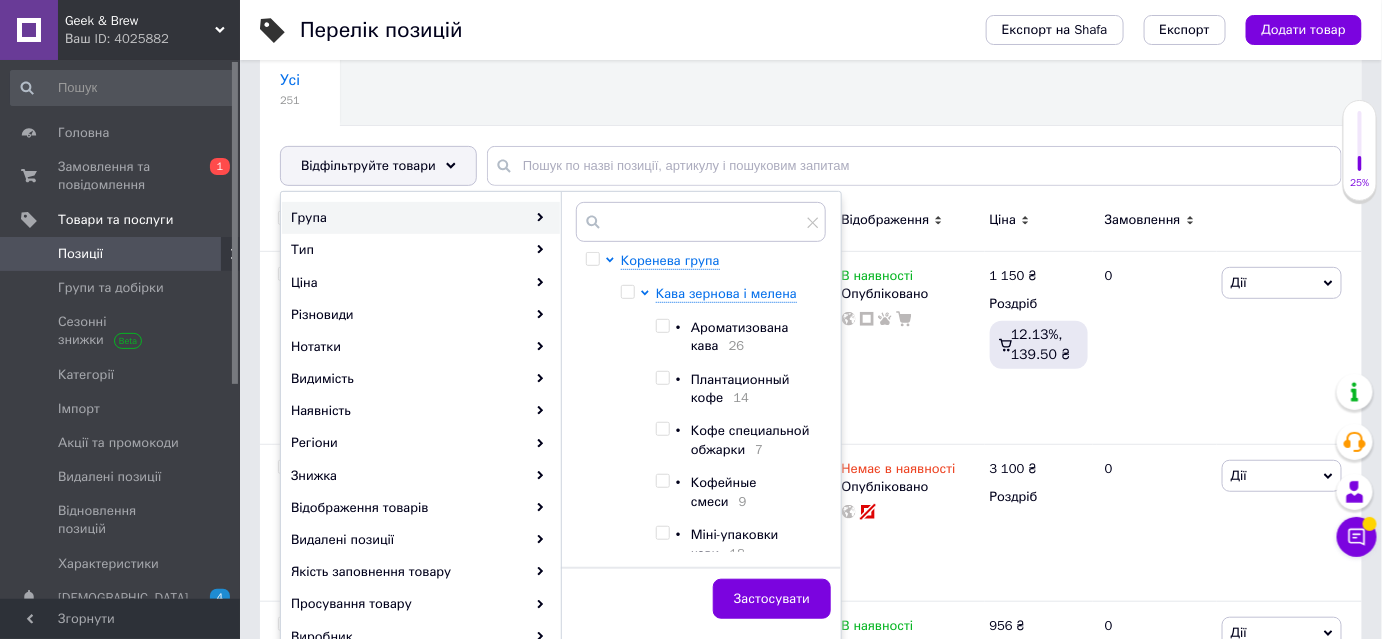 scroll, scrollTop: 181, scrollLeft: 0, axis: vertical 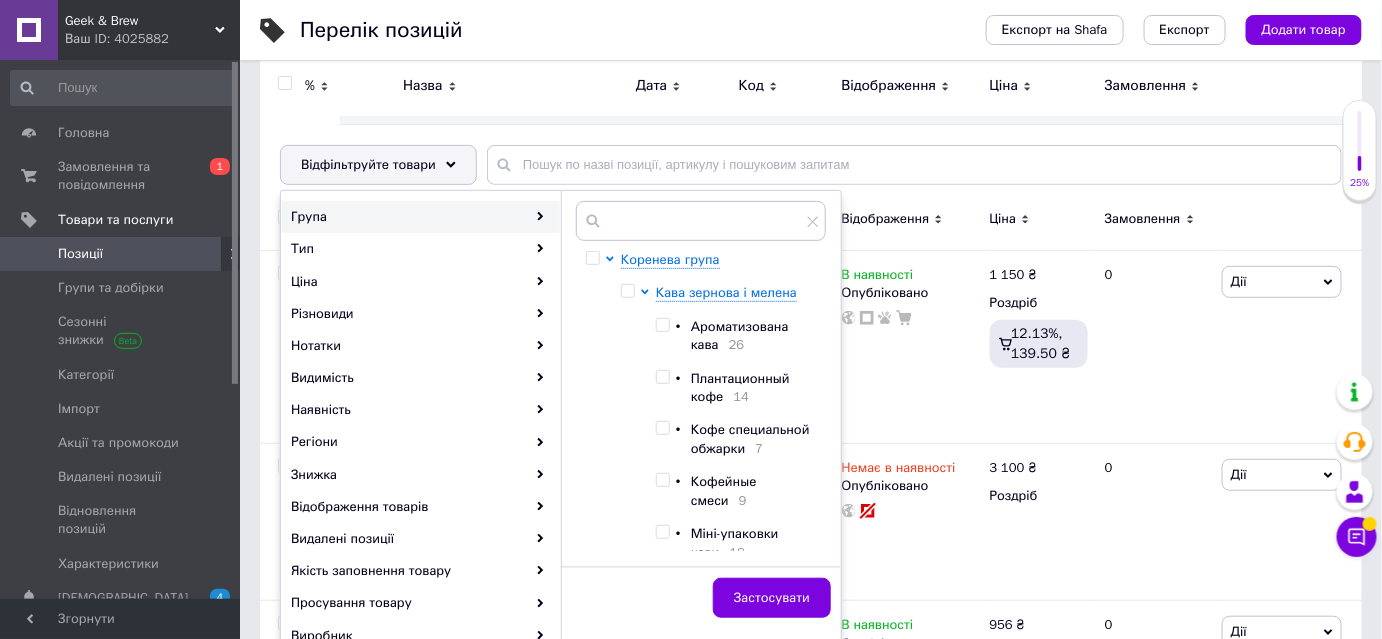 click at bounding box center (662, 377) 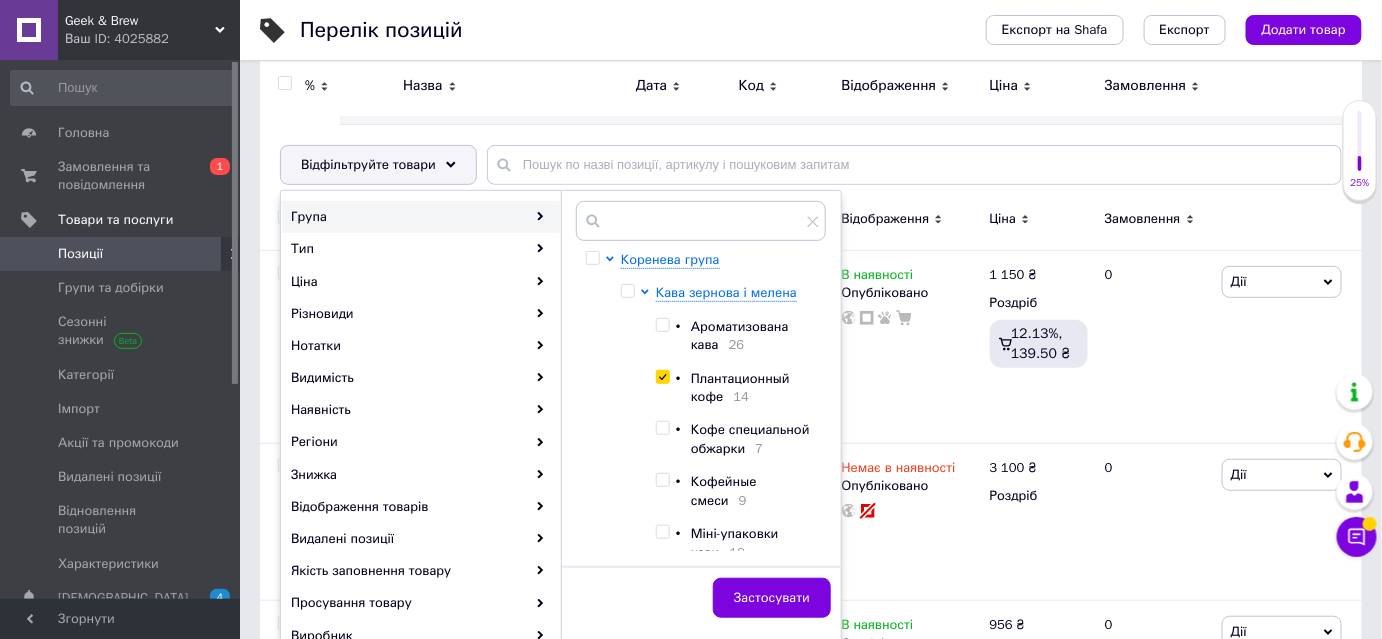 checkbox on "true" 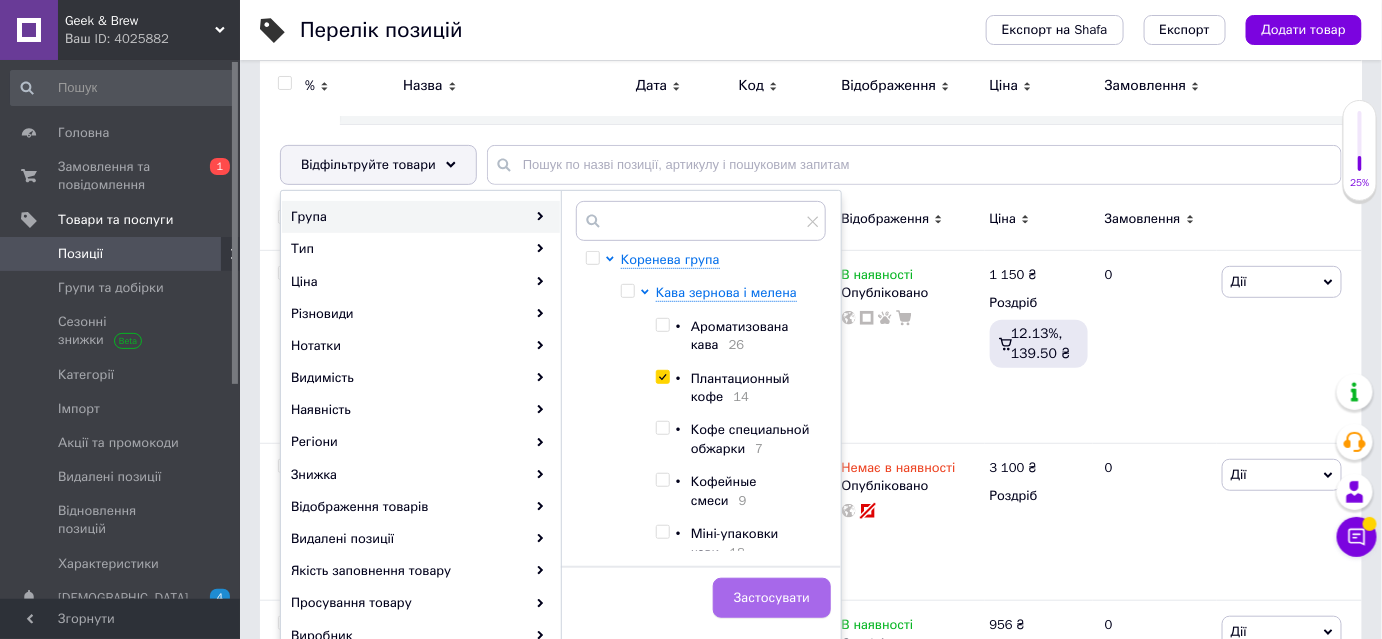 click on "Застосувати" at bounding box center (772, 598) 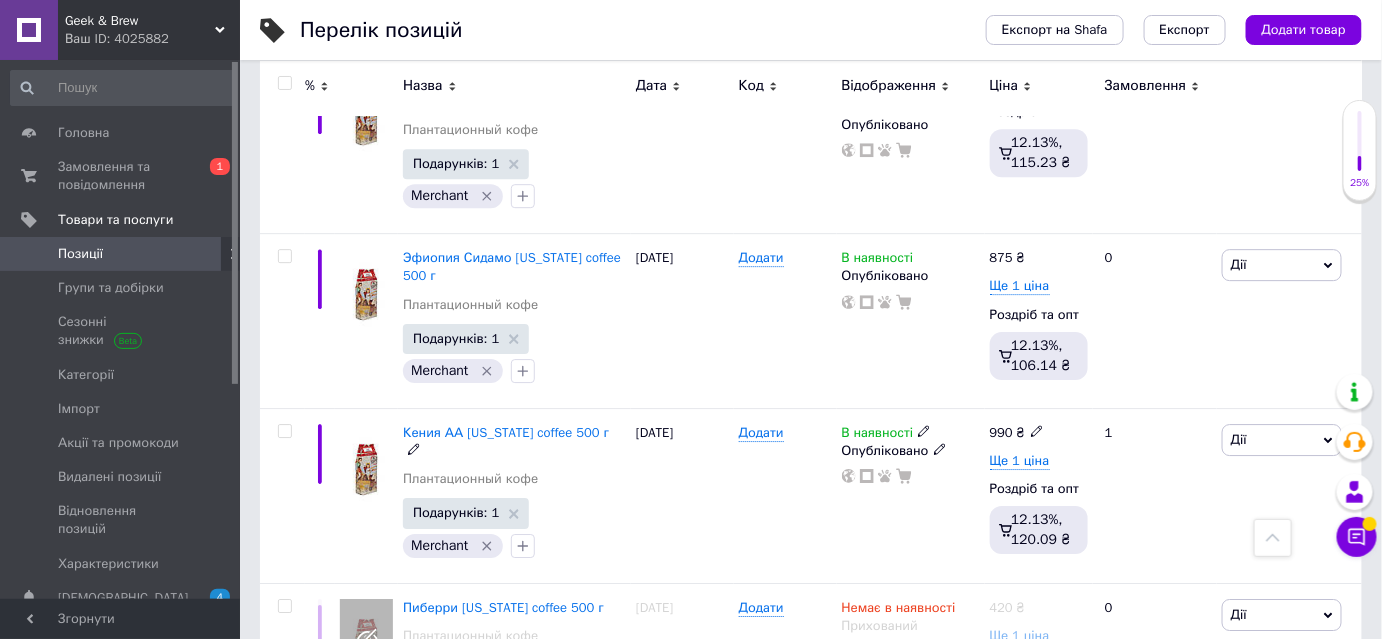 scroll, scrollTop: 1818, scrollLeft: 0, axis: vertical 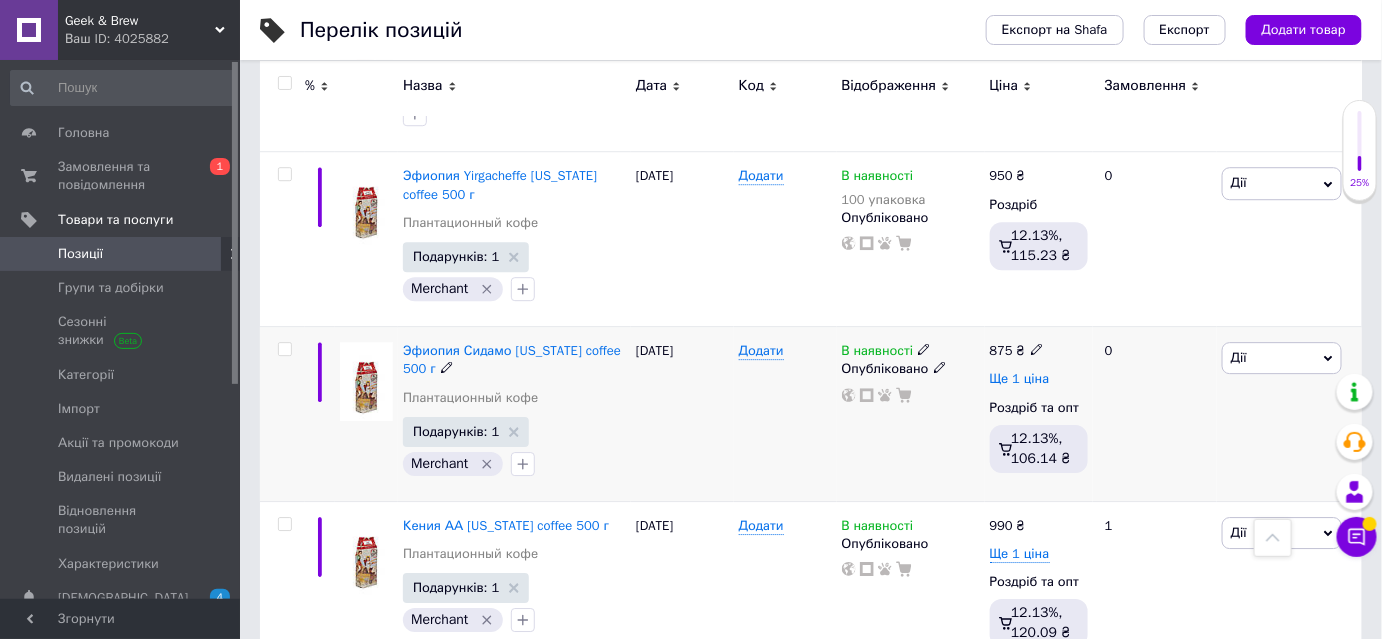 click on "Ще 1 ціна" at bounding box center (1020, 379) 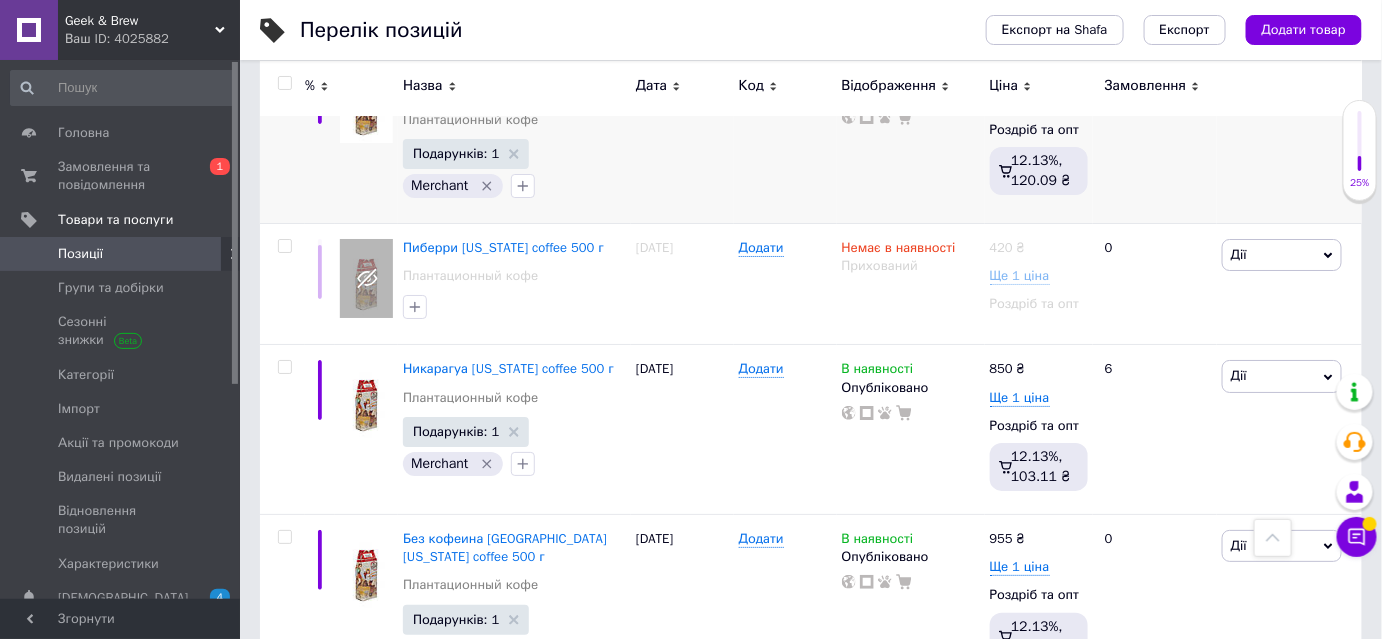 scroll, scrollTop: 2363, scrollLeft: 0, axis: vertical 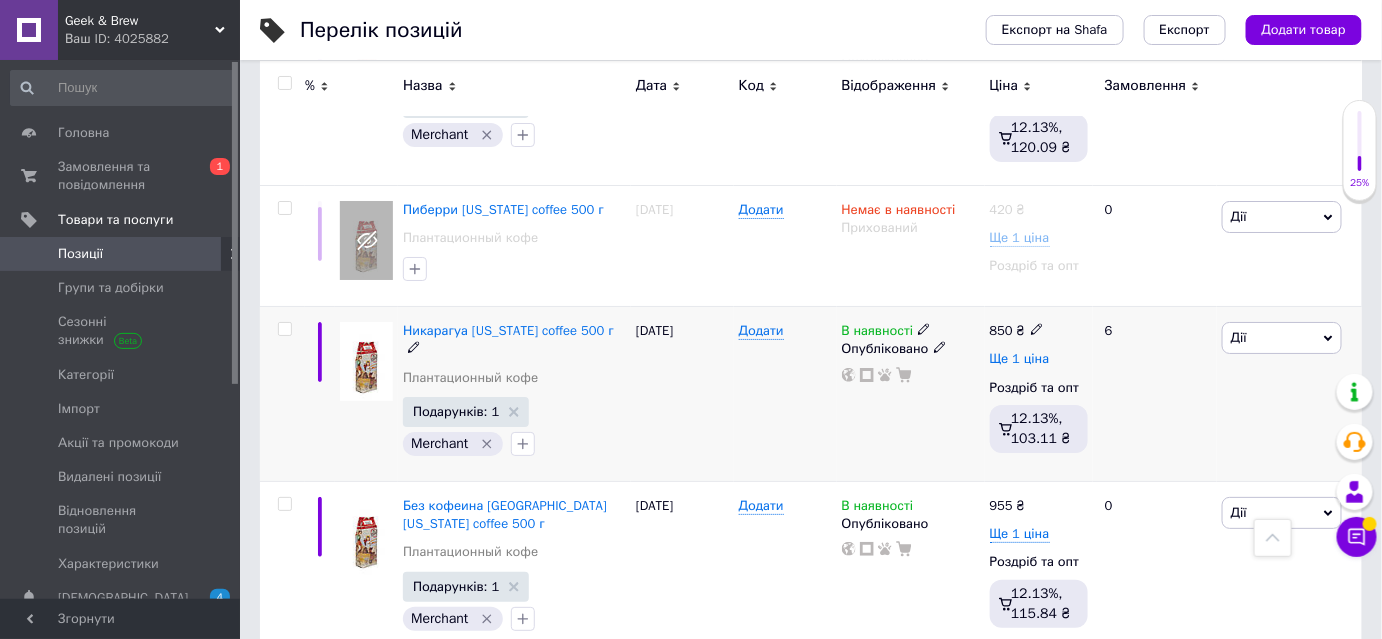 click on "Ще 1 ціна" at bounding box center [1020, 359] 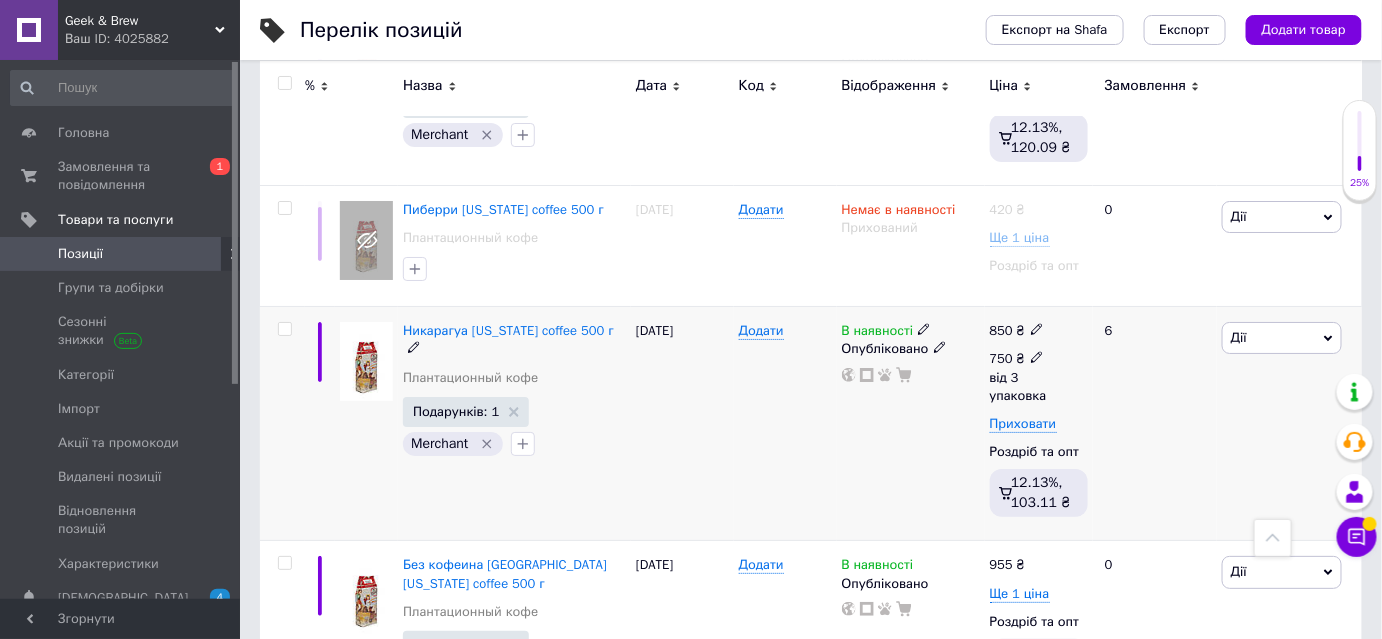 click 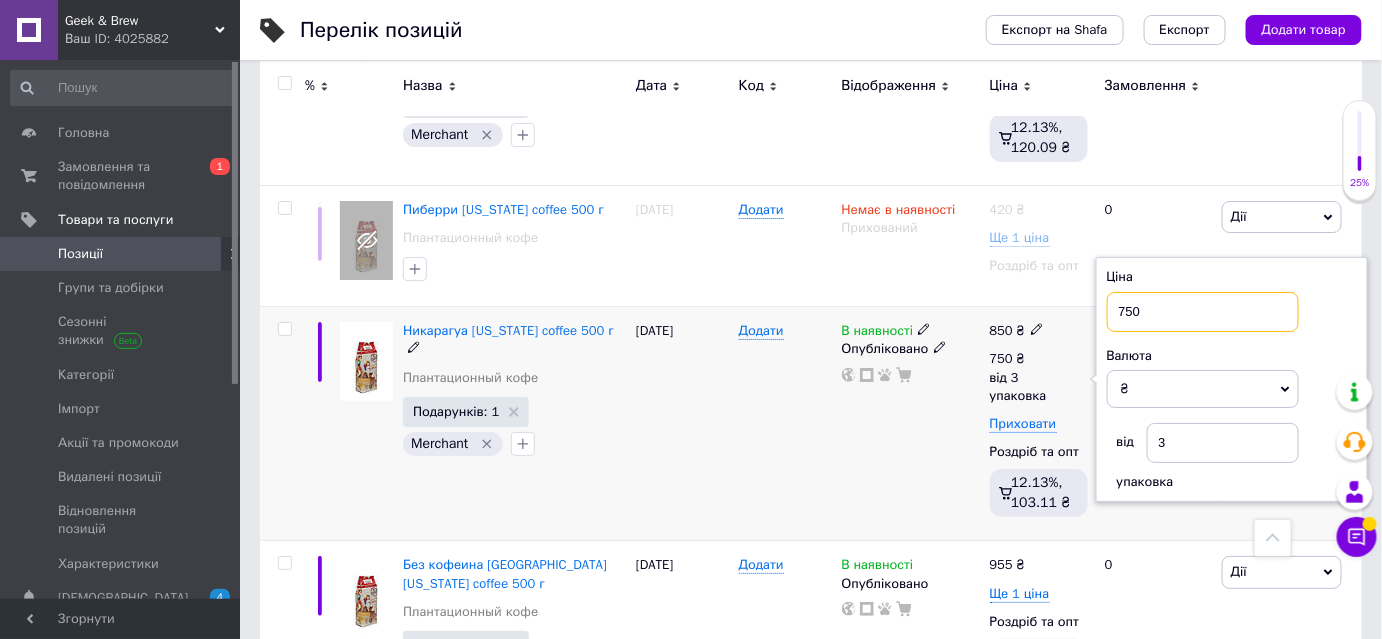 drag, startPoint x: 1178, startPoint y: 213, endPoint x: 1077, endPoint y: 213, distance: 101 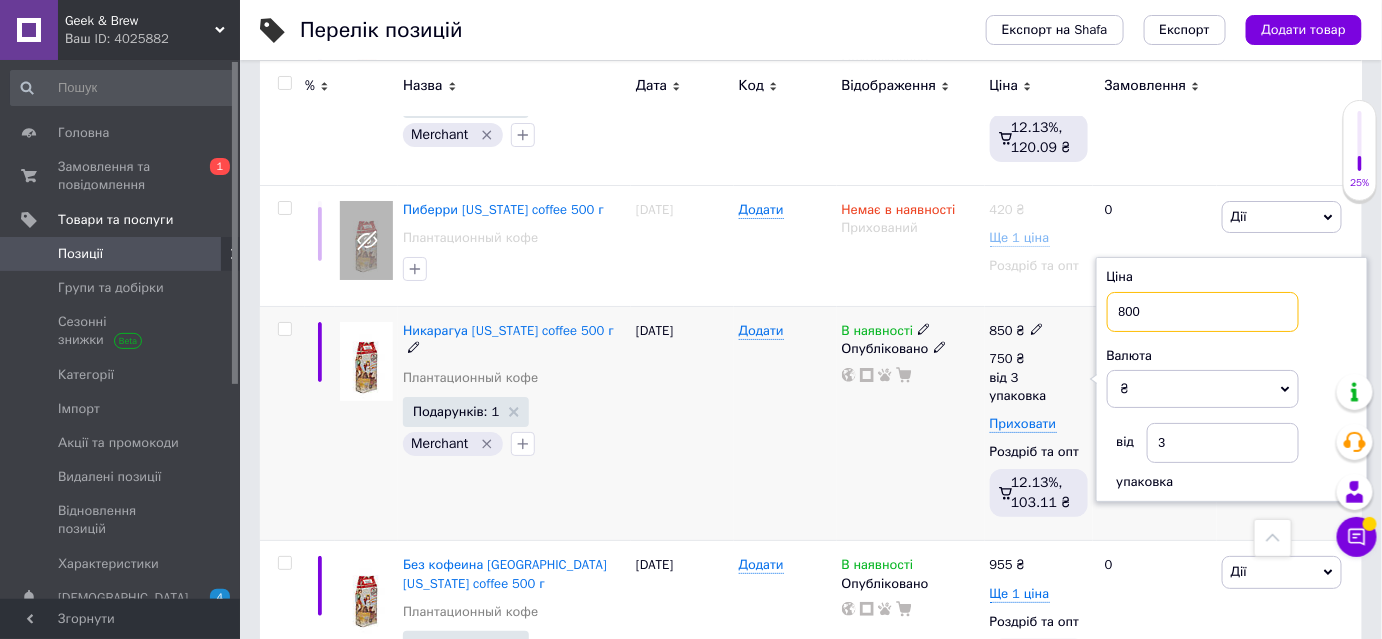 type on "800" 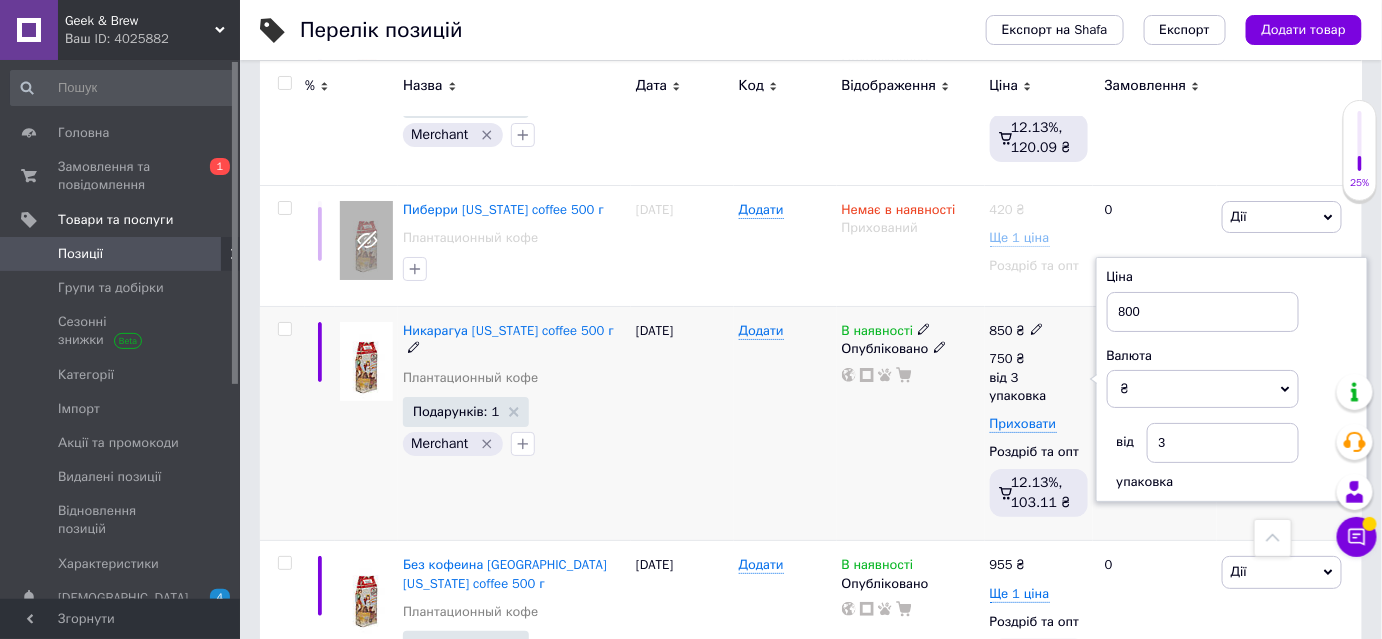 click on "В наявності Опубліковано" at bounding box center (911, 424) 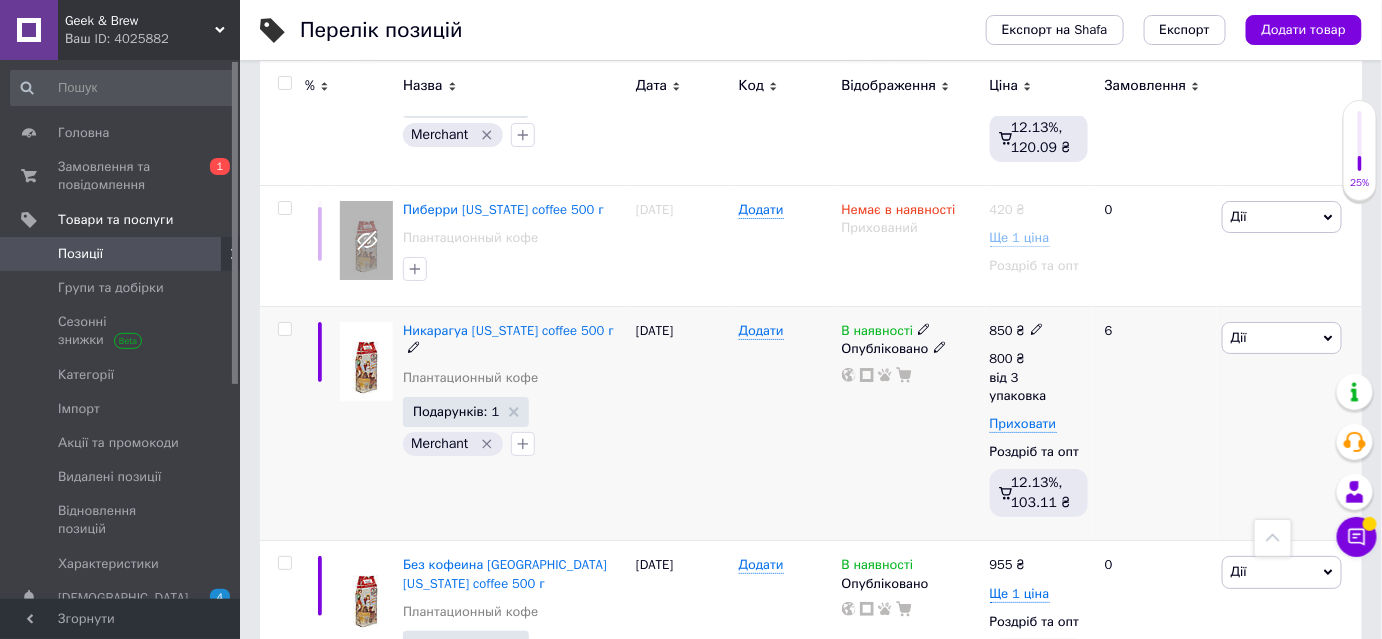 click 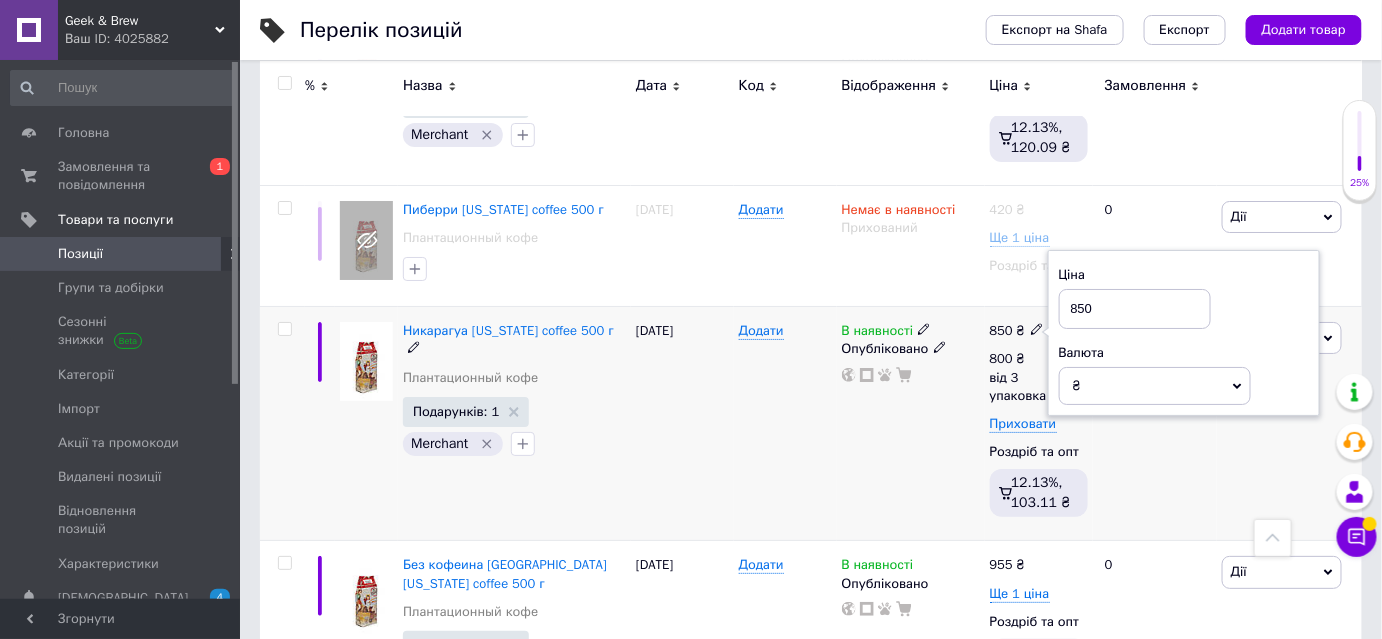 drag, startPoint x: 1144, startPoint y: 211, endPoint x: 1067, endPoint y: 210, distance: 77.00649 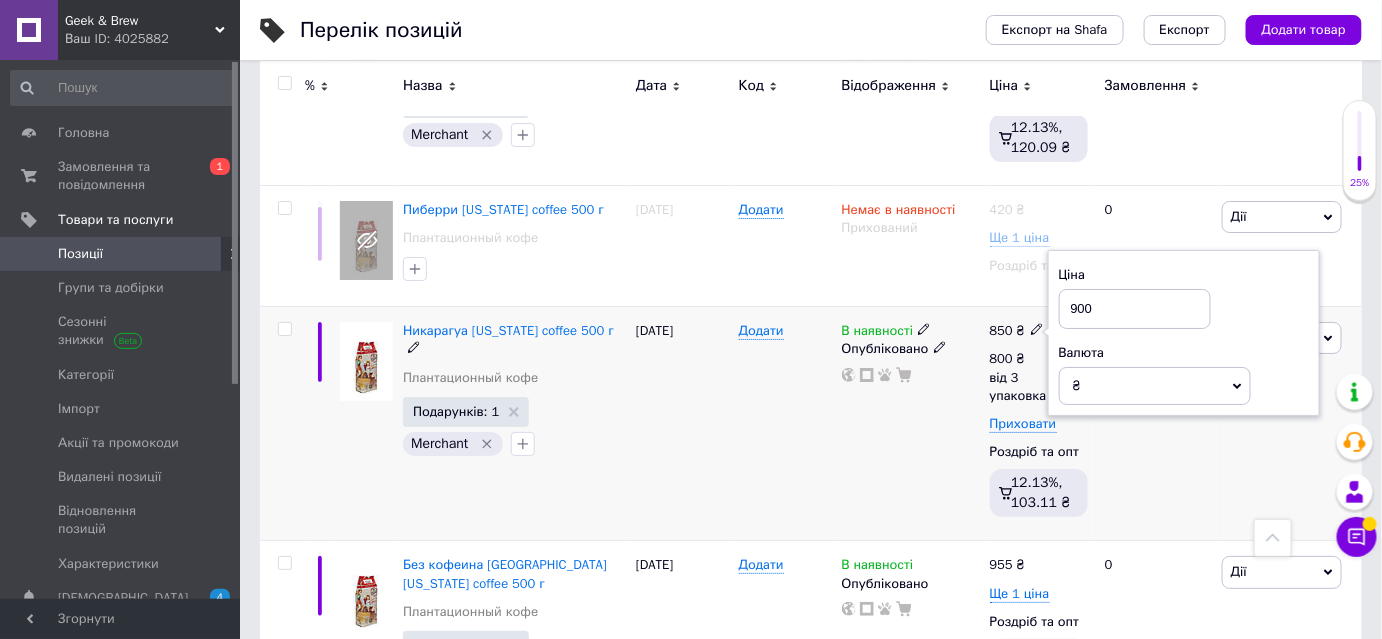 type on "900" 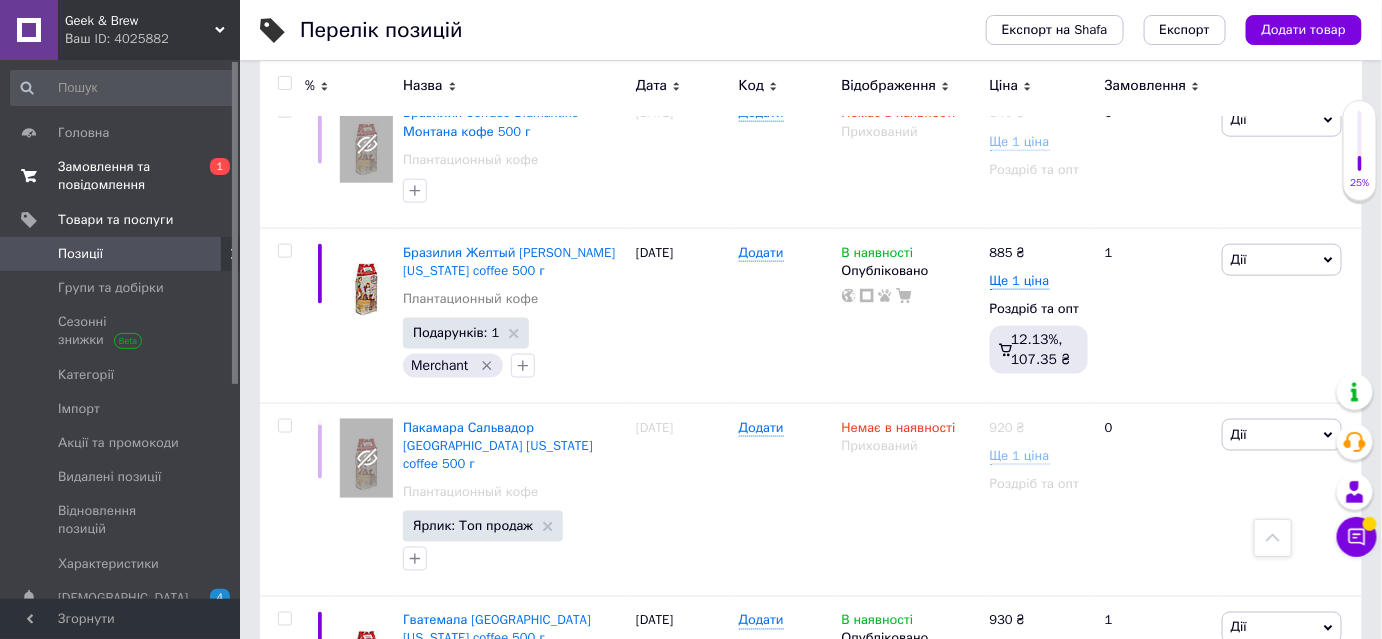 scroll, scrollTop: 545, scrollLeft: 0, axis: vertical 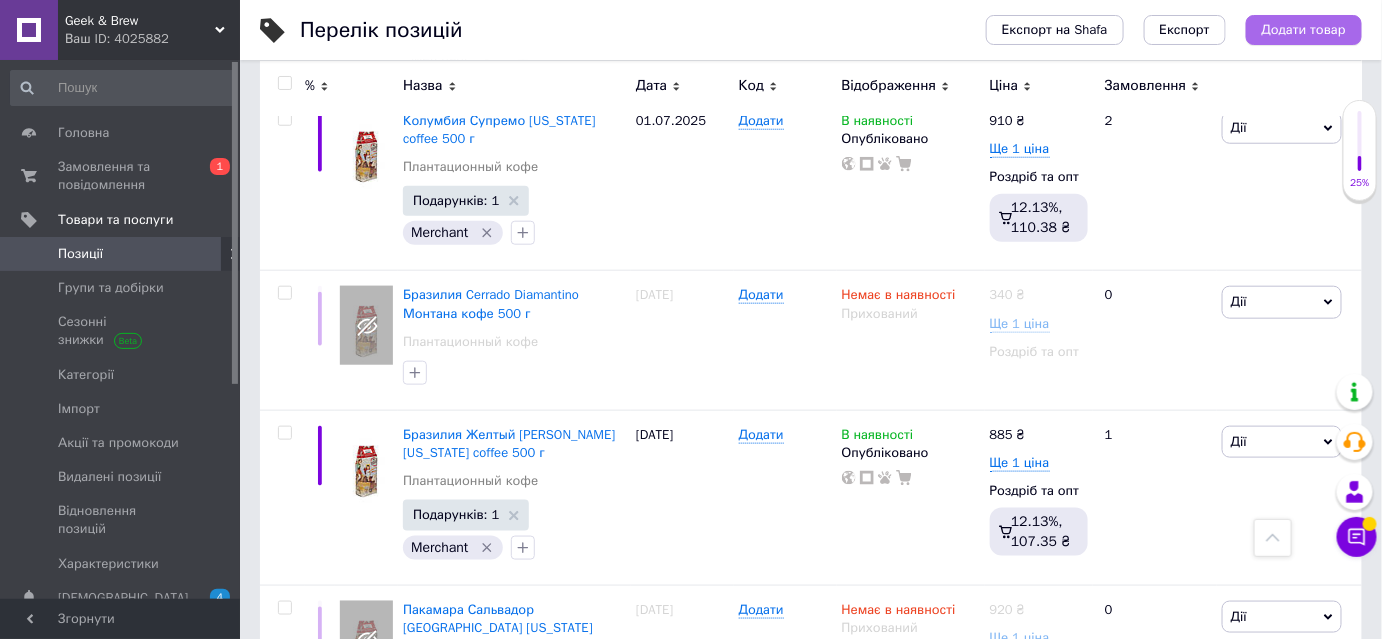 click on "Додати товар" at bounding box center [1304, 30] 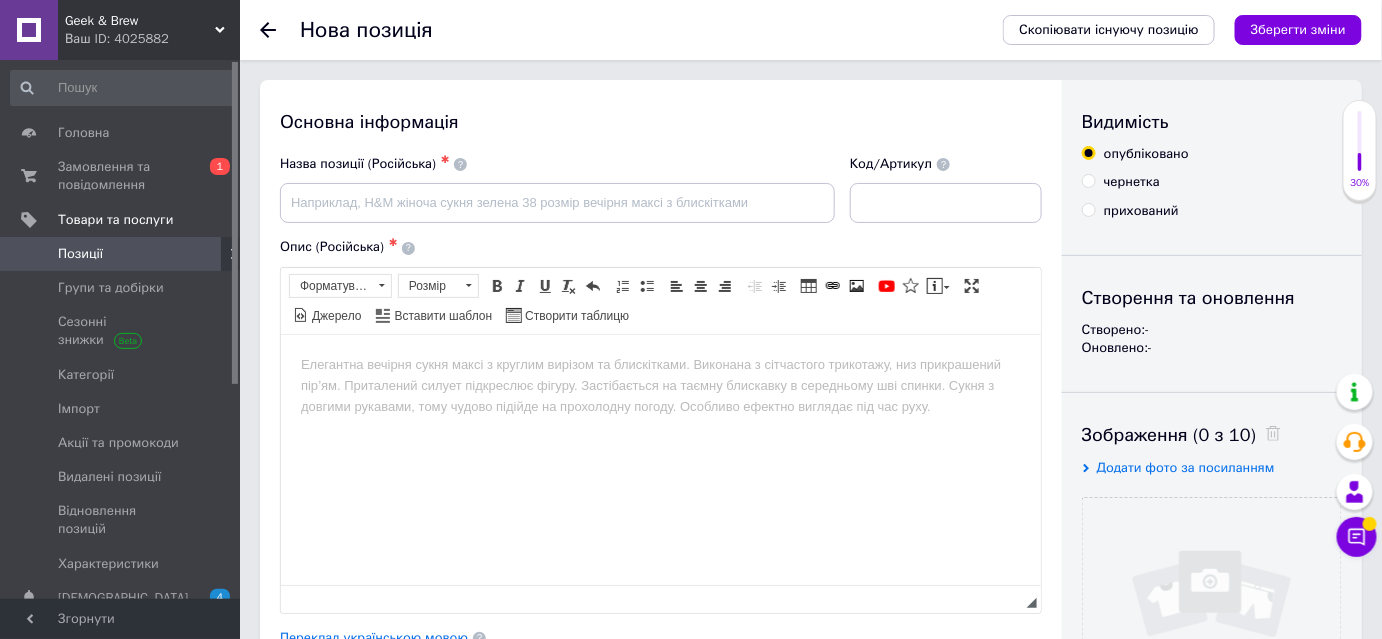 scroll, scrollTop: 0, scrollLeft: 0, axis: both 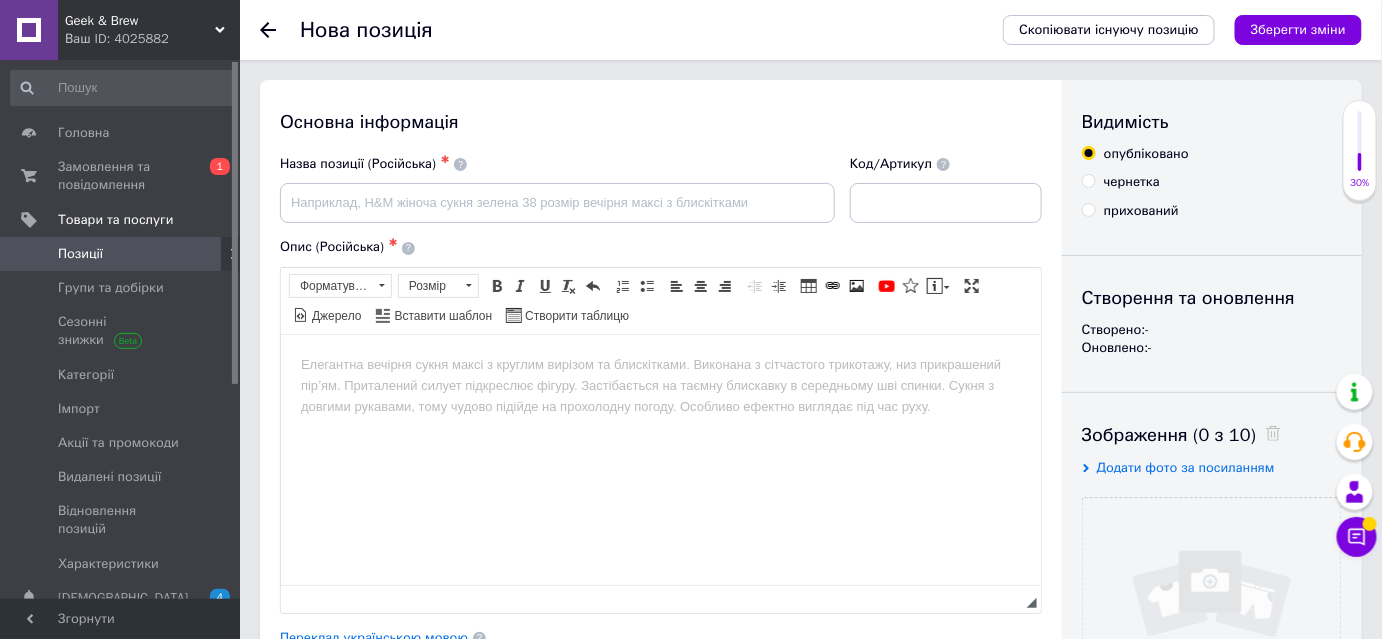 click on "Позиції" at bounding box center (121, 254) 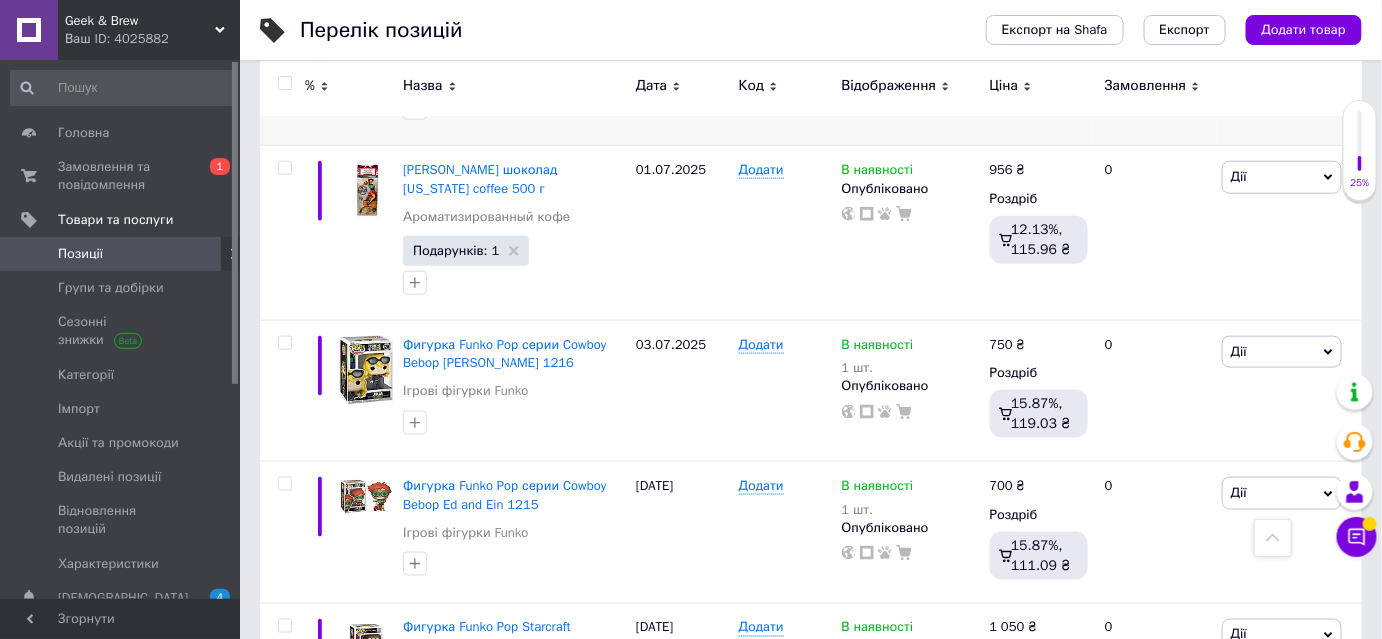 scroll, scrollTop: 727, scrollLeft: 0, axis: vertical 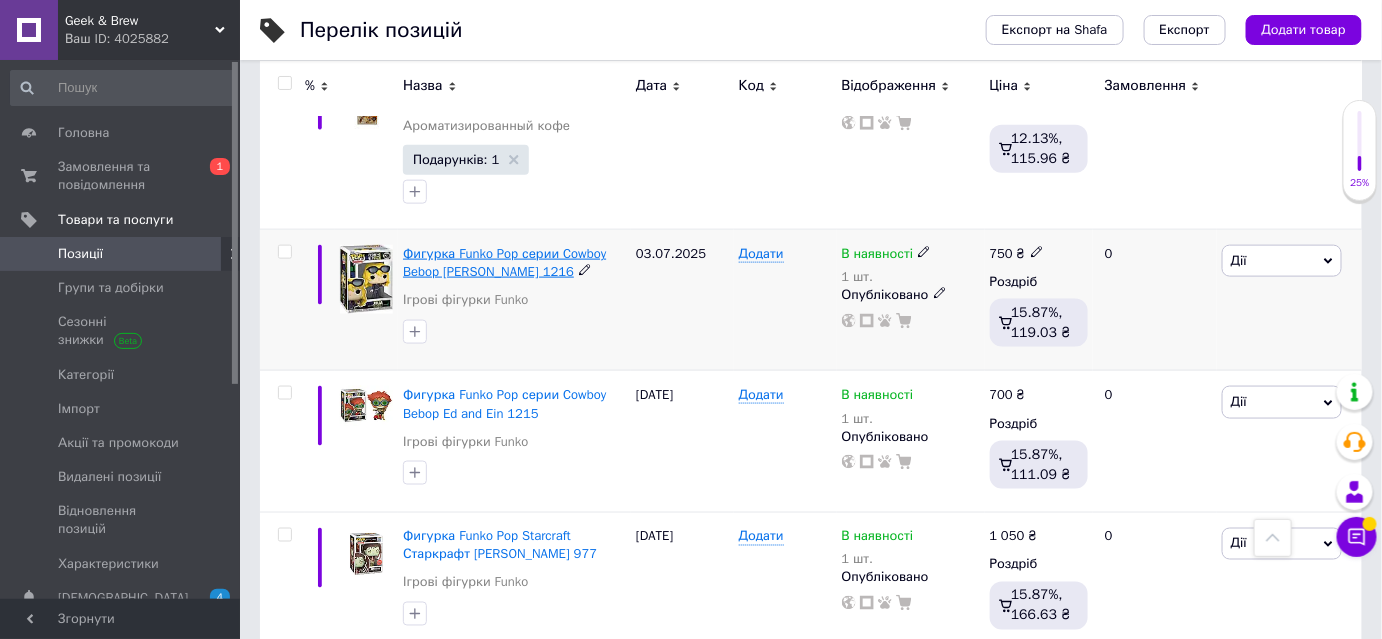 click on "Фигурка Funko Pop серии Cowboy Bebop [PERSON_NAME] 1216" at bounding box center (504, 262) 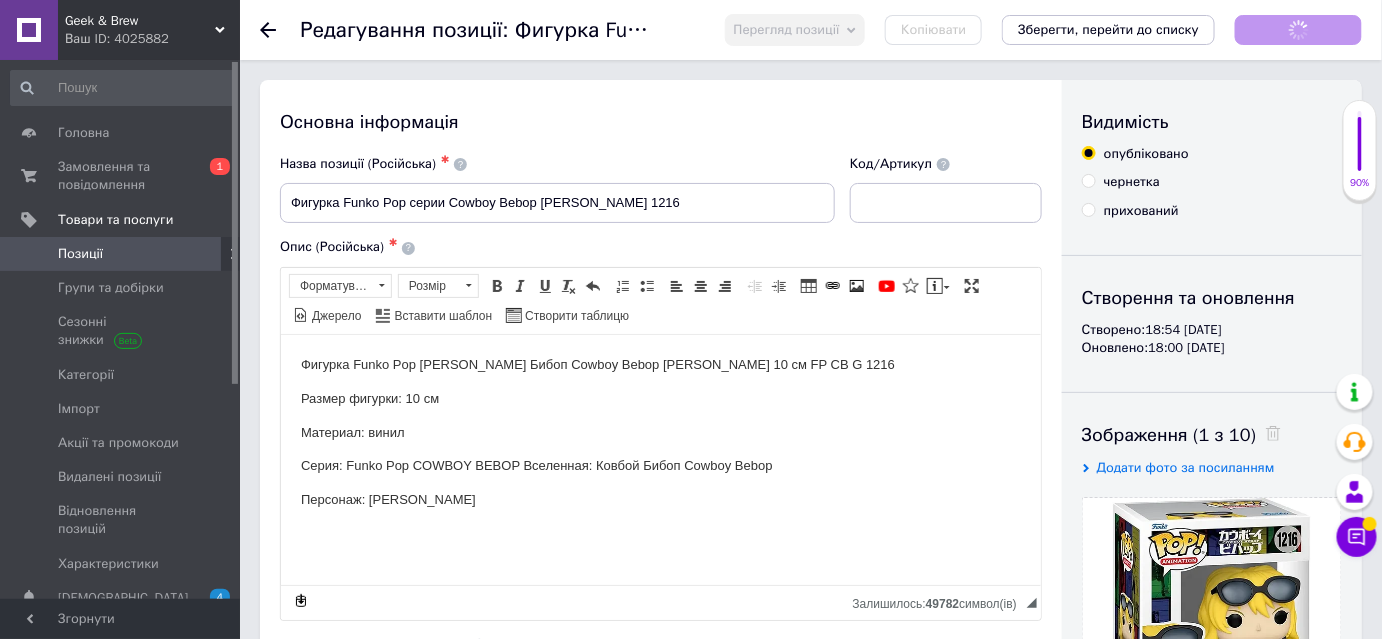 scroll, scrollTop: 0, scrollLeft: 0, axis: both 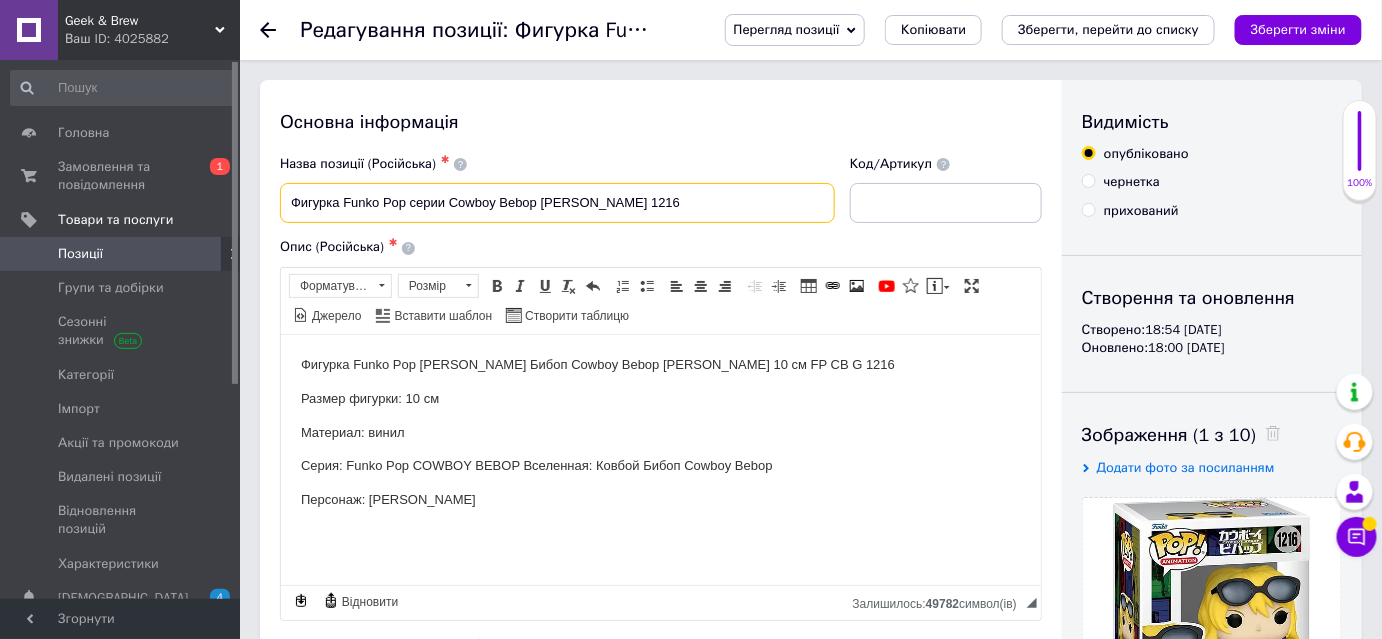 click on "Фигурка Funko Pop серии Cowboy Bebop [PERSON_NAME] 1216" at bounding box center [557, 203] 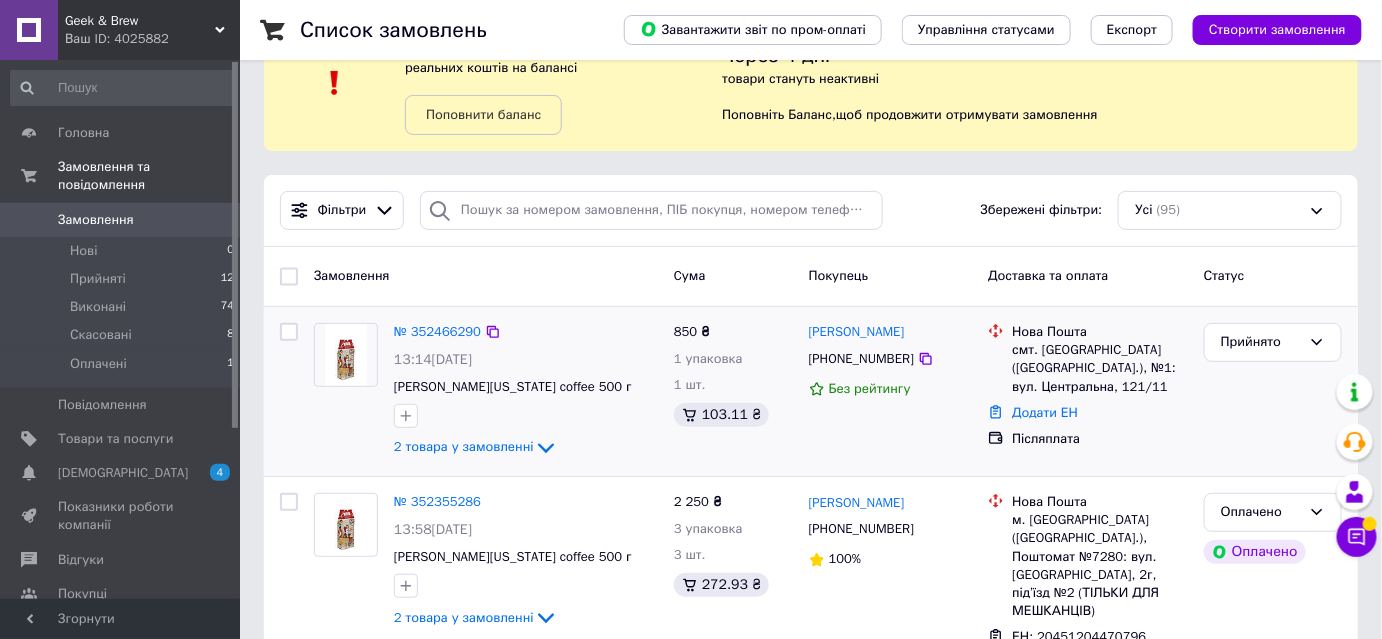 scroll, scrollTop: 0, scrollLeft: 0, axis: both 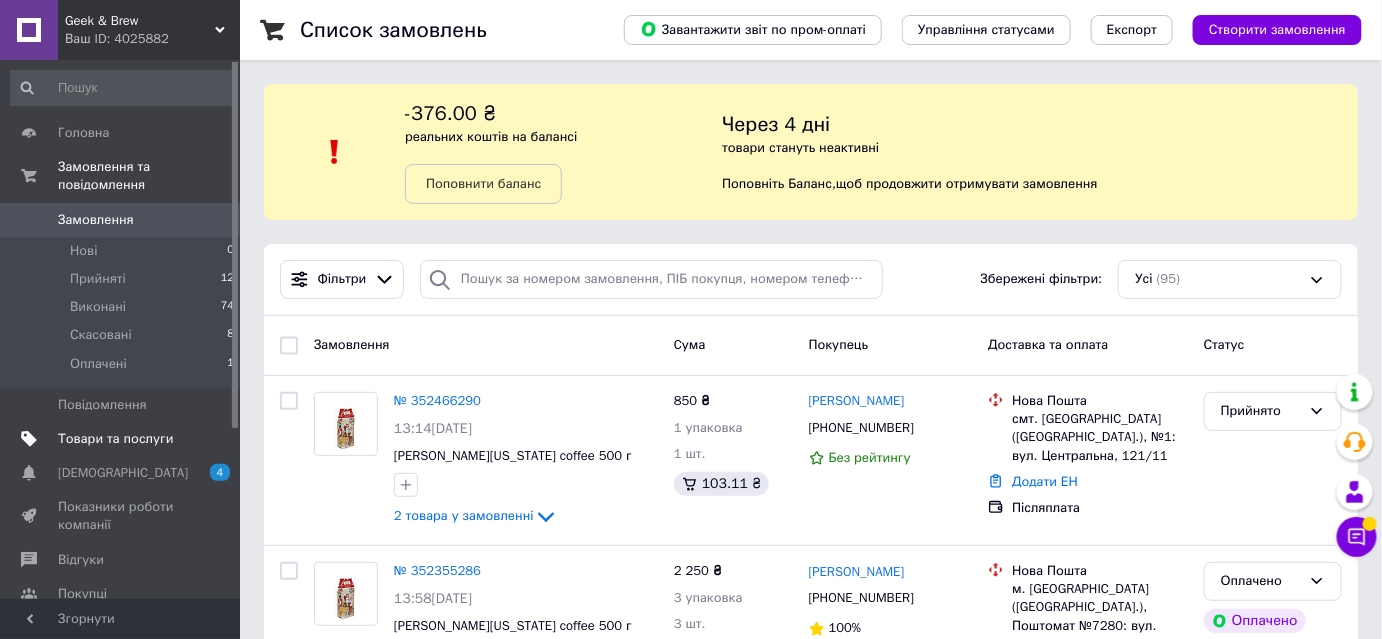 click on "Товари та послуги" at bounding box center (115, 439) 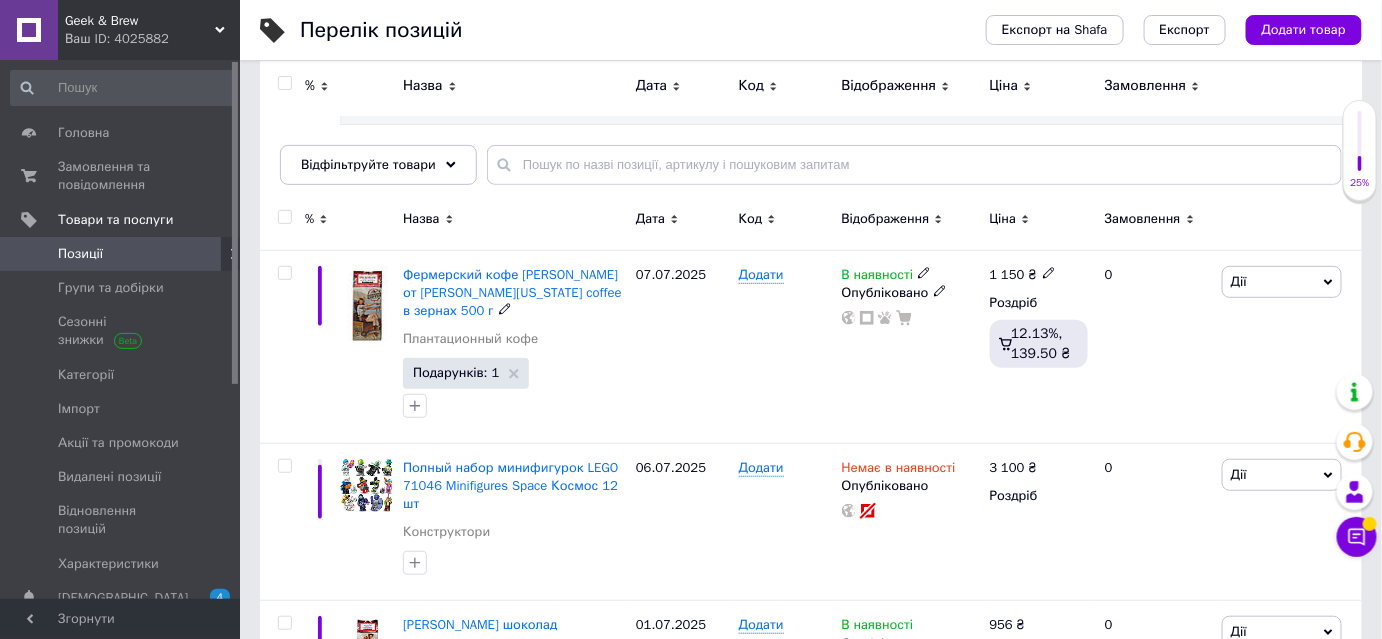 scroll, scrollTop: 0, scrollLeft: 0, axis: both 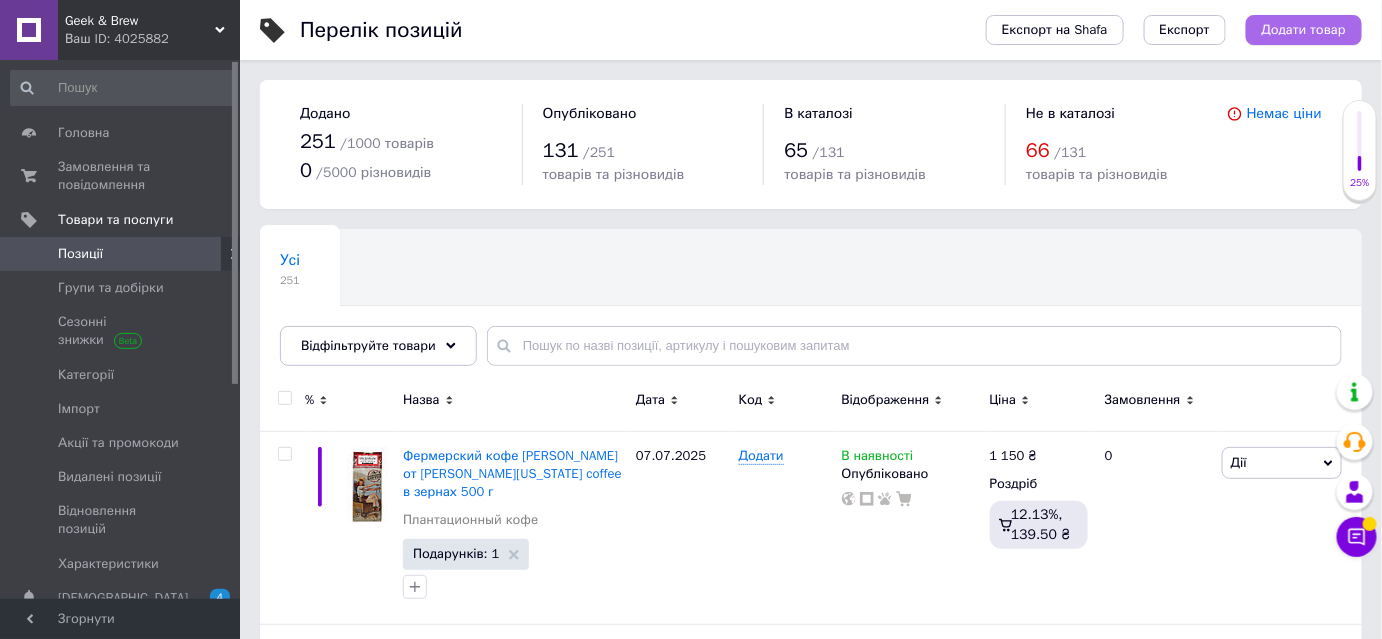 click on "Додати товар" at bounding box center (1304, 30) 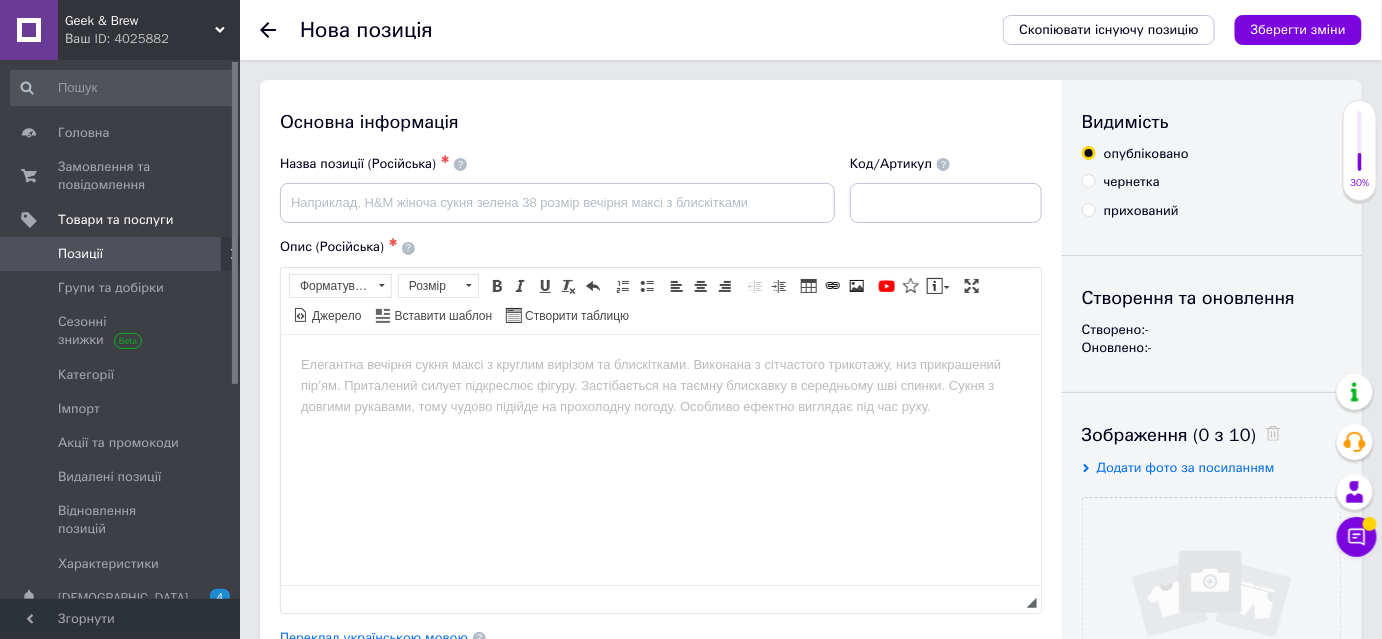 scroll, scrollTop: 0, scrollLeft: 0, axis: both 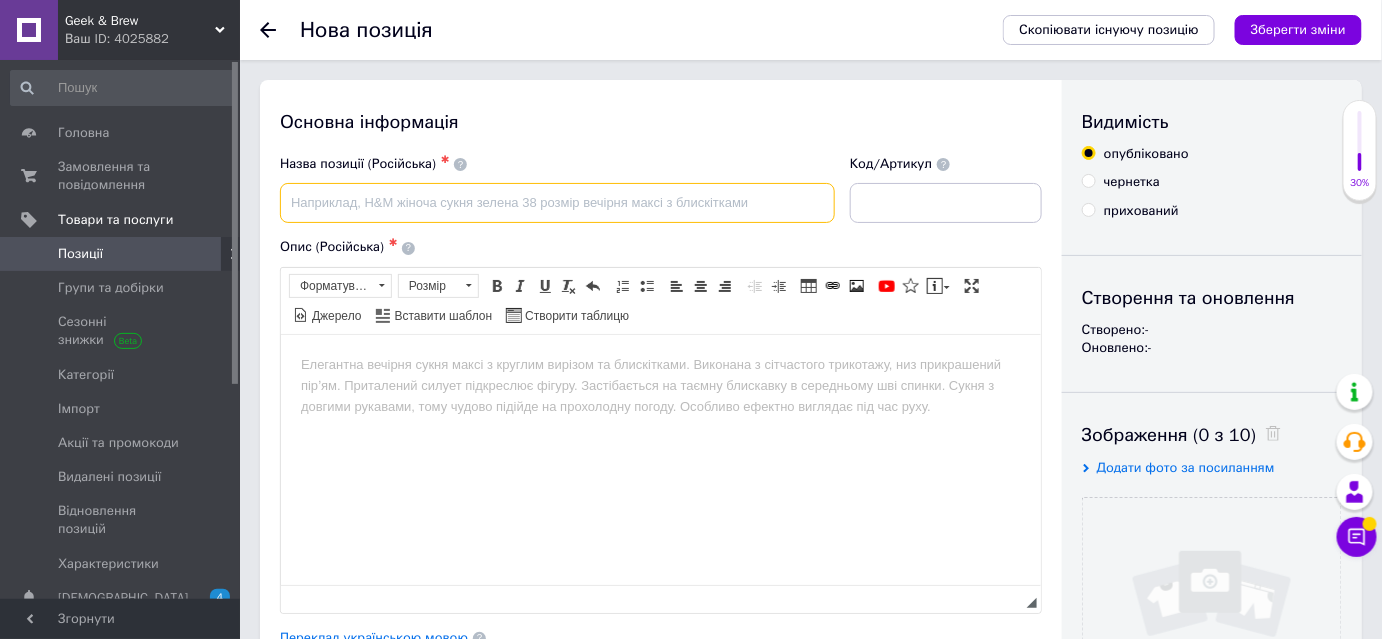 click at bounding box center [557, 203] 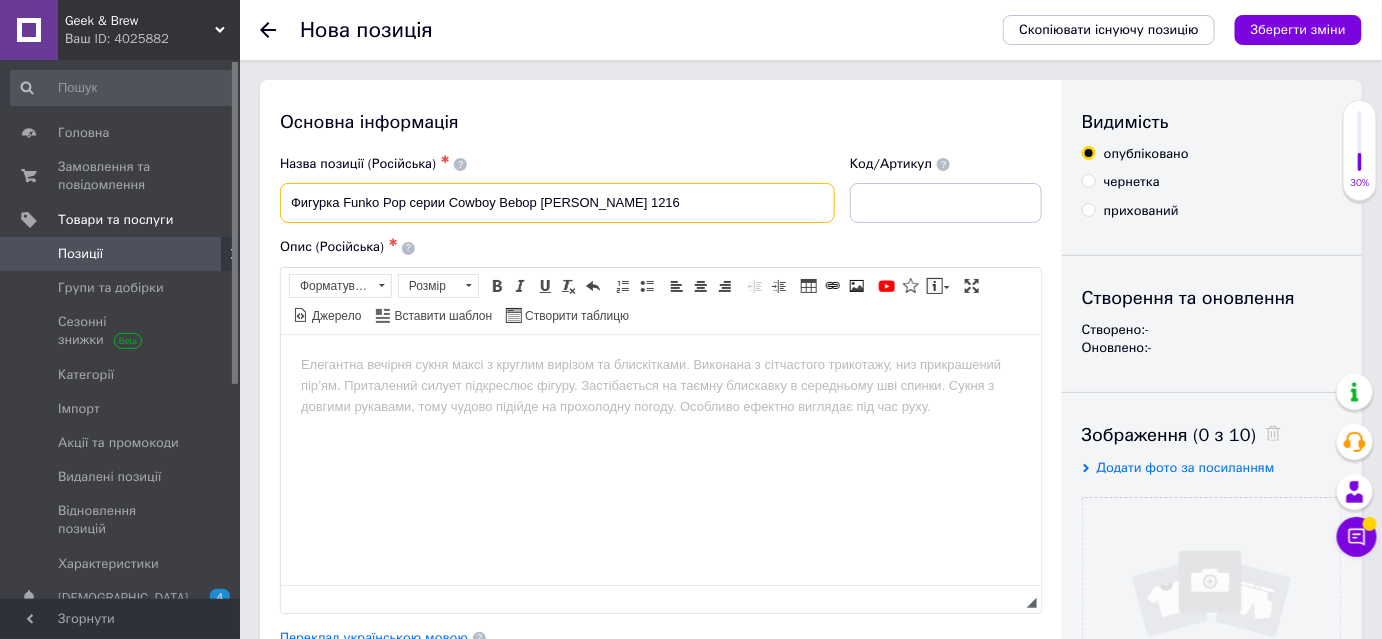 drag, startPoint x: 618, startPoint y: 196, endPoint x: 452, endPoint y: 198, distance: 166.01205 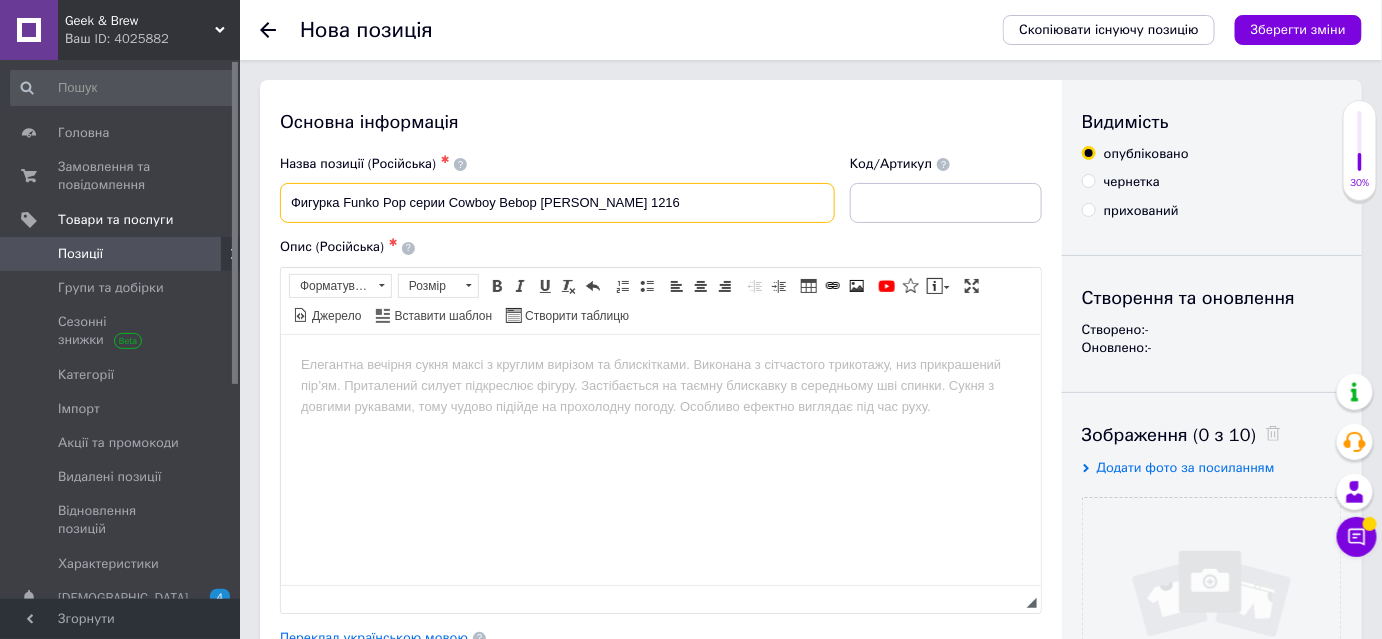 click on "Фигурка Funko Pop серии Cowboy Bebop [PERSON_NAME] 1216" at bounding box center [557, 203] 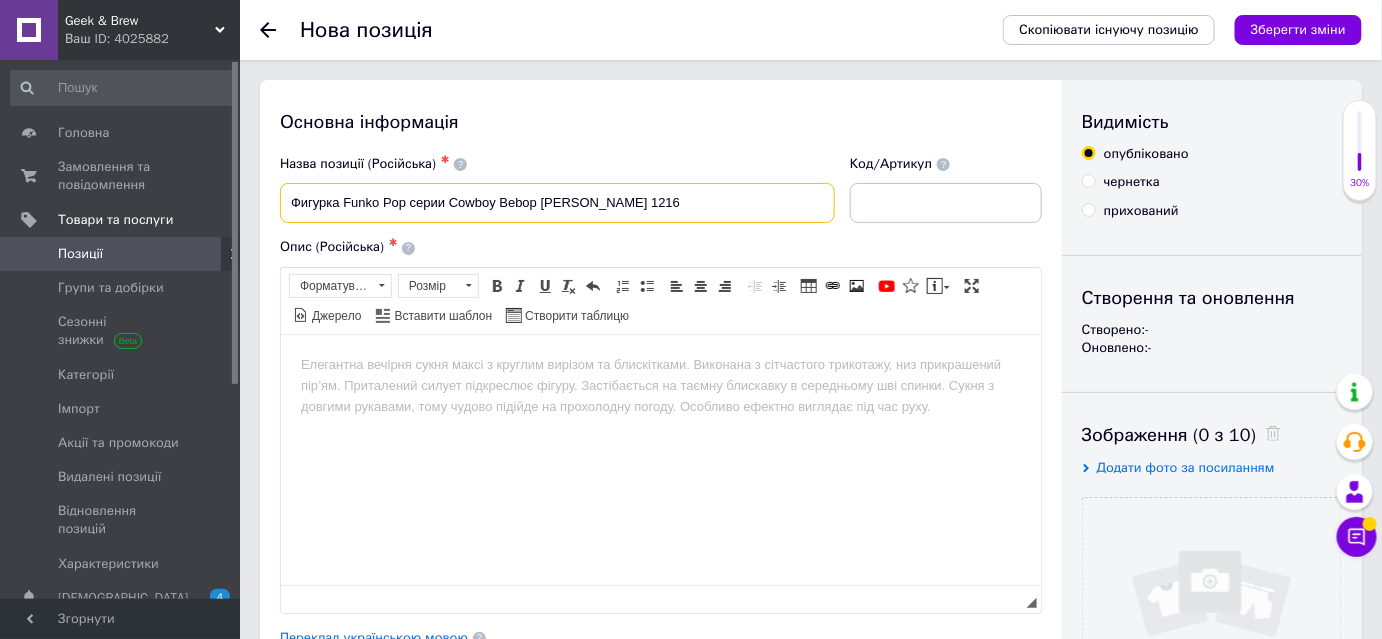 paste on "Deadpool & Wolverine Гамбит (1496)" 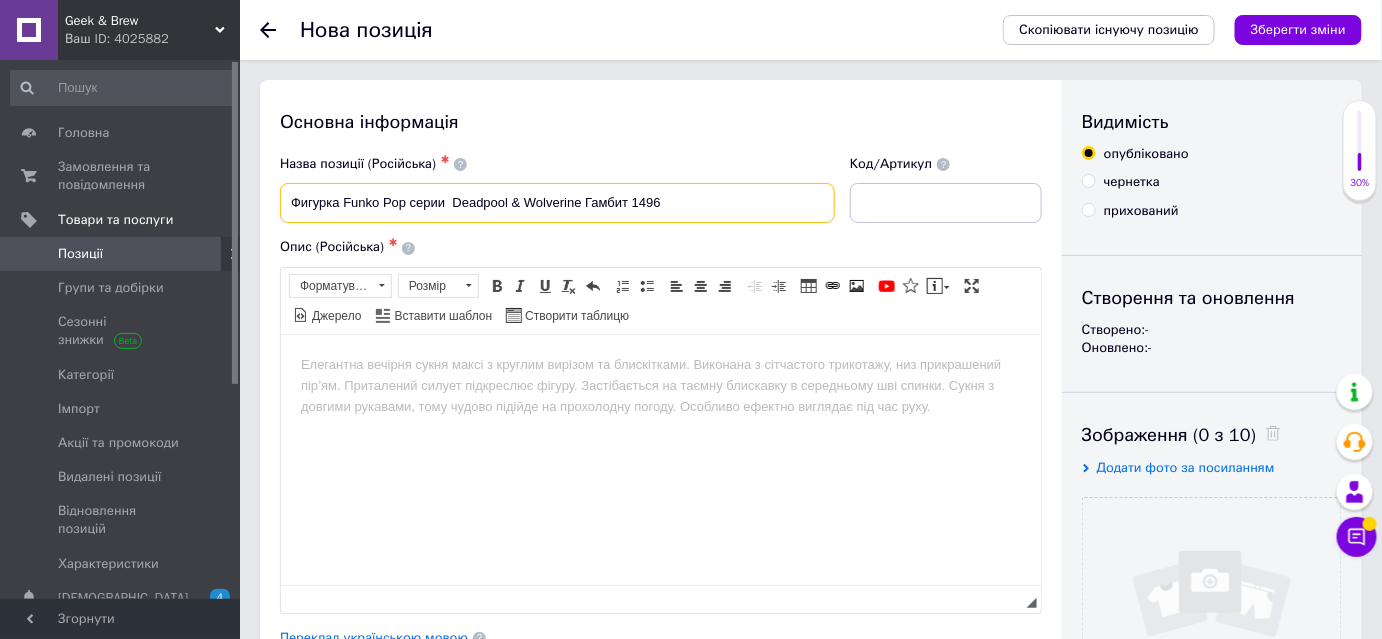 type on "Фигурка Funko Pop серии  Deadpool & Wolverine Гамбит 1496" 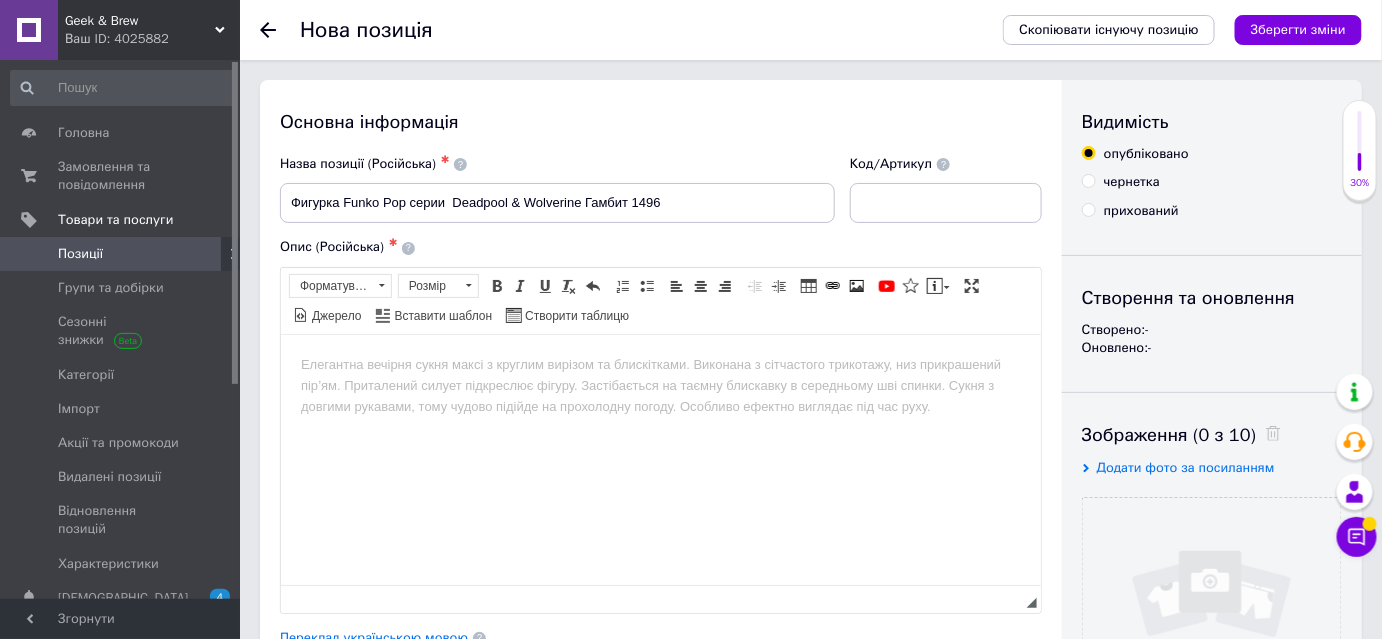 click at bounding box center [660, 364] 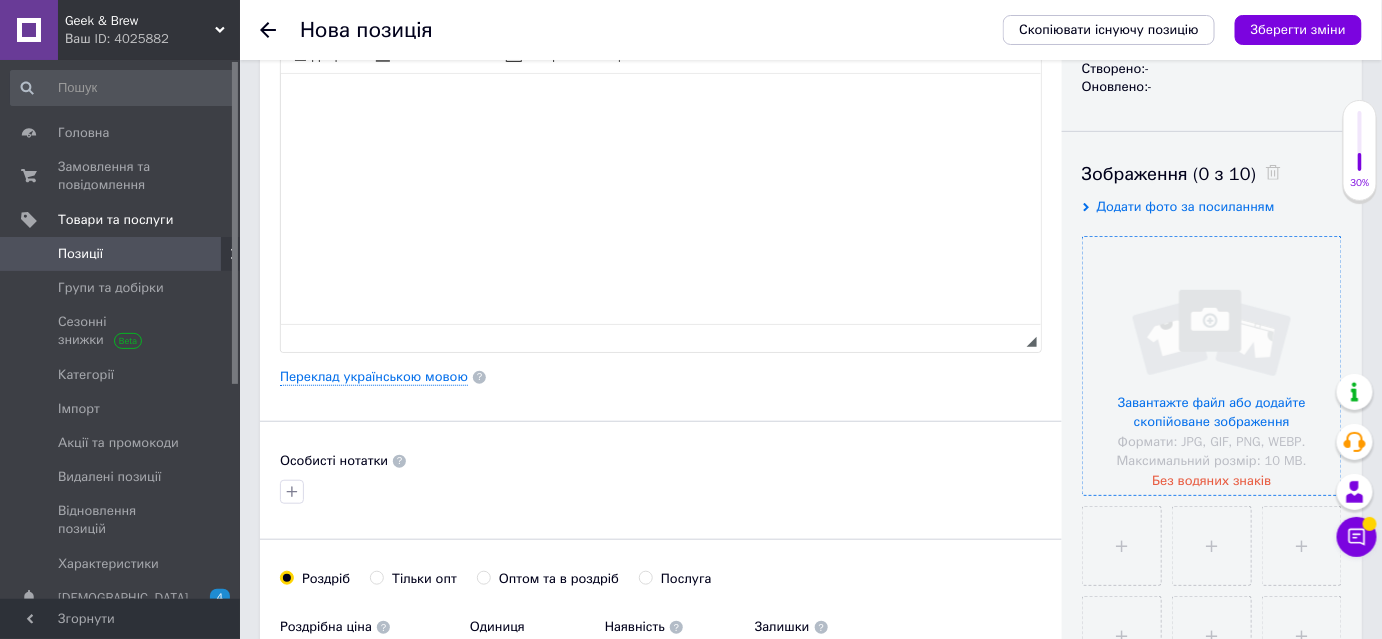 scroll, scrollTop: 272, scrollLeft: 0, axis: vertical 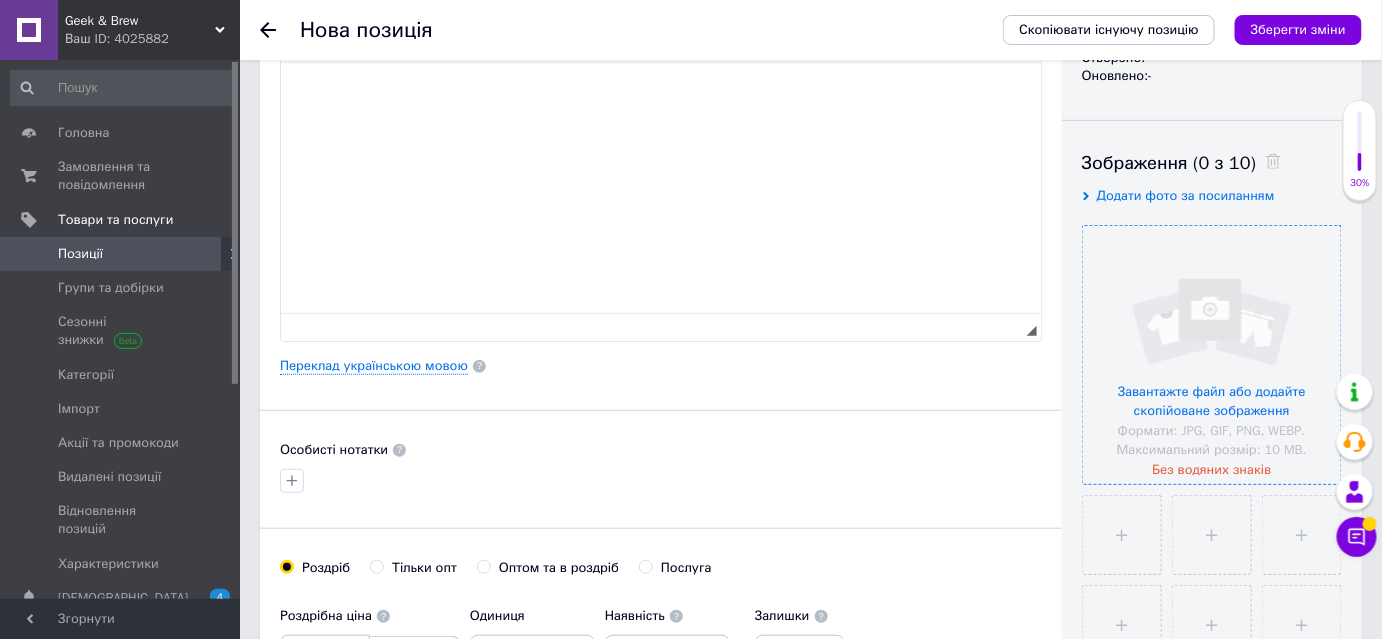 click at bounding box center (1212, 355) 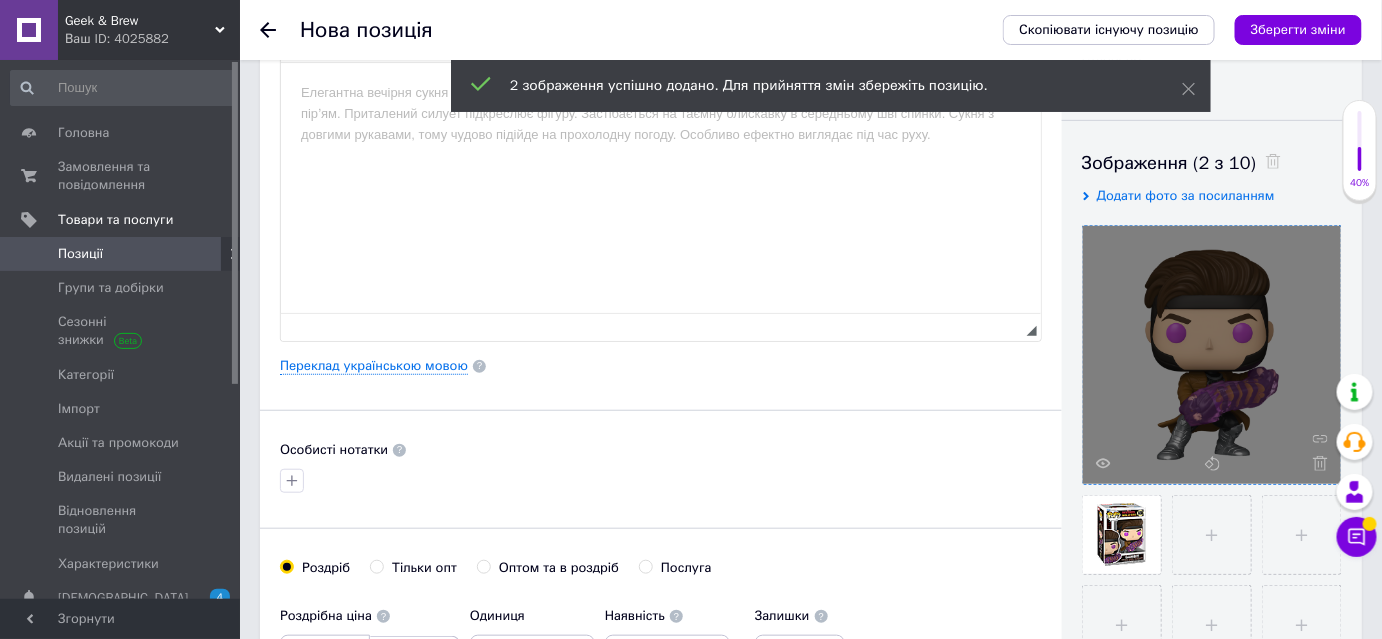 scroll, scrollTop: 636, scrollLeft: 0, axis: vertical 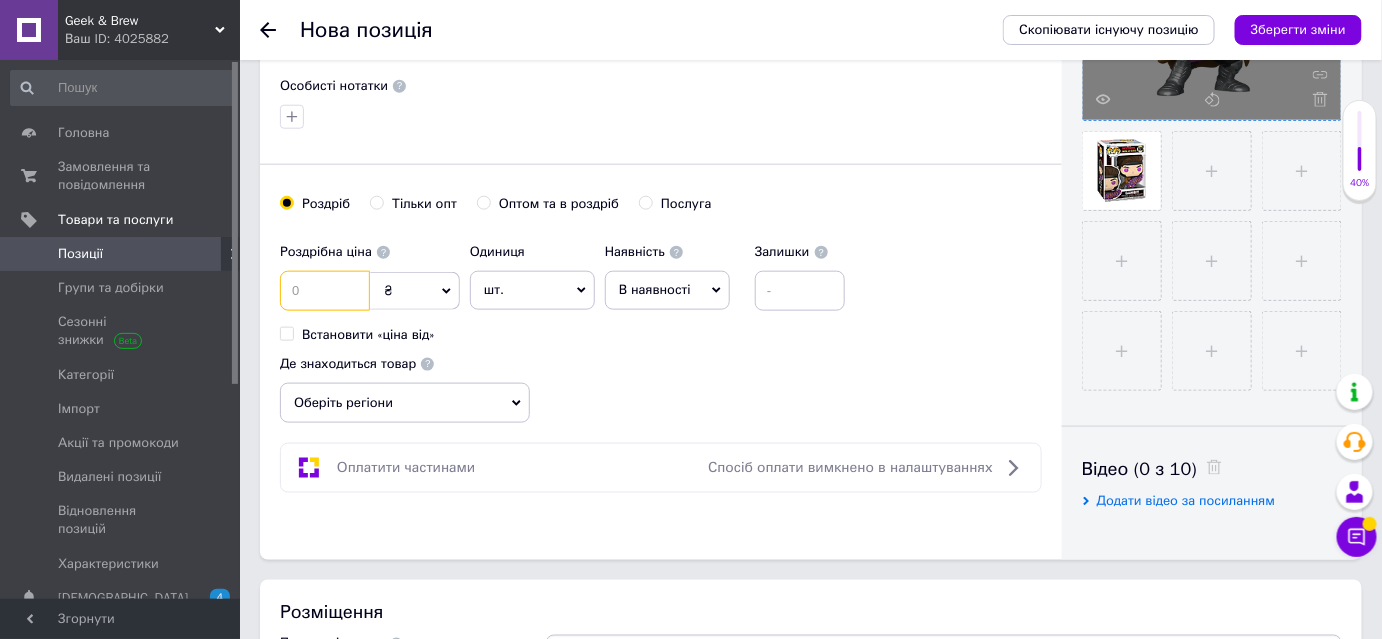 click at bounding box center (325, 291) 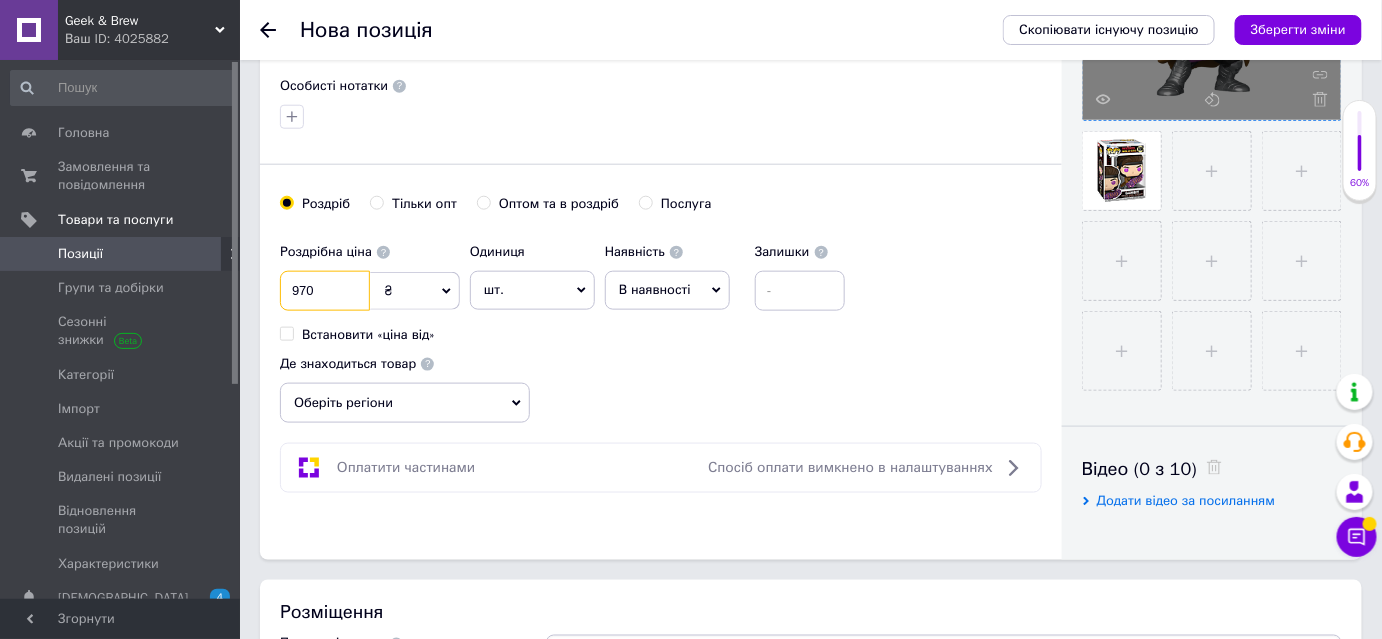 type on "970" 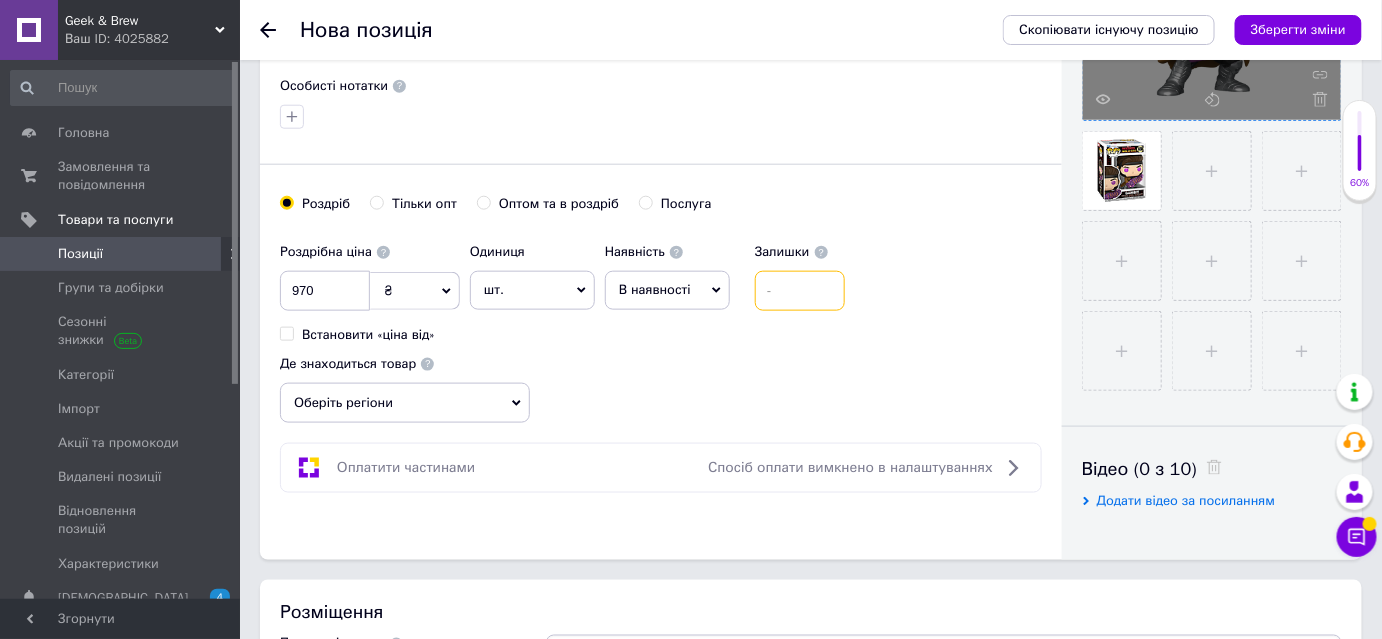 click at bounding box center [800, 291] 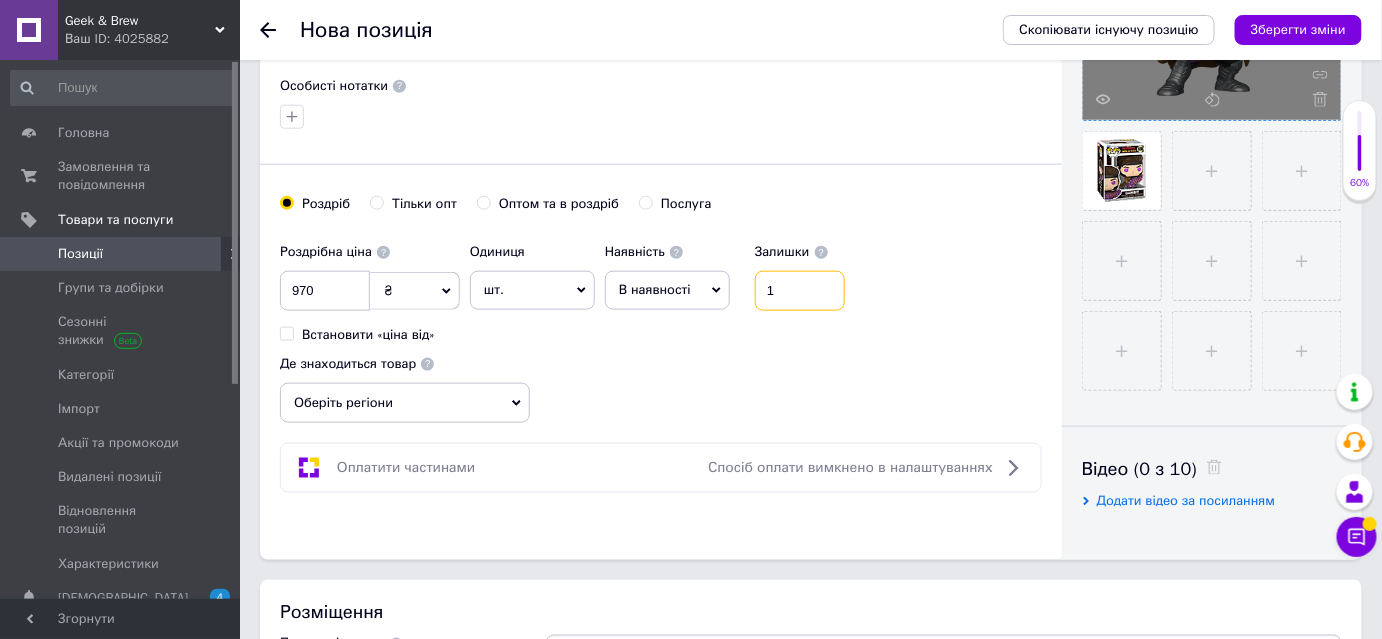 type on "1" 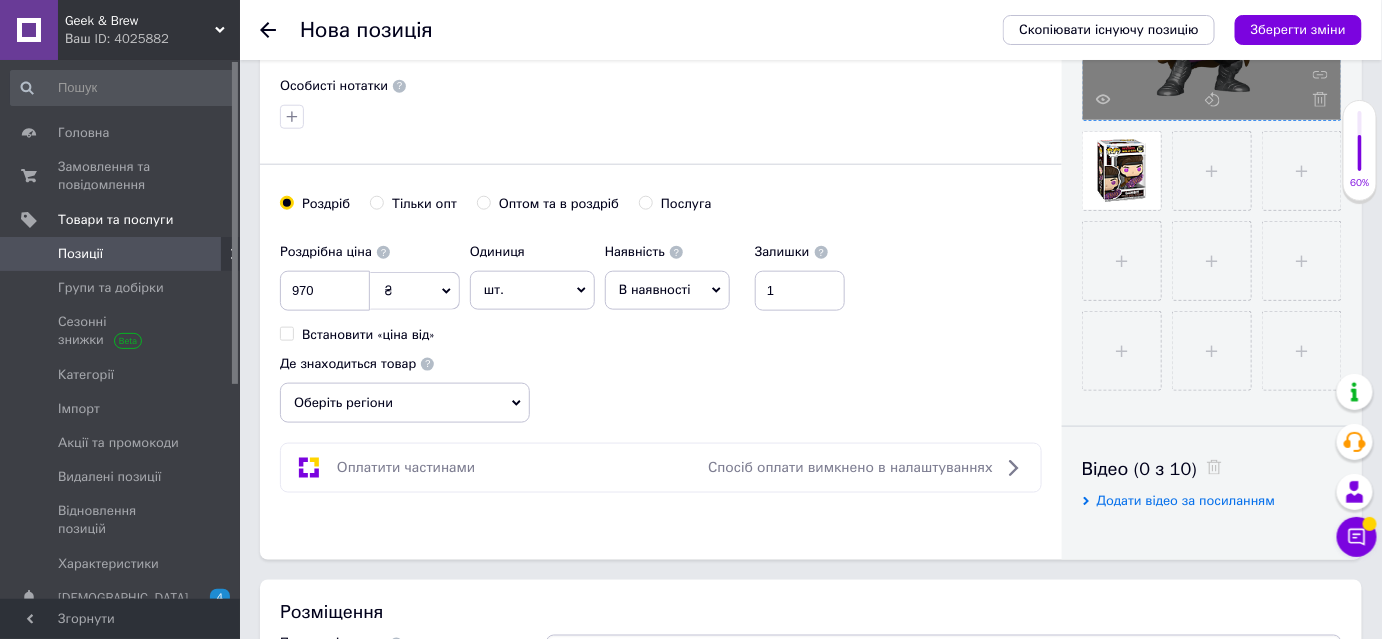 click on "Роздрібна ціна 970 ₴ $ EUR CHF GBP ¥ PLN ₸ MDL HUF KGS CNY TRY KRW lei Встановити «ціна від» Одиниця шт. Популярне комплект упаковка кв.м пара м кг пог.м послуга т а автоцистерна ампула б балон банка блістер бобіна бочка [PERSON_NAME] бухта в ват виїзд відро г г га година гр/кв.м гігакалорія д дав два місяці день доба доза є єврокуб з зміна к кВт каністра карат кв.дм кв.м кв.см кв.фут квартал кг кг/кв.м км колесо комплект коробка куб.дм куб.м л л лист м м мВт мл мм моток місяць мішок н набір номер о об'єкт од. п палетомісце пара партія пач пог.м послуга посівна одиниця птахомісце півроку пігулка" at bounding box center [661, 328] 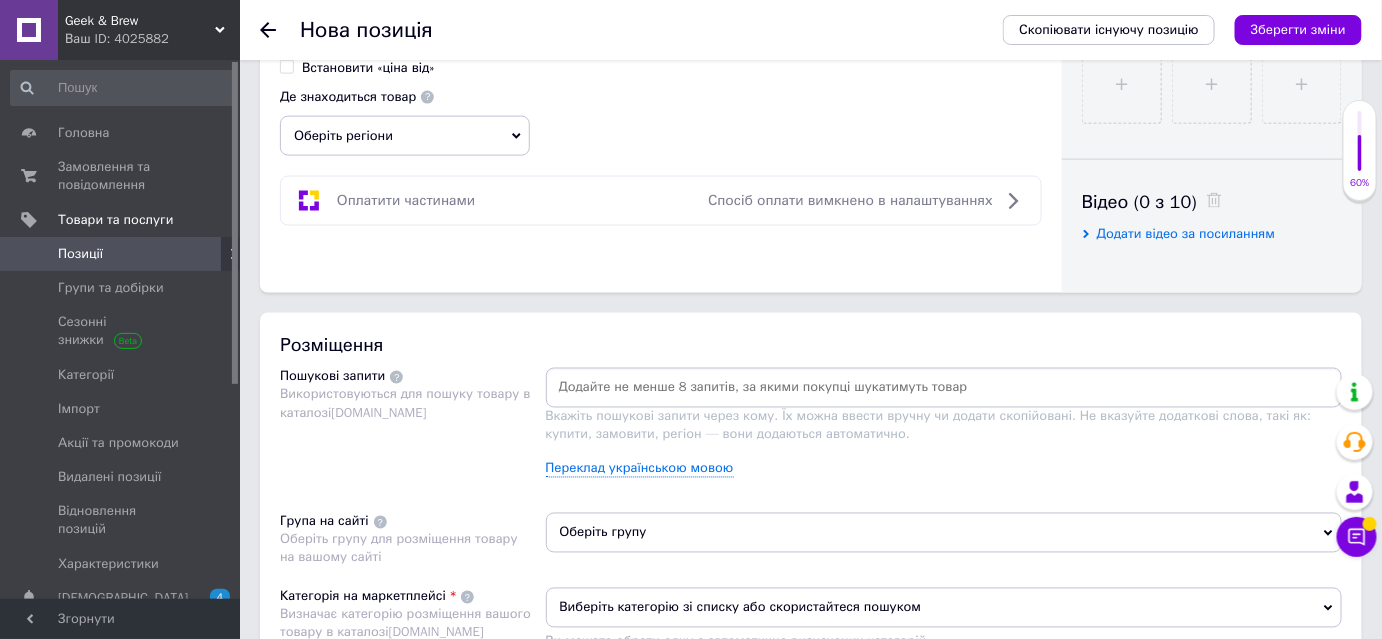 scroll, scrollTop: 909, scrollLeft: 0, axis: vertical 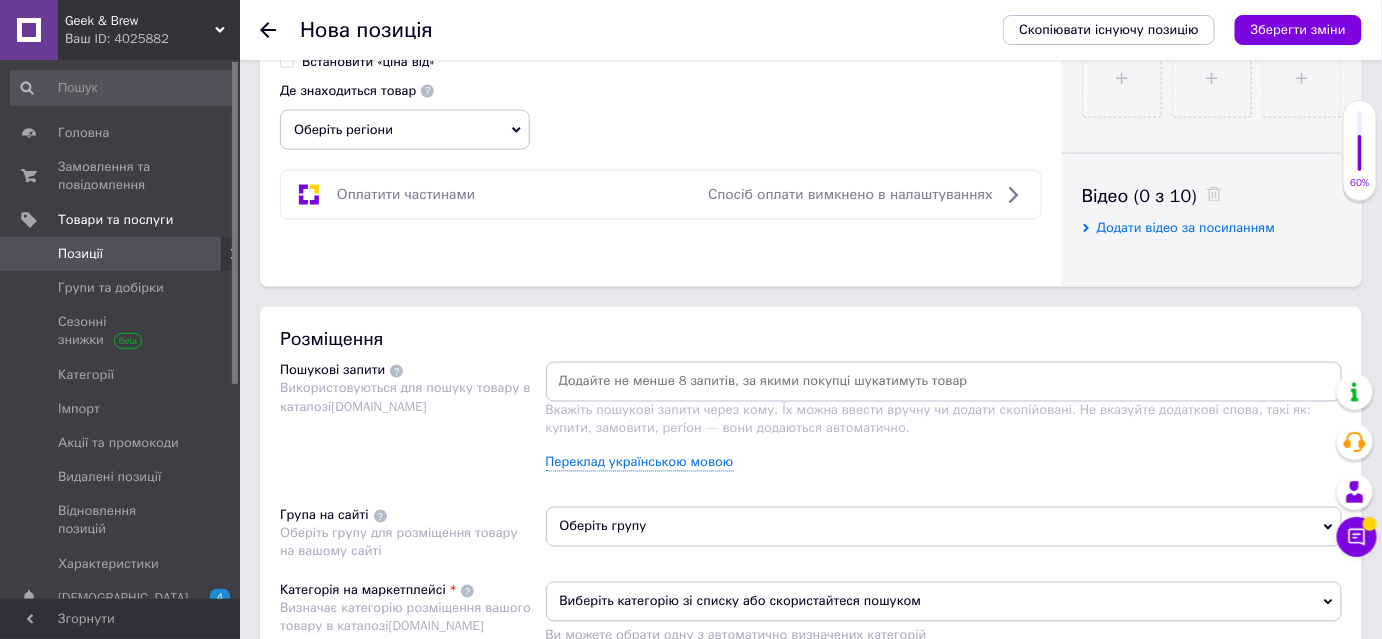 click on "Оберіть регіони" at bounding box center (405, 130) 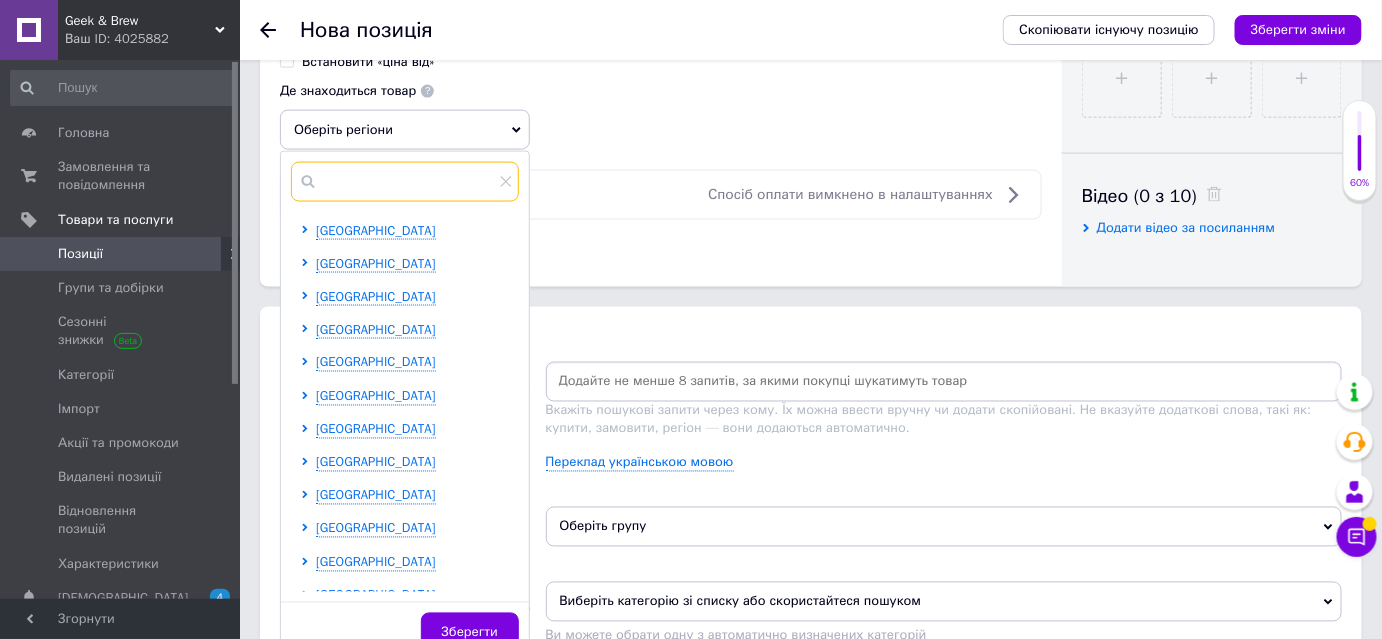 click at bounding box center [405, 182] 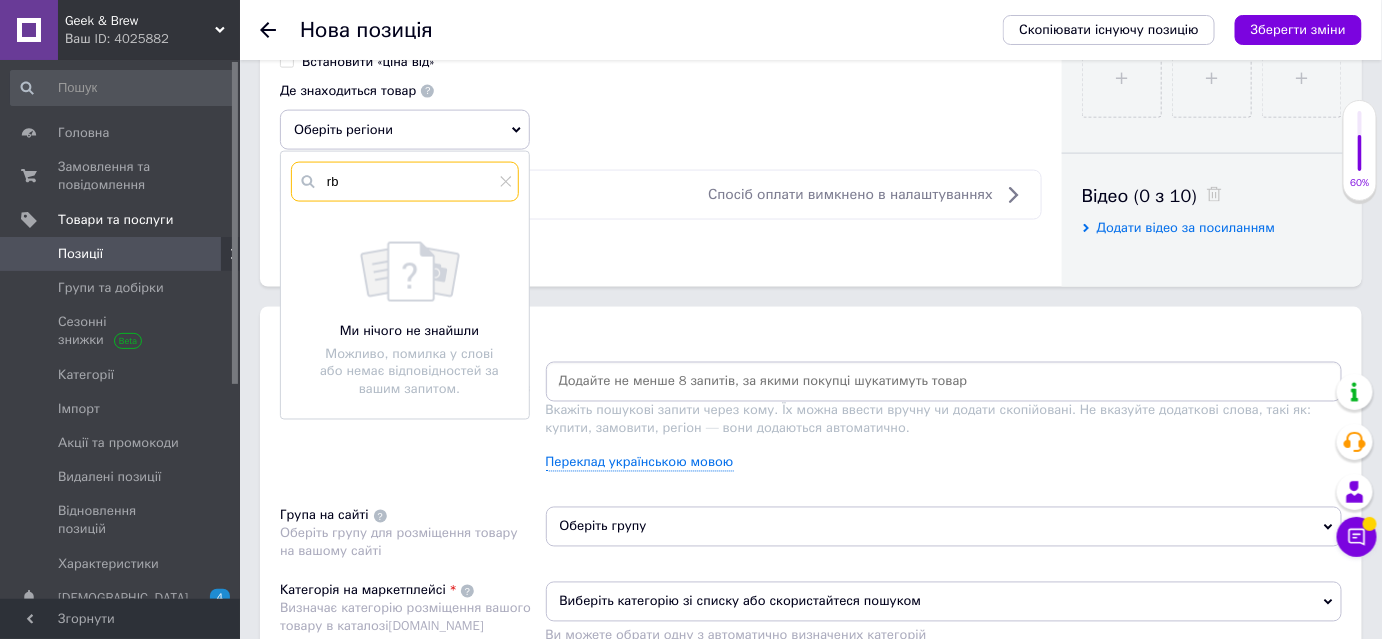type on "r" 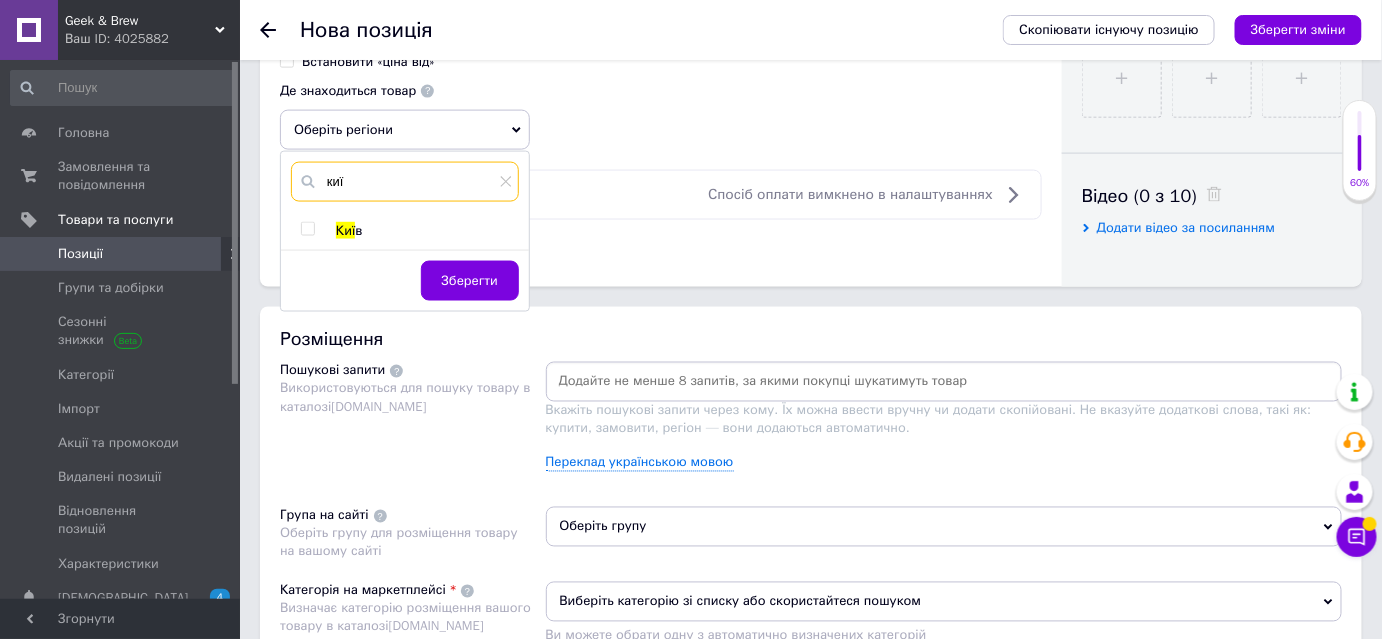 type on "киї" 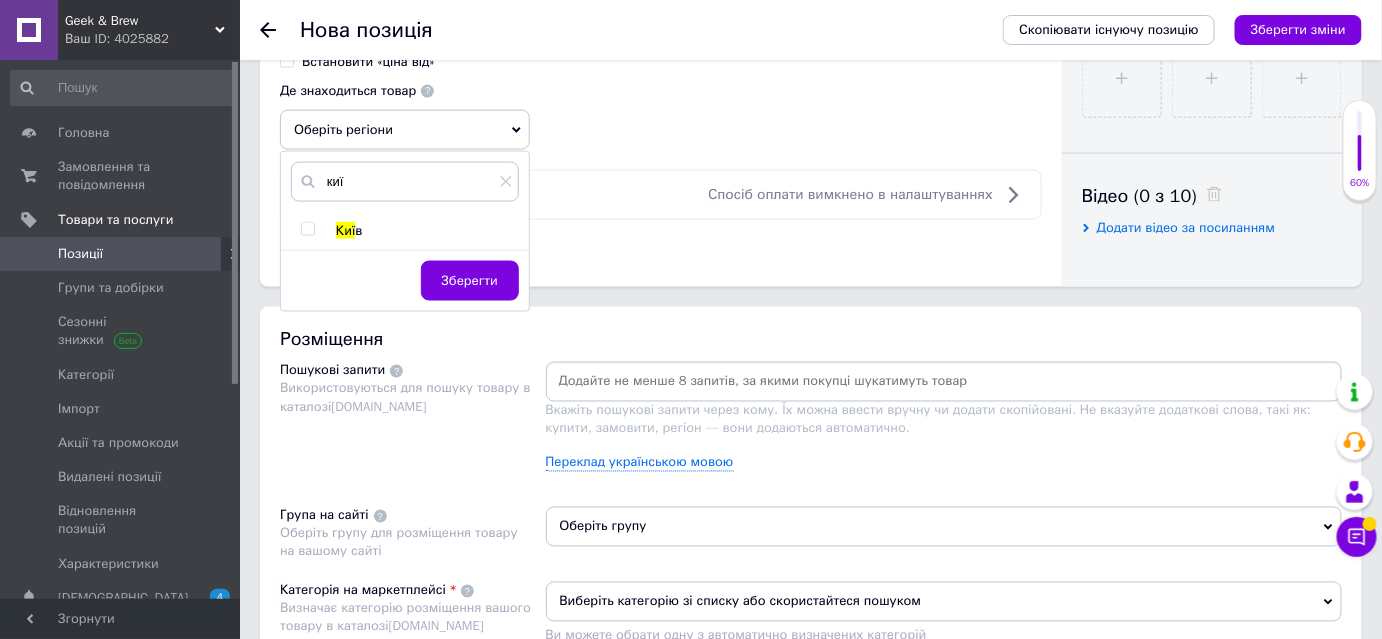 click at bounding box center (307, 229) 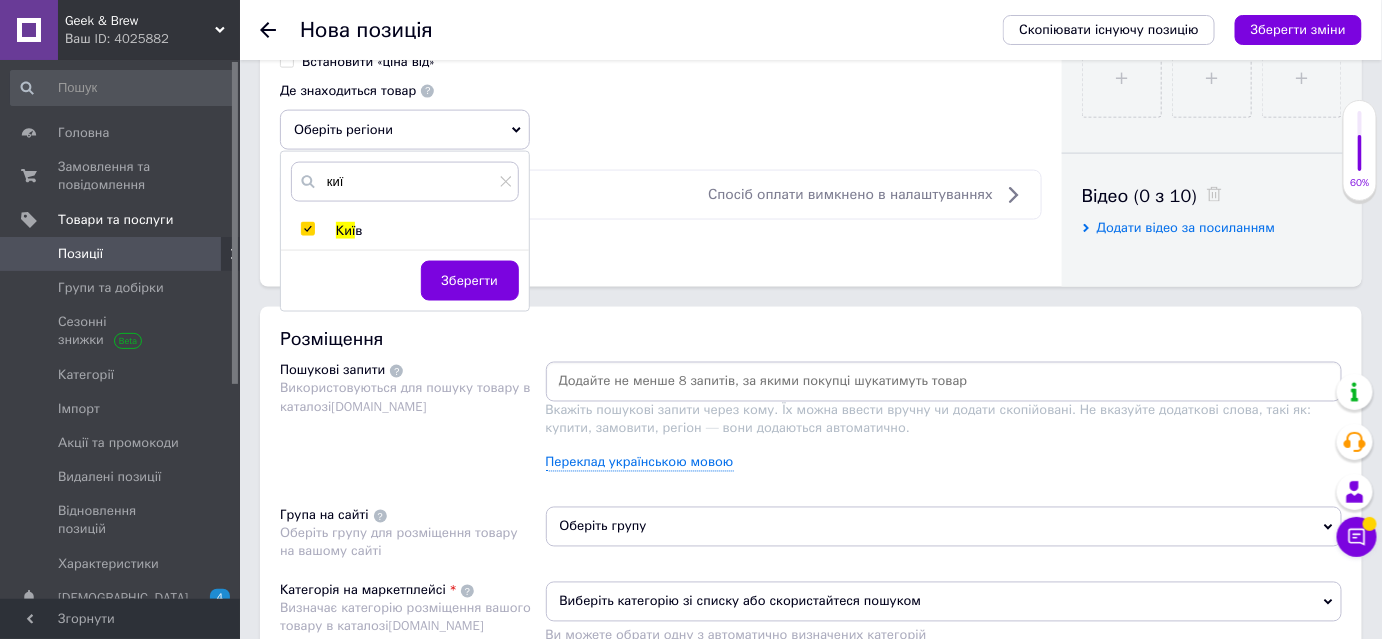checkbox on "true" 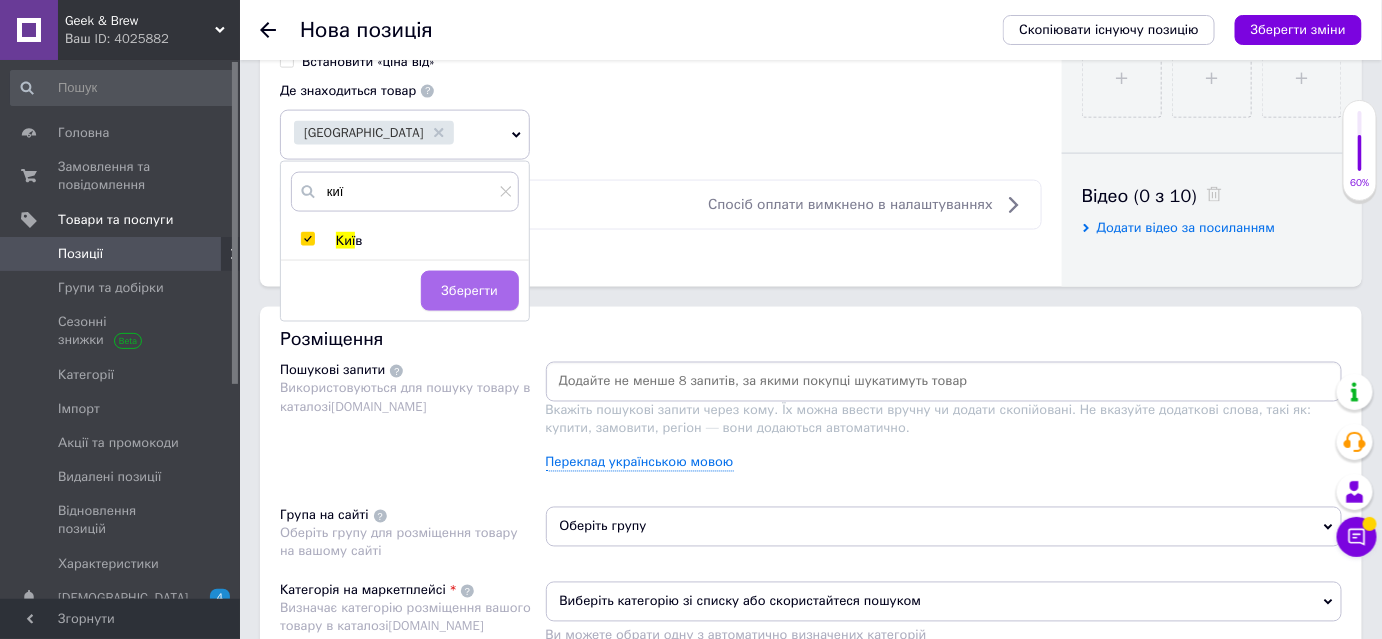 click on "Зберегти" at bounding box center (470, 291) 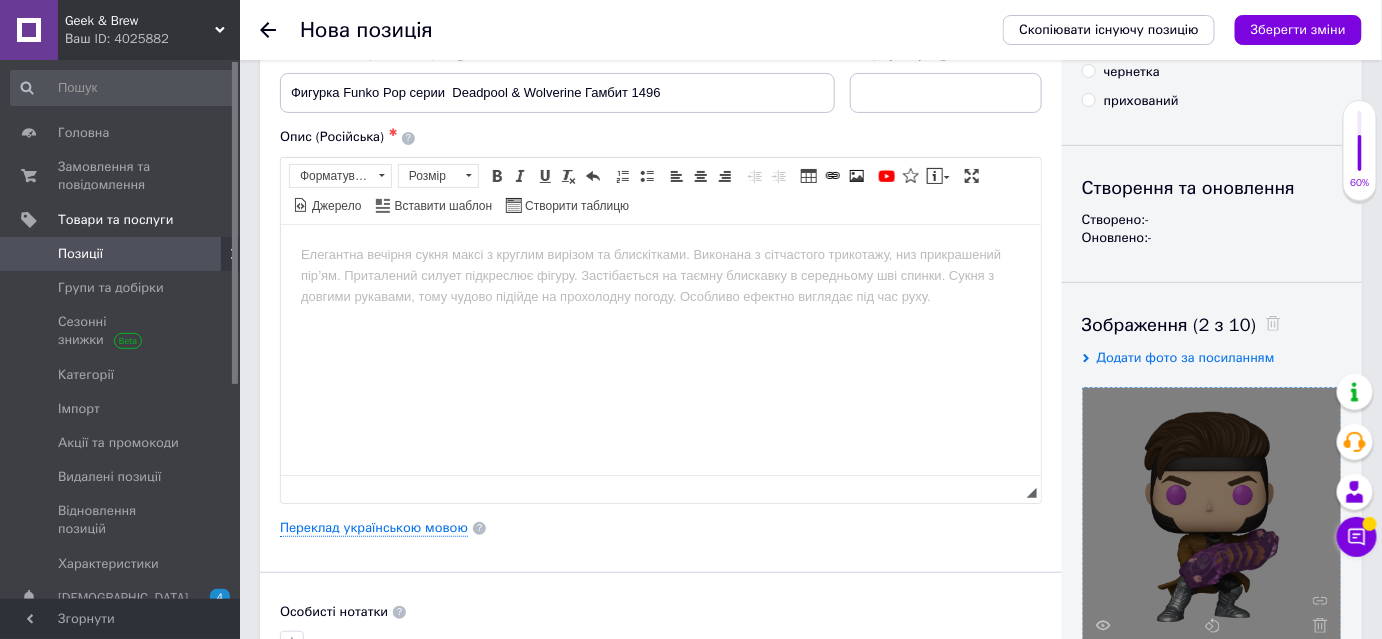 scroll, scrollTop: 0, scrollLeft: 0, axis: both 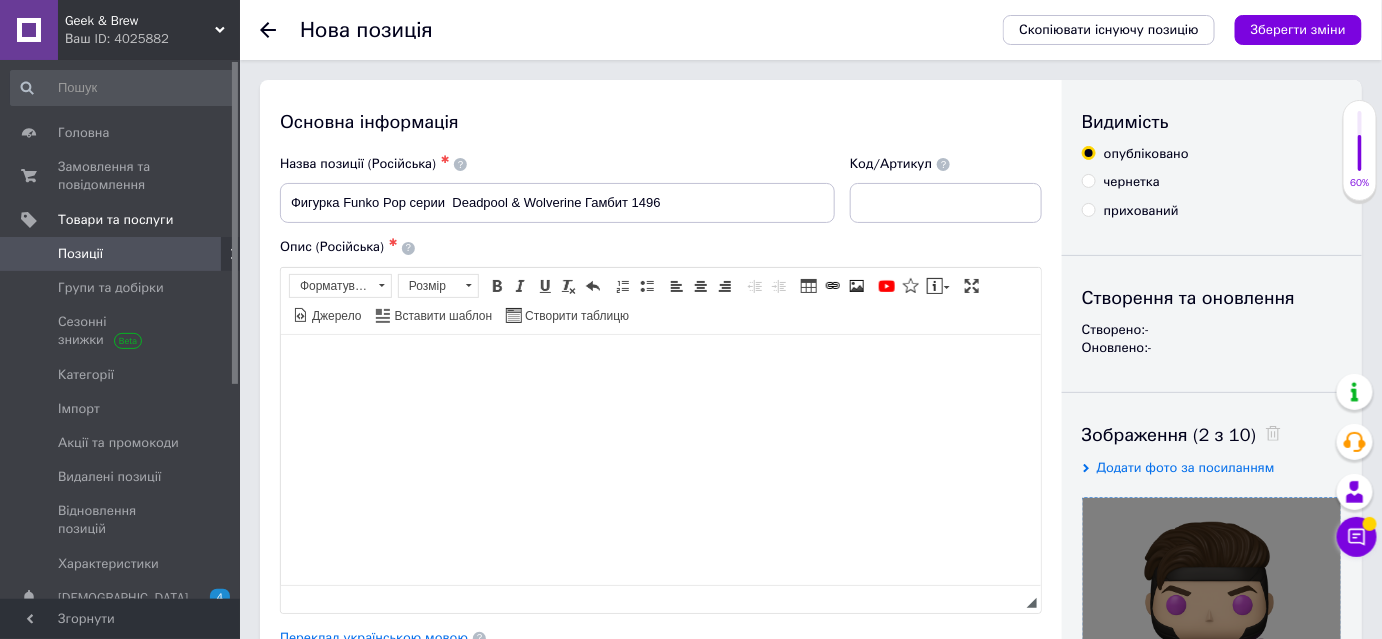 click at bounding box center [660, 364] 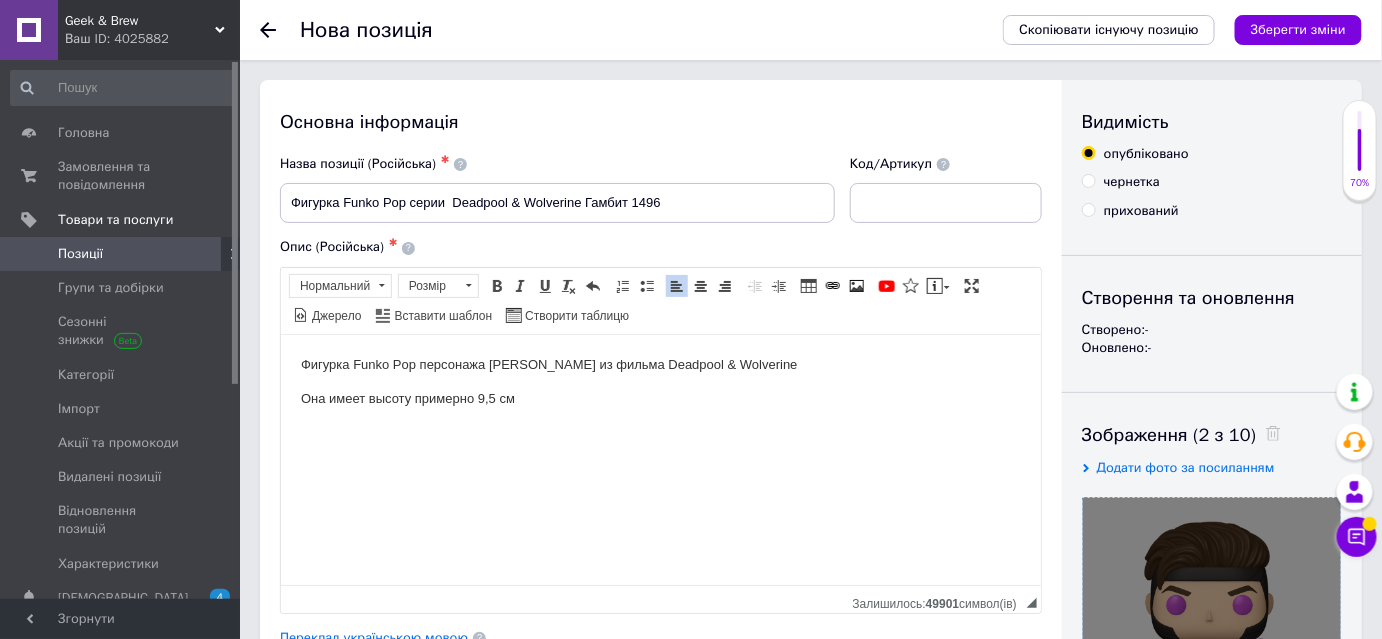 click on "Она имеет высоту примерно 9,5 см" at bounding box center [660, 398] 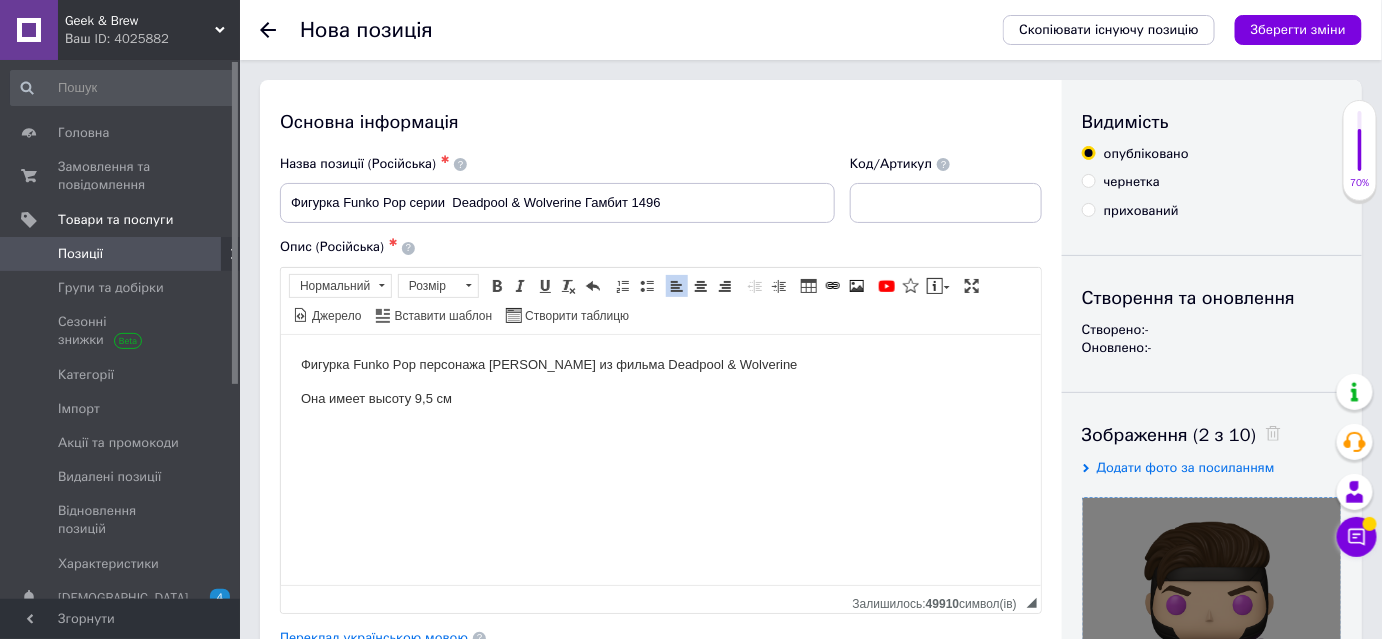 click on "Фигурка Funko Pop персонажа [PERSON_NAME] из фильма Deadpool & Wolverine" at bounding box center (660, 364) 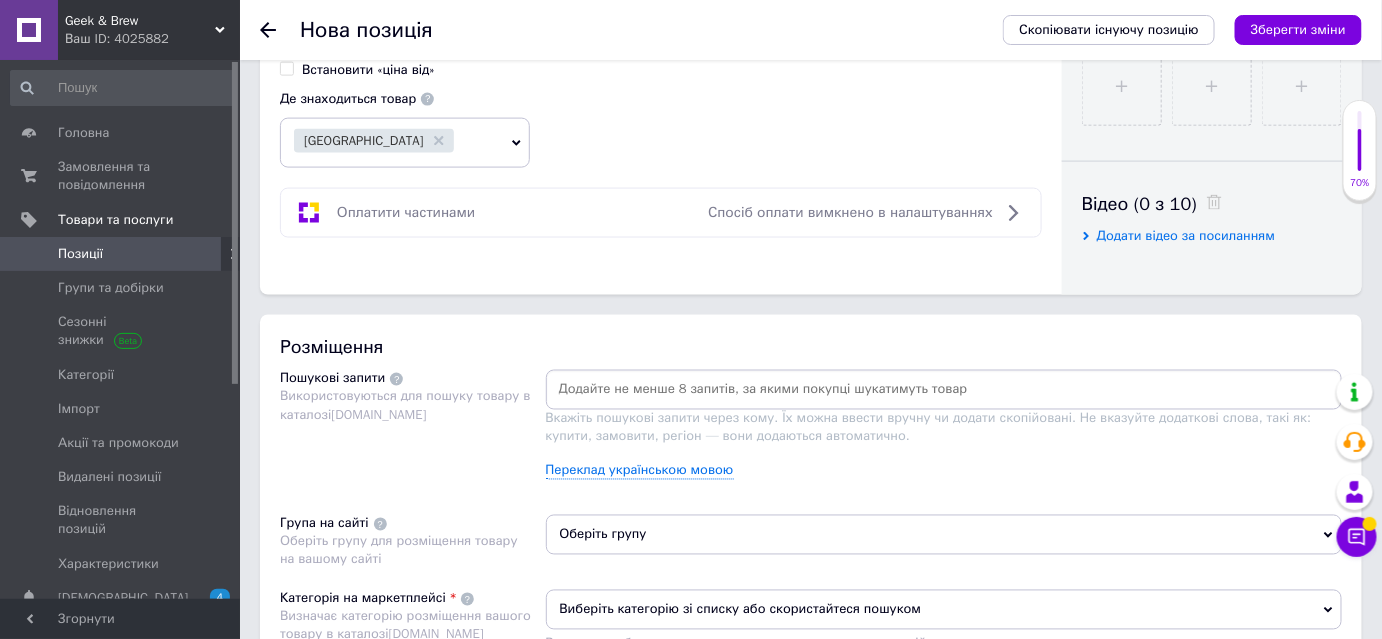 scroll, scrollTop: 1000, scrollLeft: 0, axis: vertical 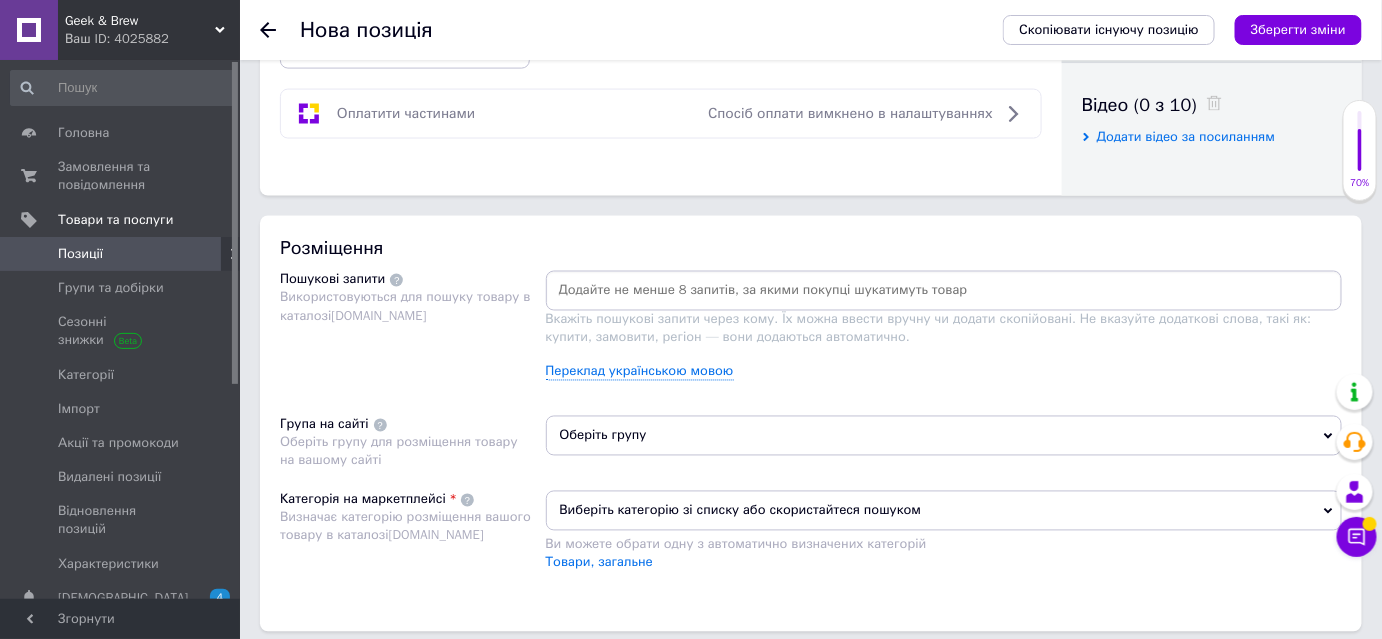 click on "Оберіть групу" at bounding box center (944, 436) 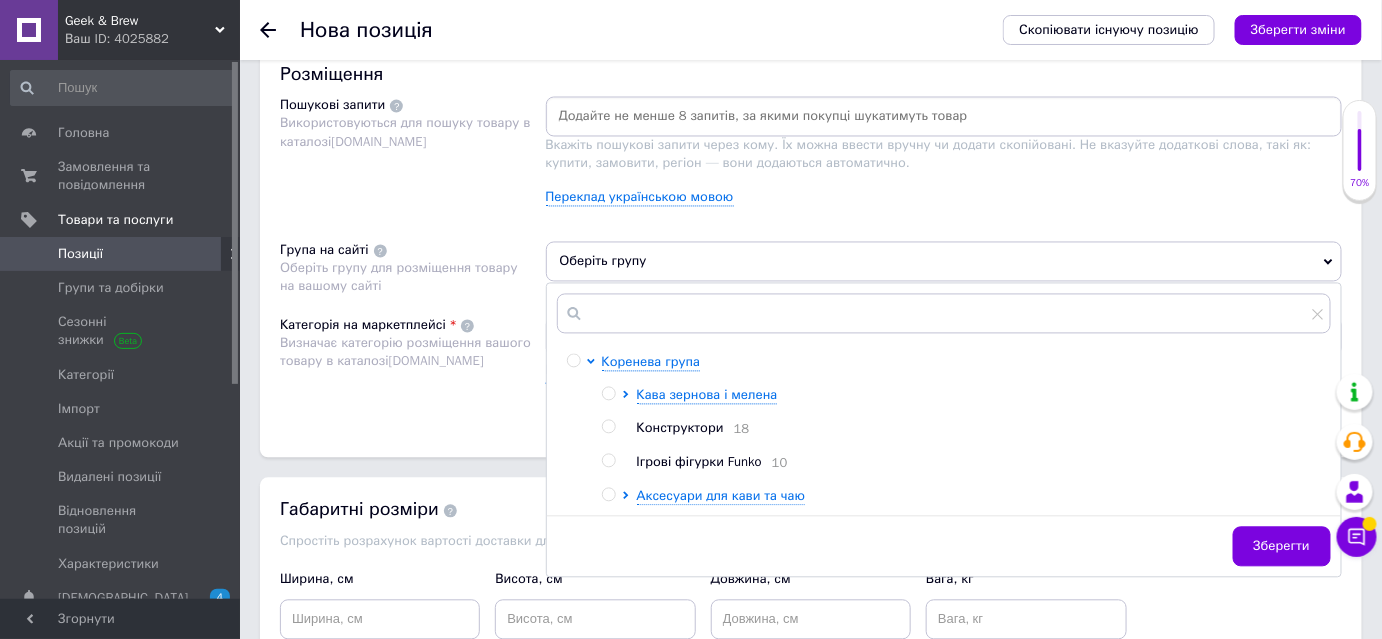 scroll, scrollTop: 1272, scrollLeft: 0, axis: vertical 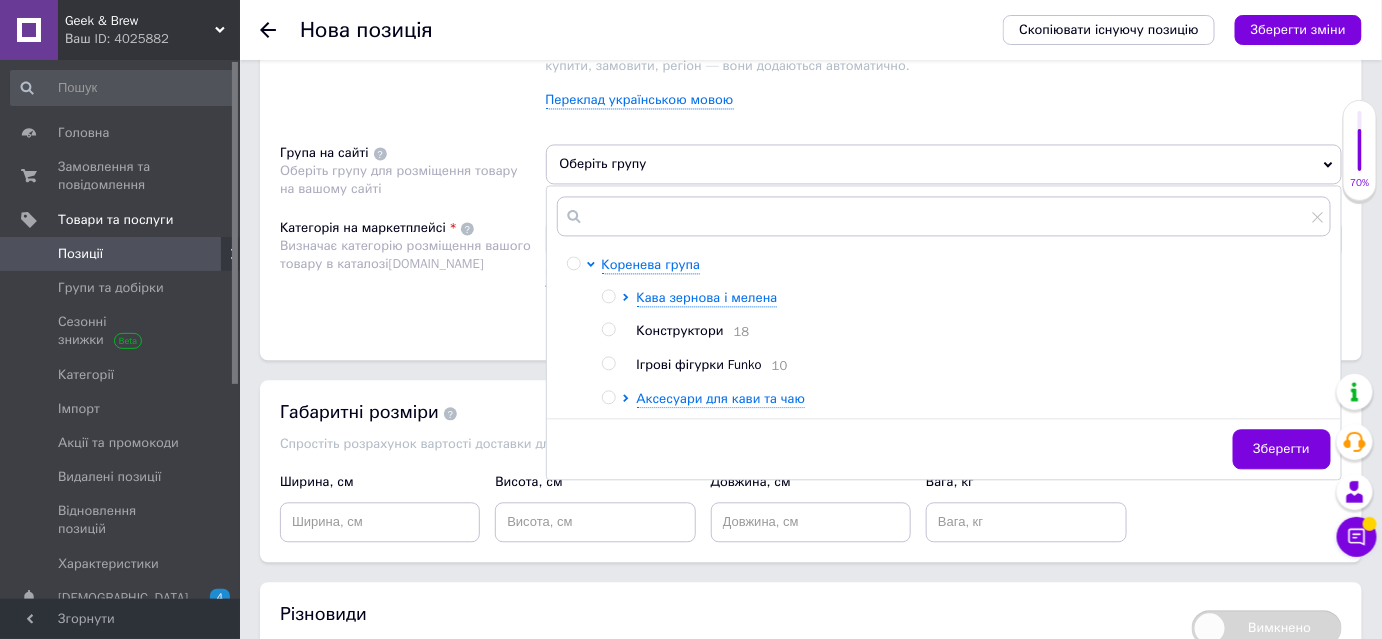 click on "Ігрові фігурки Funko" at bounding box center [699, 364] 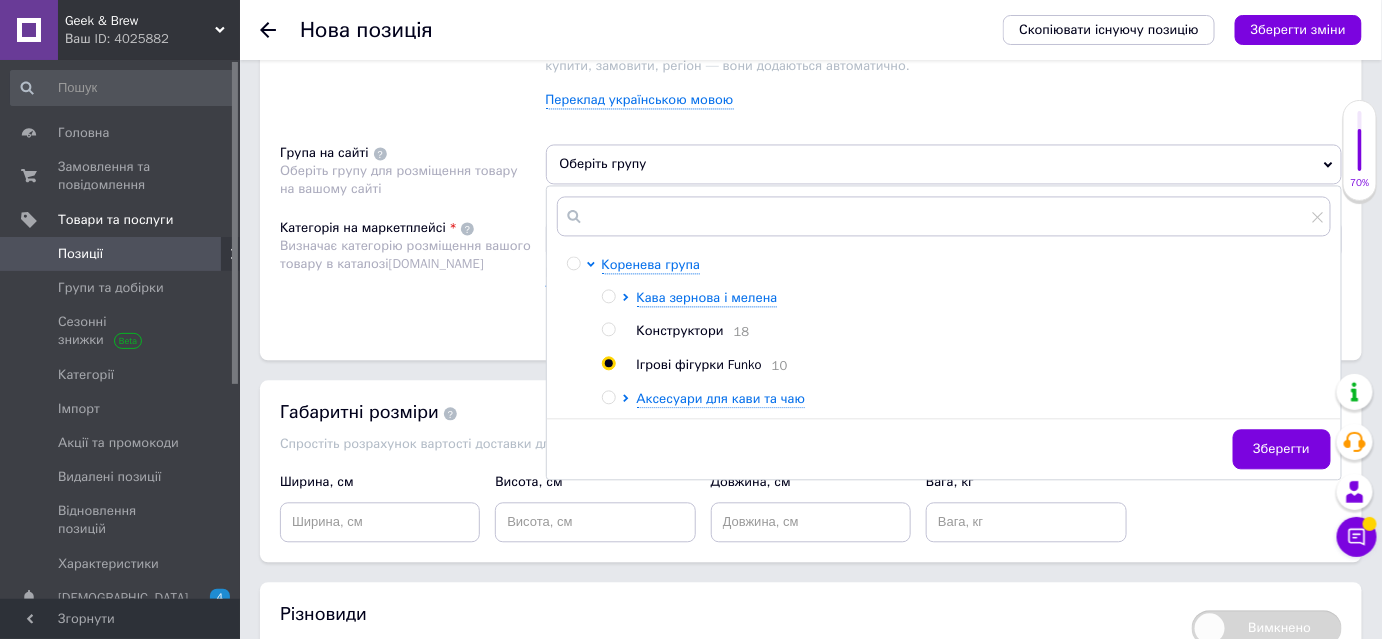 radio on "true" 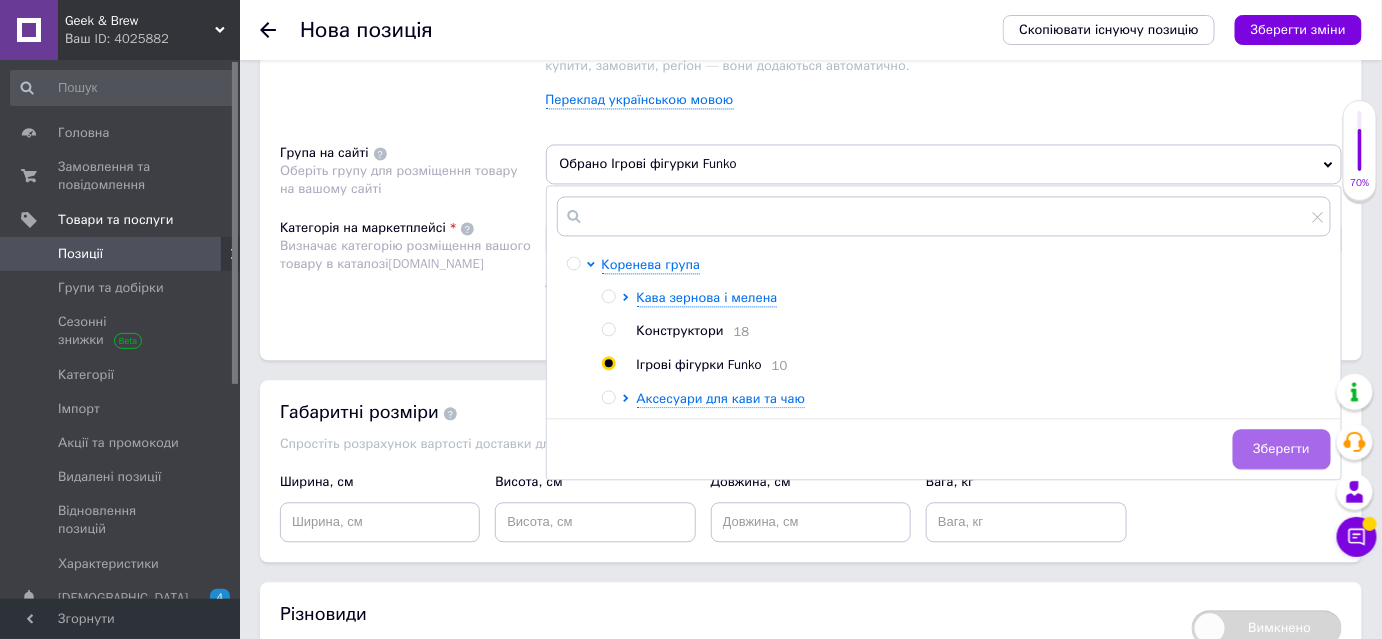 click on "Зберегти" at bounding box center [1282, 449] 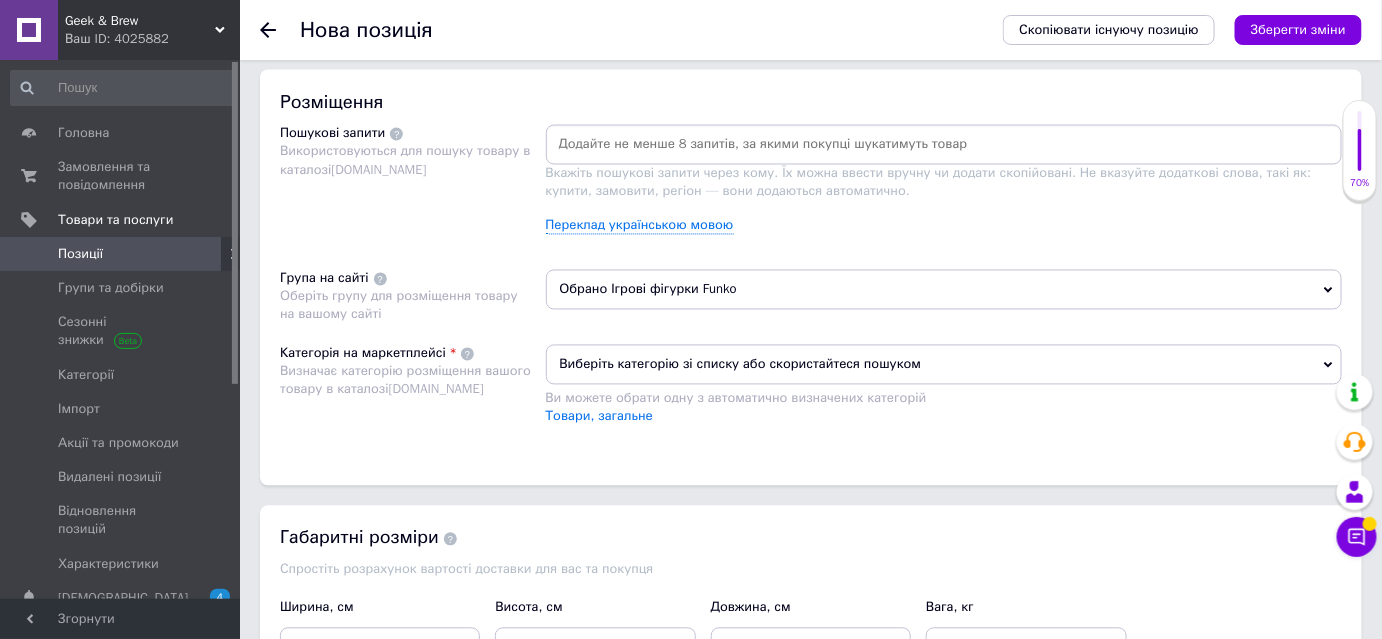 scroll, scrollTop: 1000, scrollLeft: 0, axis: vertical 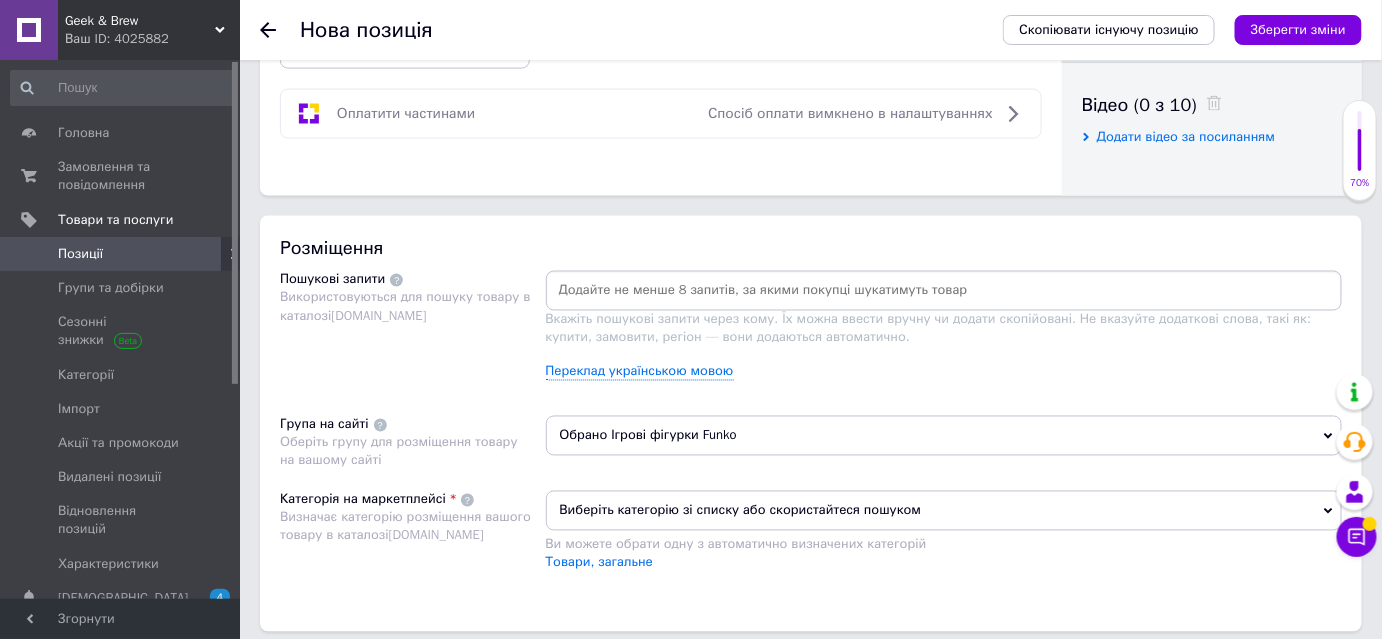 click at bounding box center (944, 291) 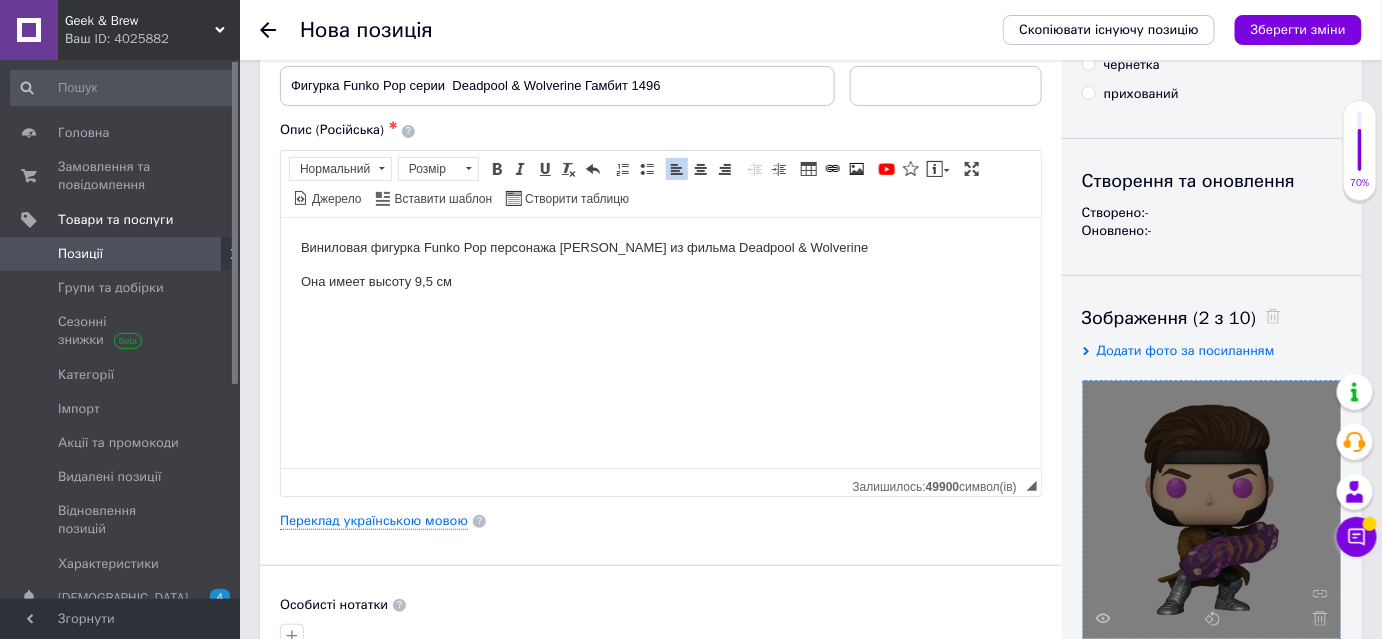 scroll, scrollTop: 0, scrollLeft: 0, axis: both 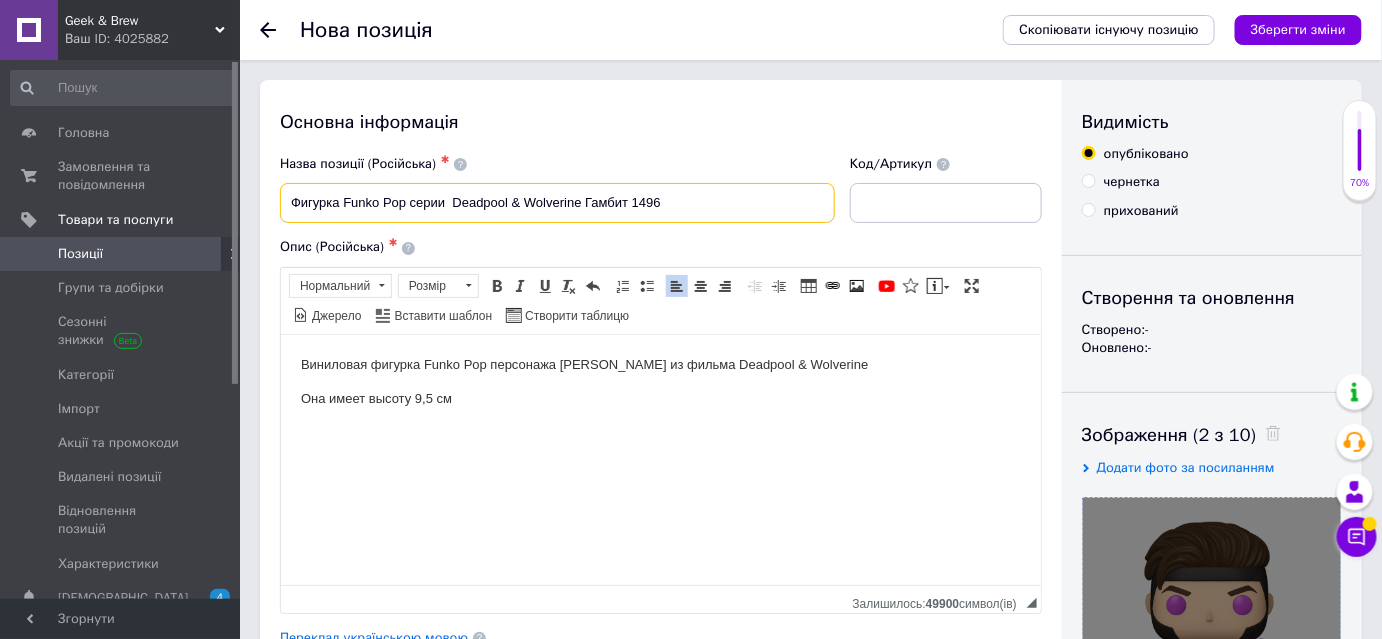 click on "Фигурка Funko Pop серии  Deadpool & Wolverine Гамбит 1496" at bounding box center [557, 203] 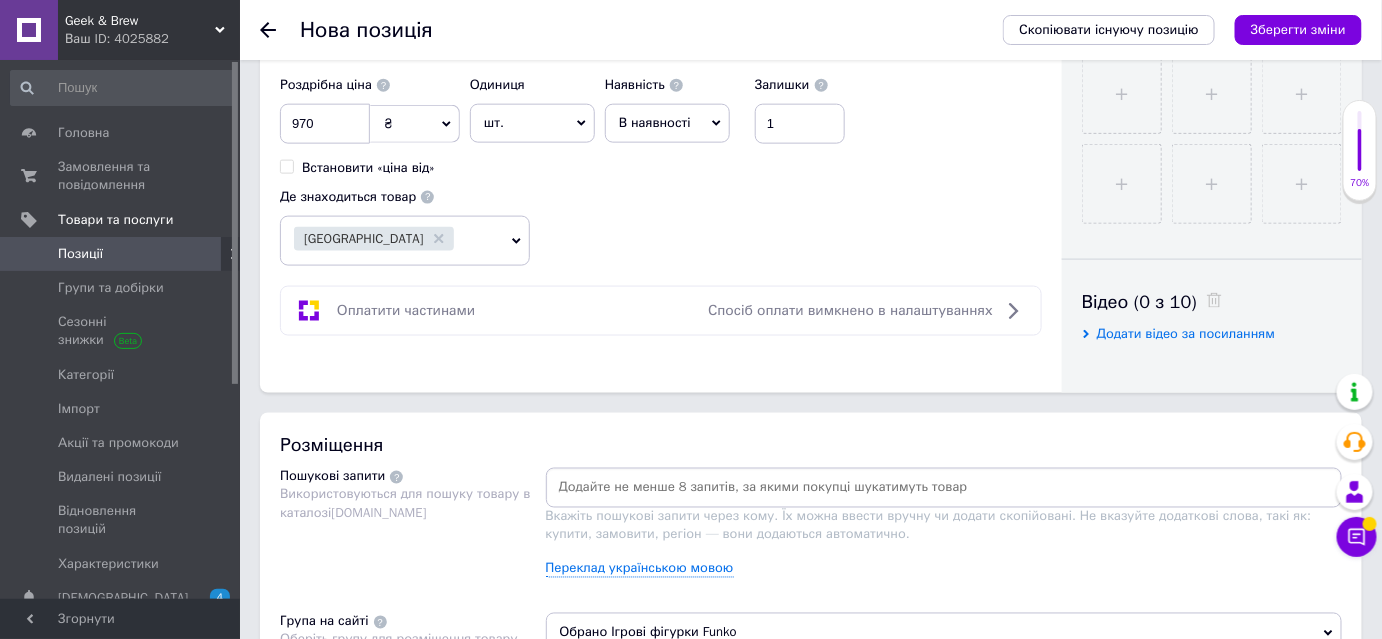 scroll, scrollTop: 1000, scrollLeft: 0, axis: vertical 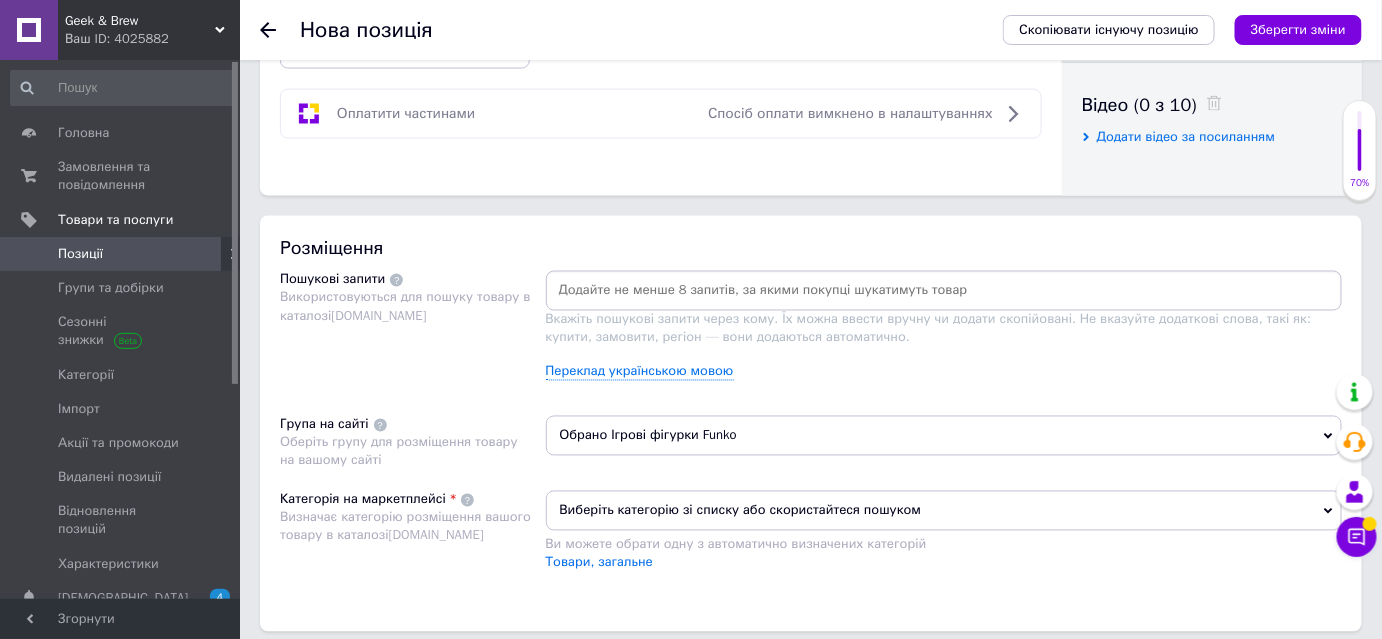 click at bounding box center [944, 291] 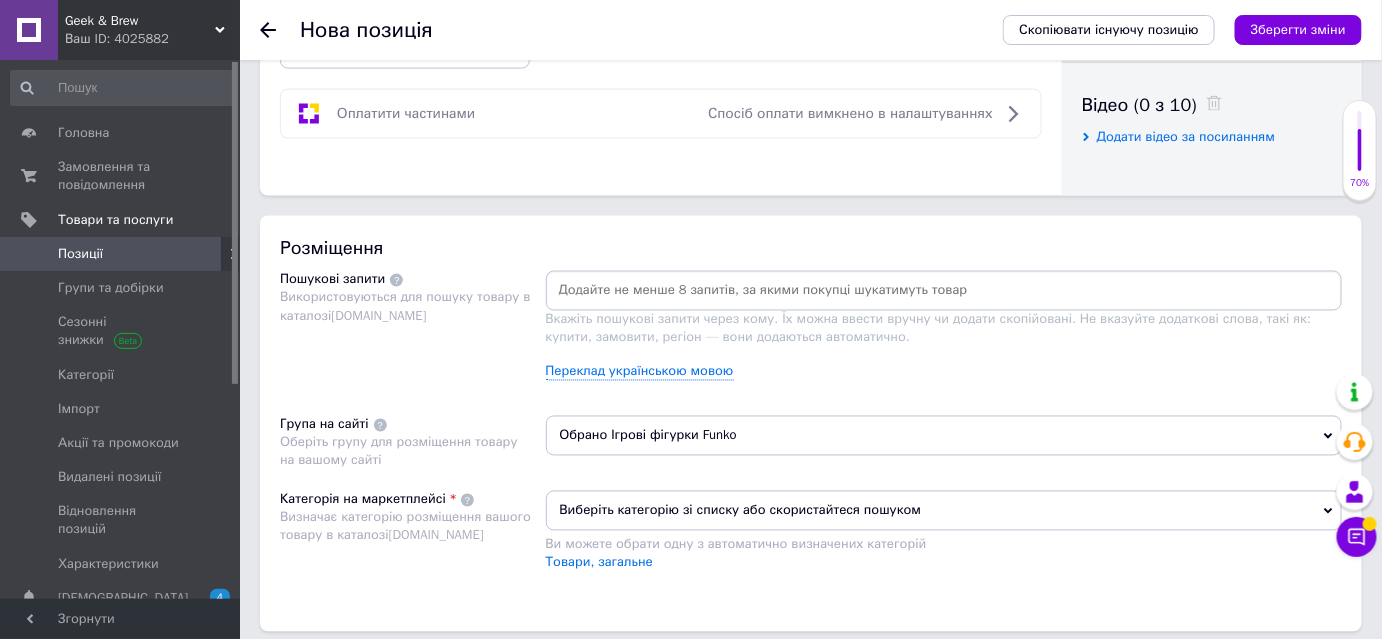 paste on "Фигурка Funko Pop серии  Deadpool & Wolverine Гамбит 1496" 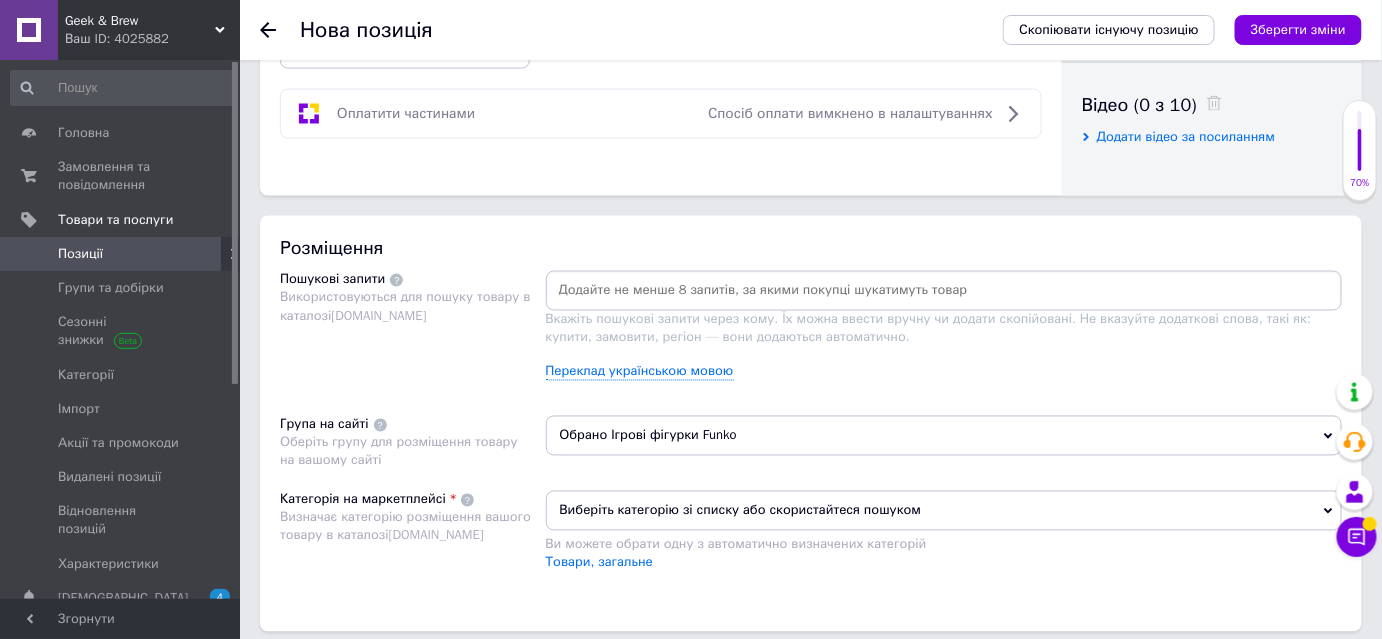 type on "Фигурка Funko Pop серии  Deadpool & Wolverine Гамбит 1496" 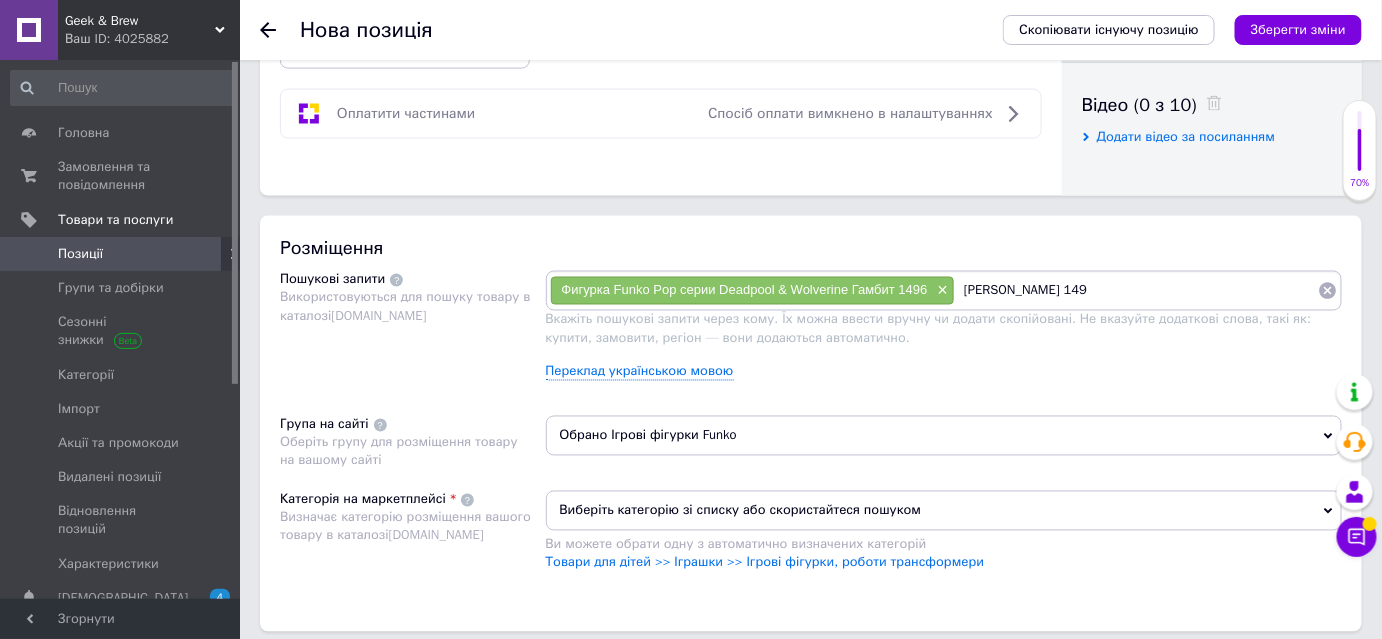 type on "[PERSON_NAME] 1496" 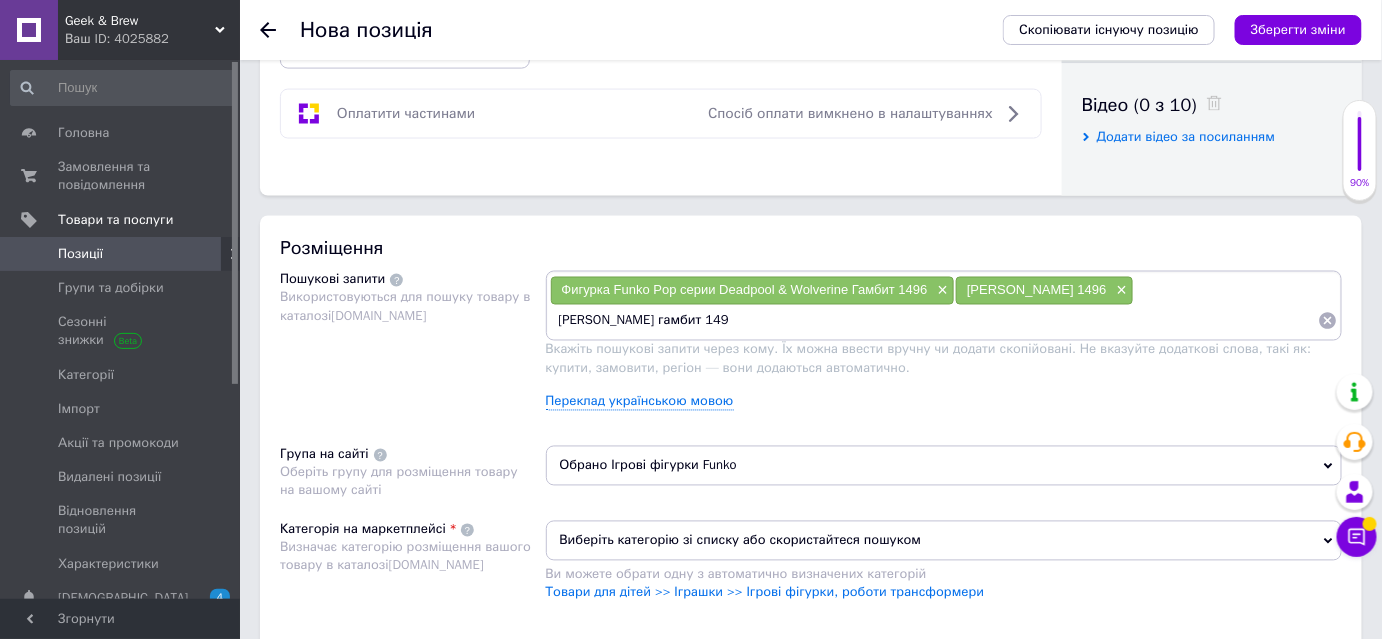 type on "[PERSON_NAME] гамбит 1496" 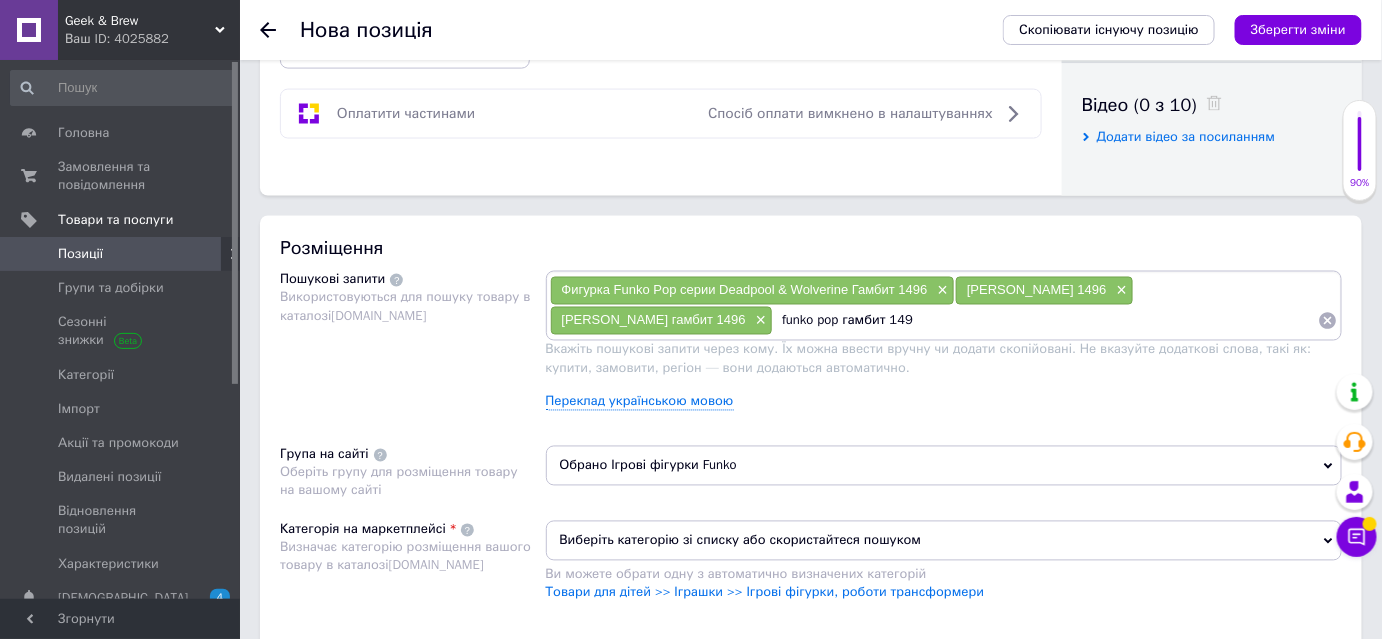 type on "funko pop гамбит 1496" 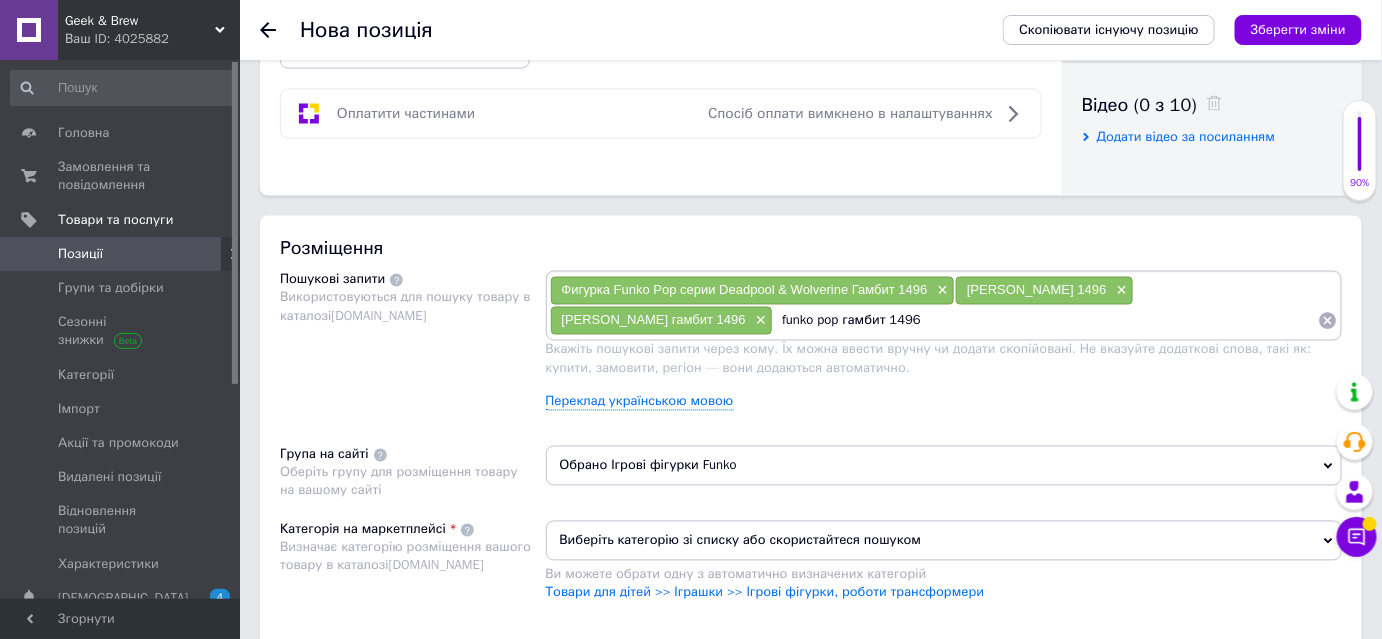type 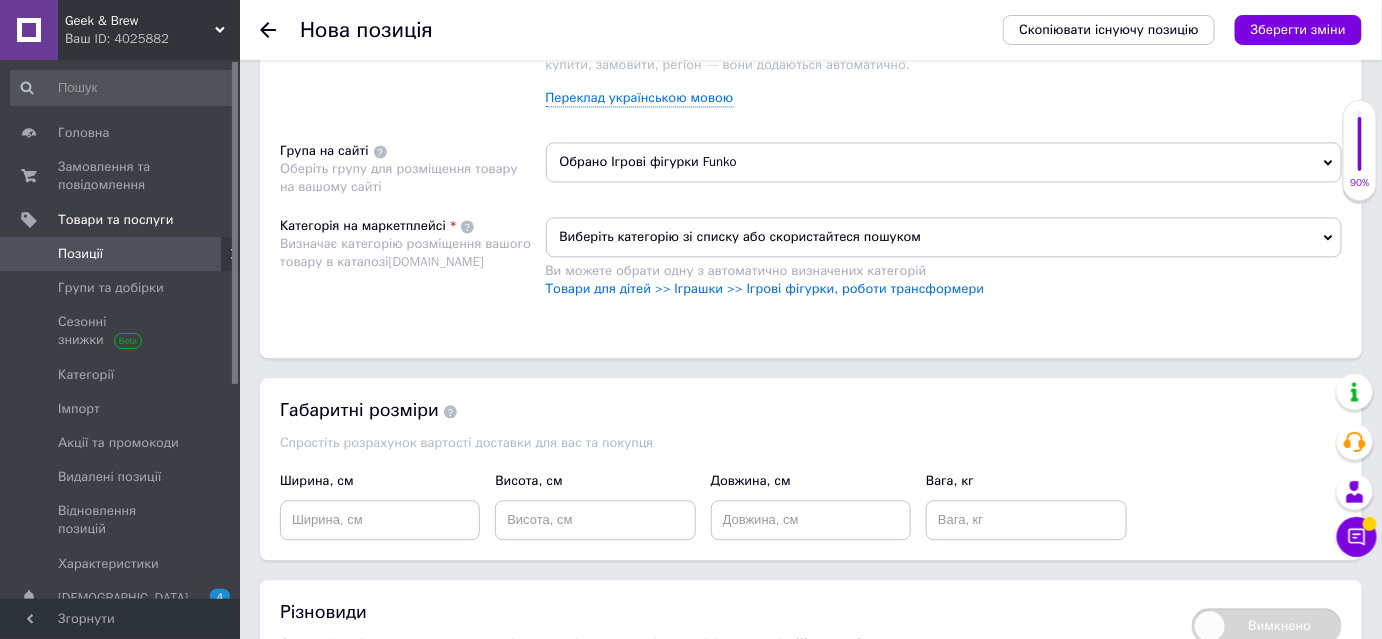 scroll, scrollTop: 1272, scrollLeft: 0, axis: vertical 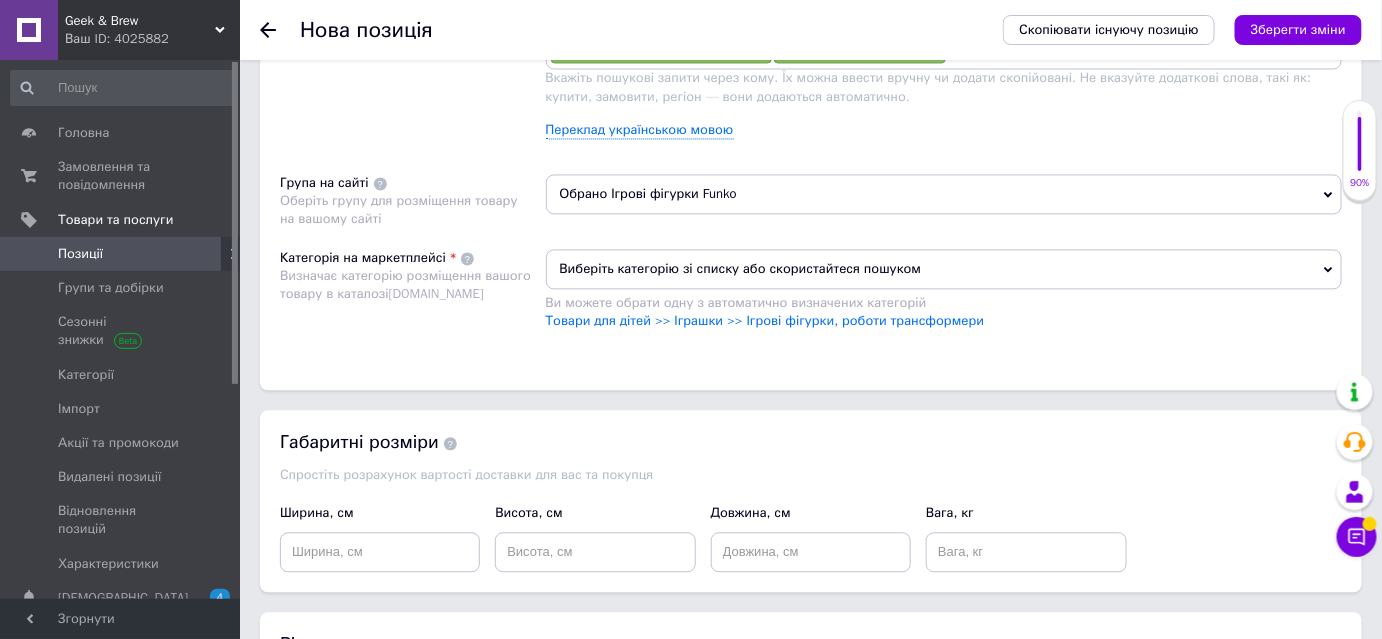 click on "Виберіть категорію зі списку або скористайтеся пошуком" at bounding box center (944, 269) 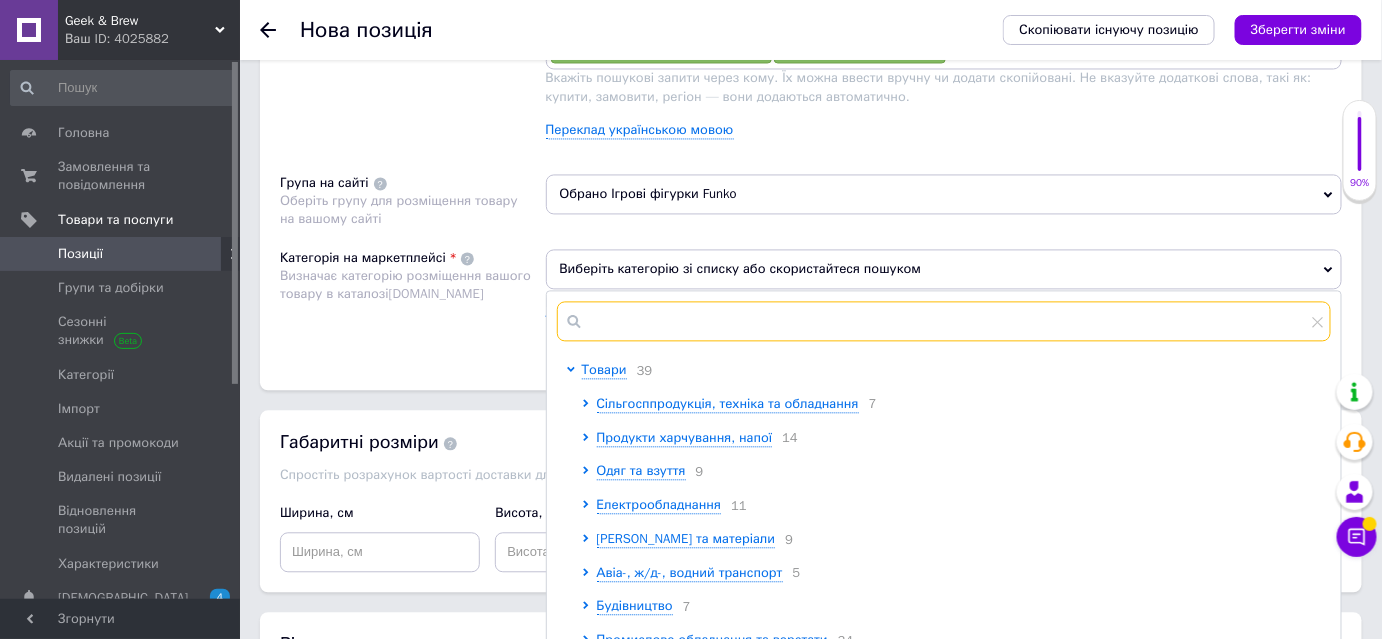 click at bounding box center [944, 321] 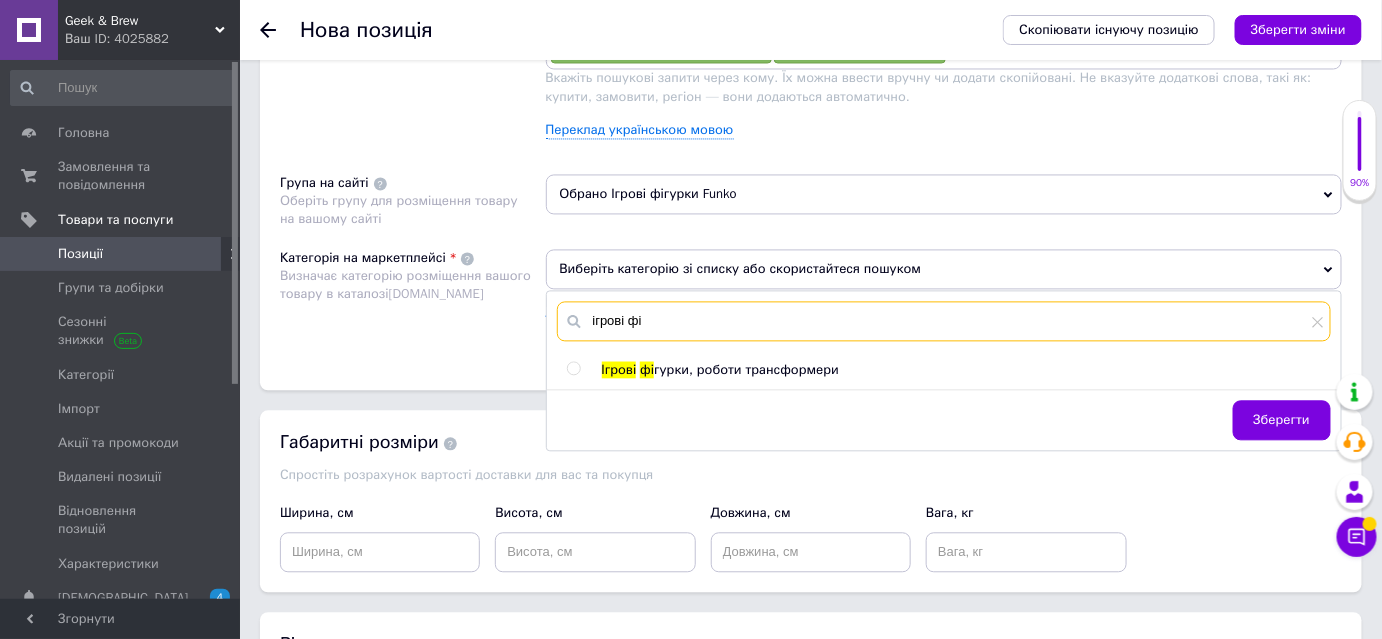 type on "ігрові фі" 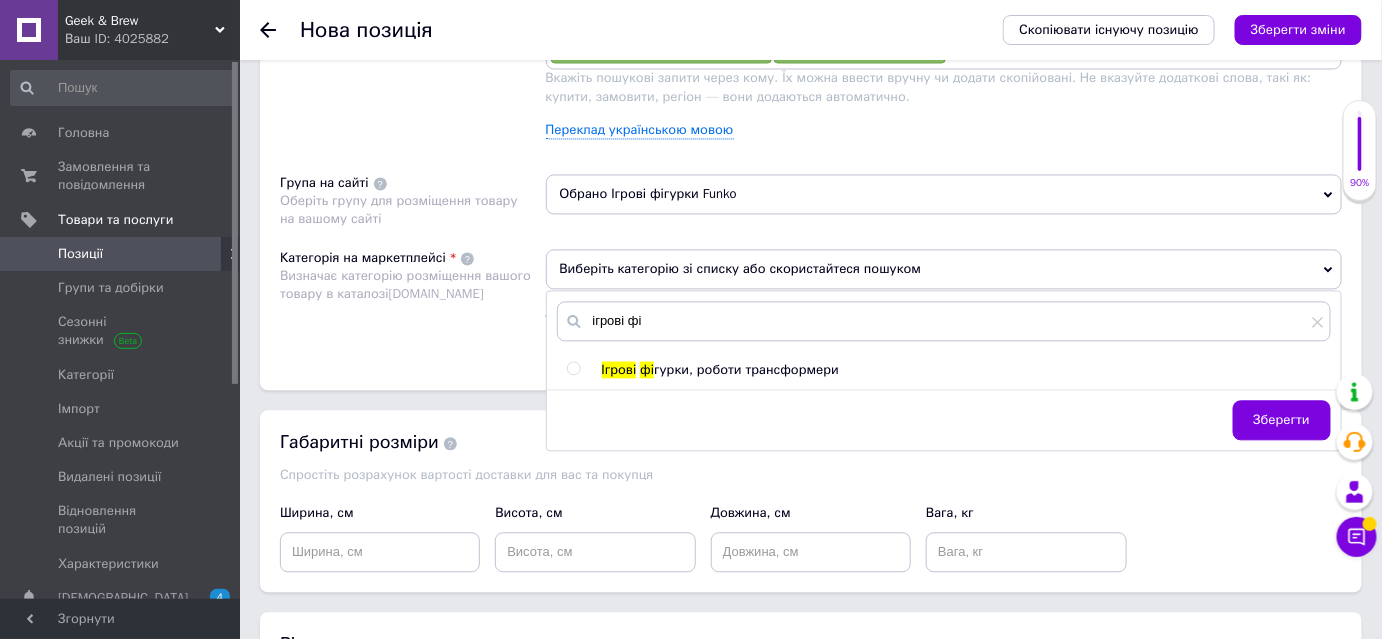 click at bounding box center [573, 368] 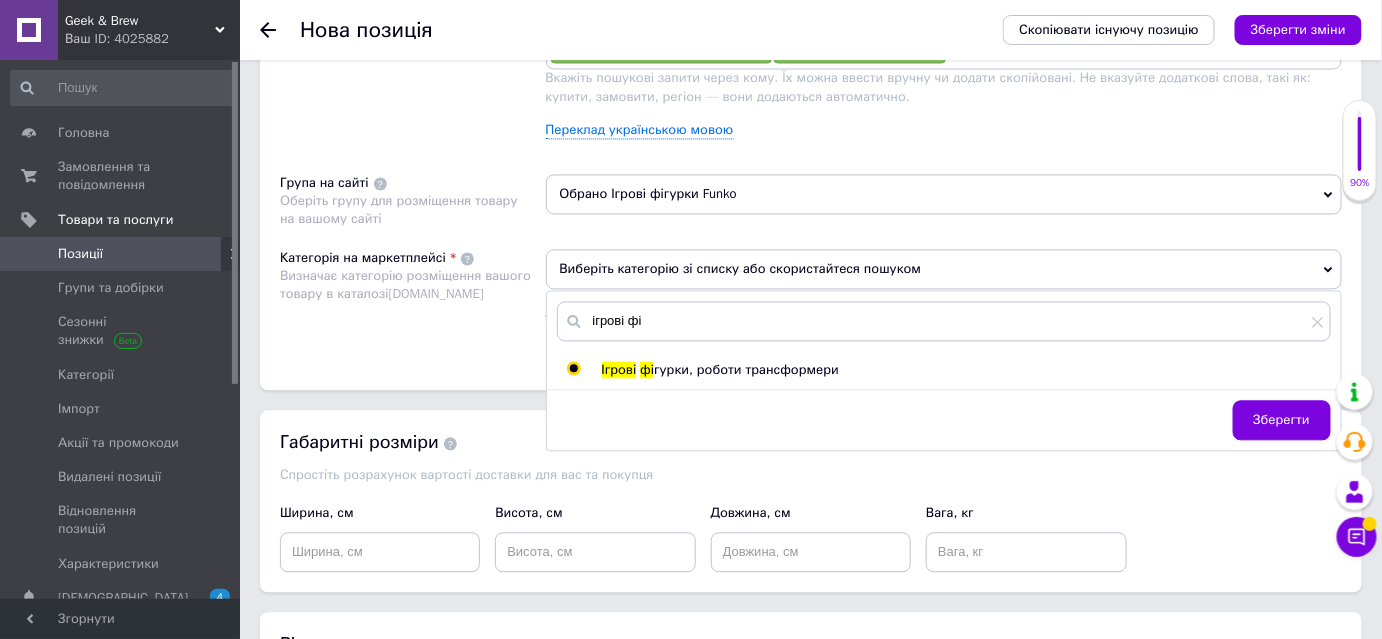 radio on "true" 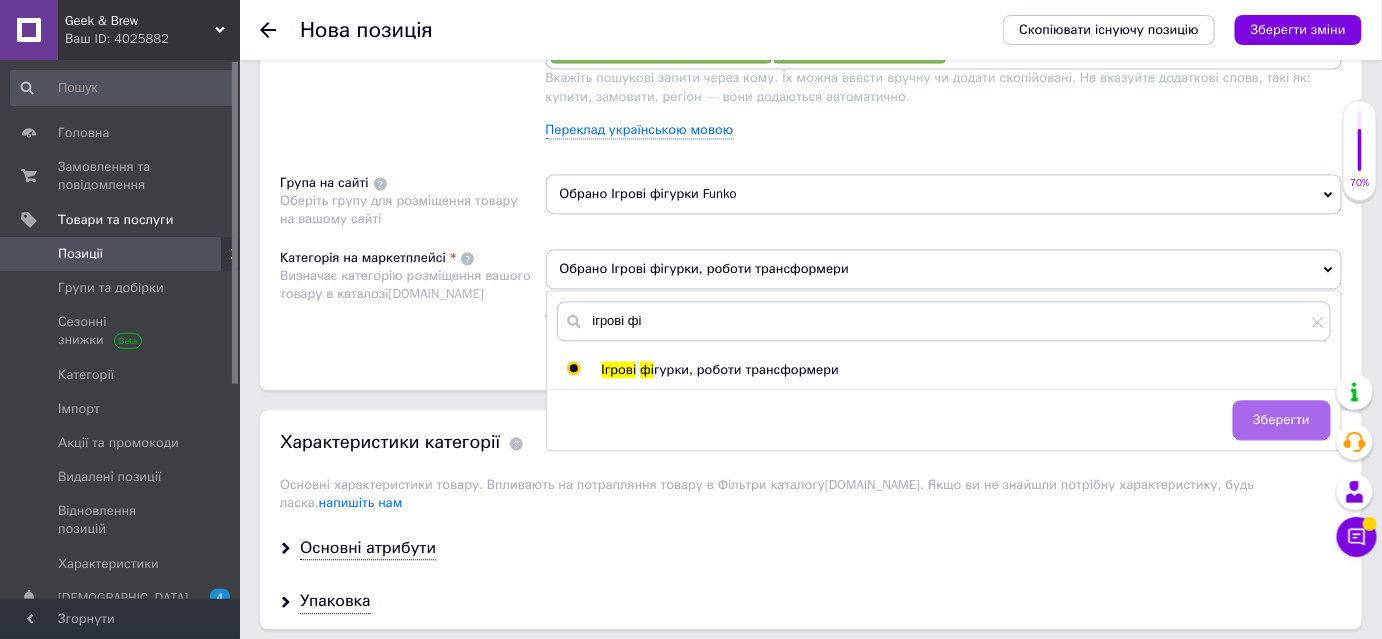 click on "Зберегти" at bounding box center [1282, 420] 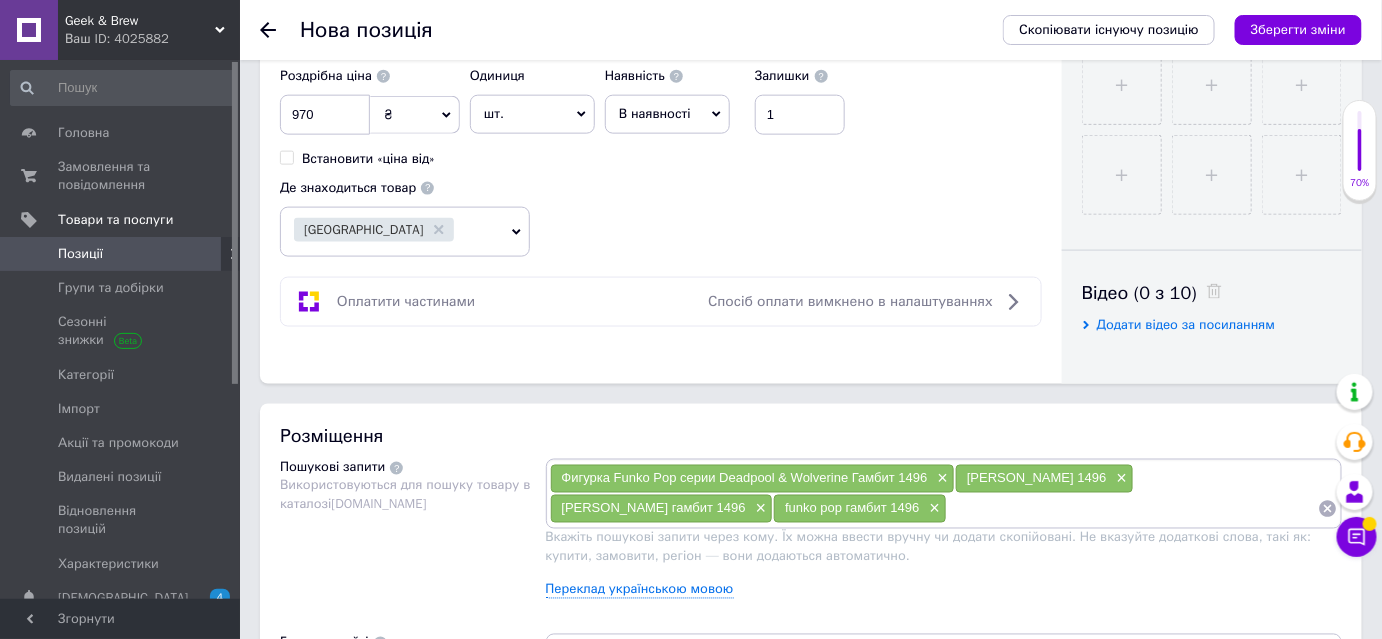 scroll, scrollTop: 909, scrollLeft: 0, axis: vertical 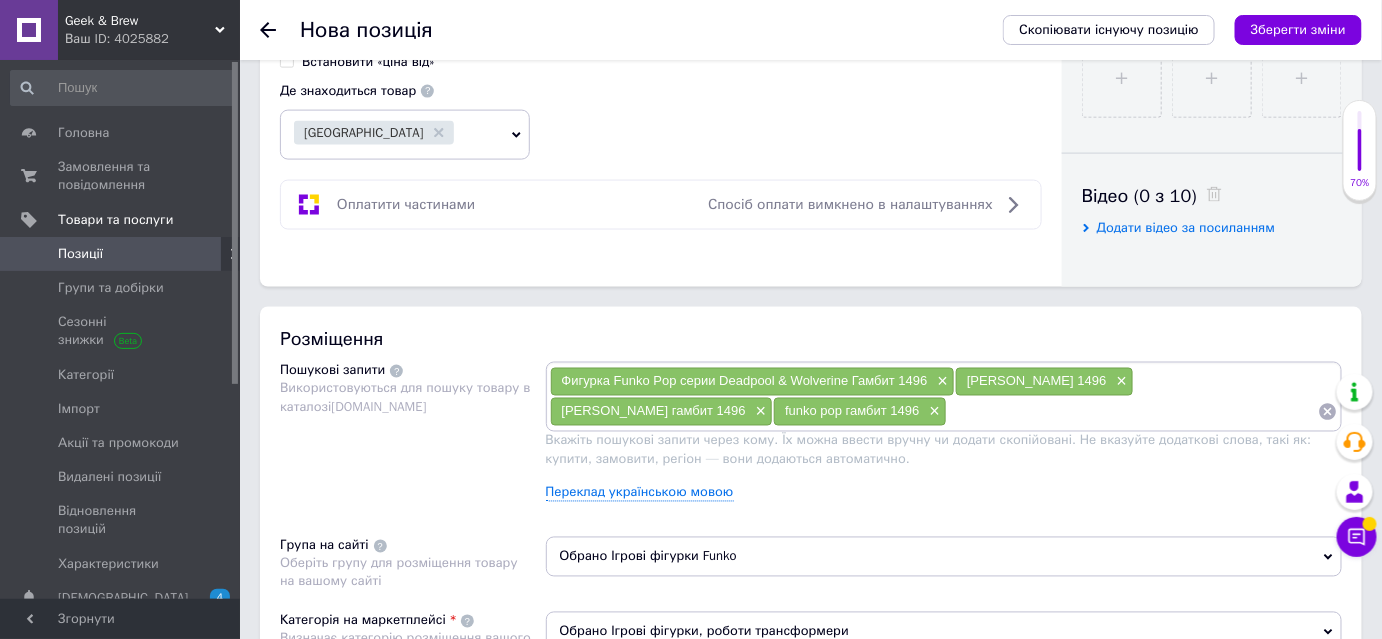 click on "Фигурка Funko Pop серии  Deadpool & Wolverine Гамбит 1496 × фанко поп гамбит 1496 × [PERSON_NAME] 1496 × funko pop гамбит 1496 ×" at bounding box center (944, 397) 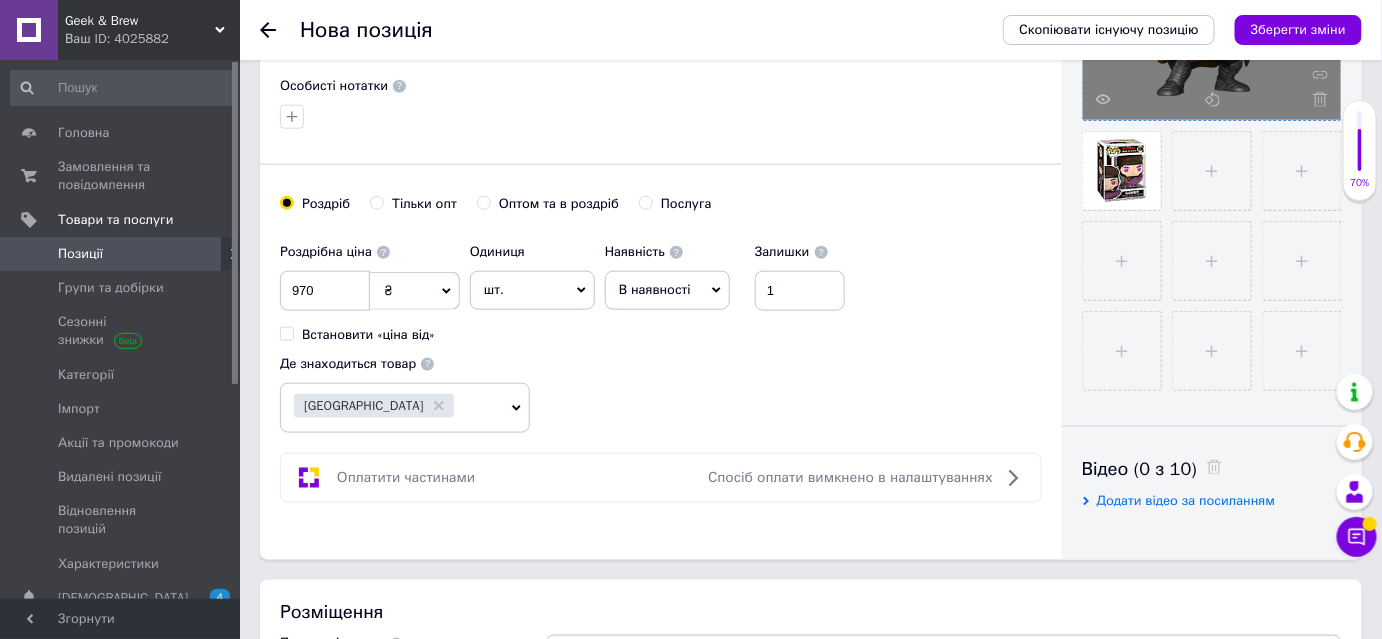 scroll, scrollTop: 545, scrollLeft: 0, axis: vertical 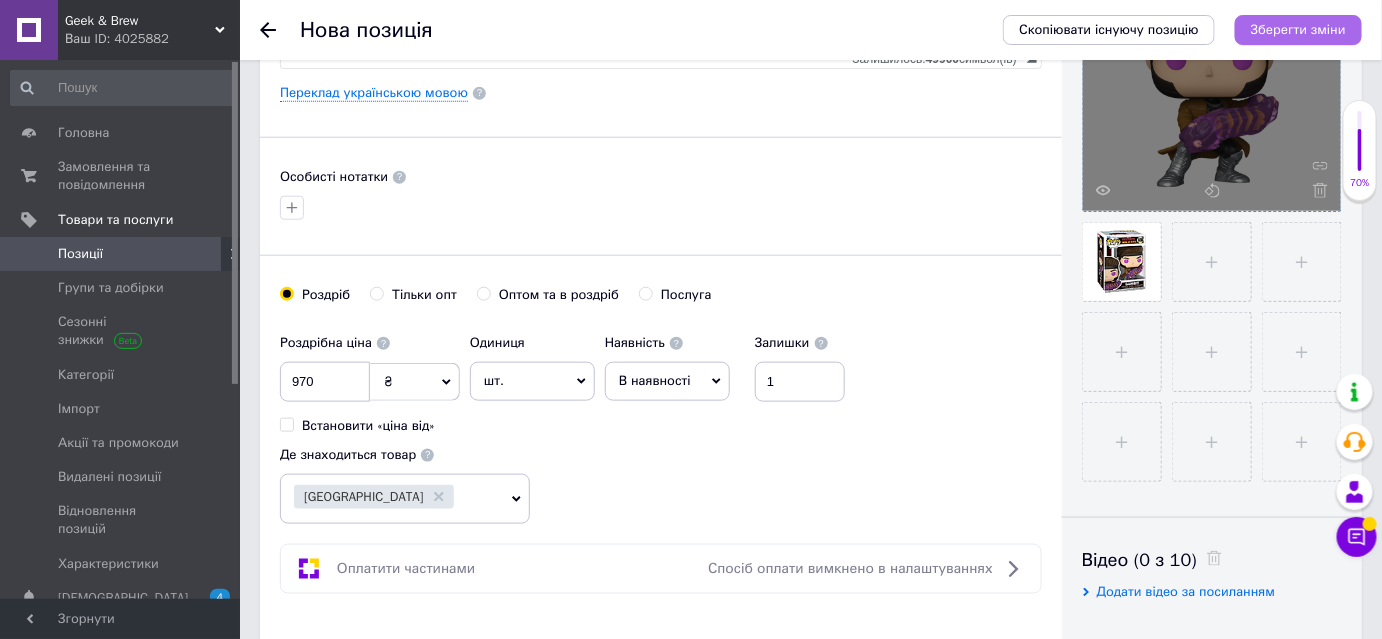 click on "Зберегти зміни" at bounding box center [1298, 29] 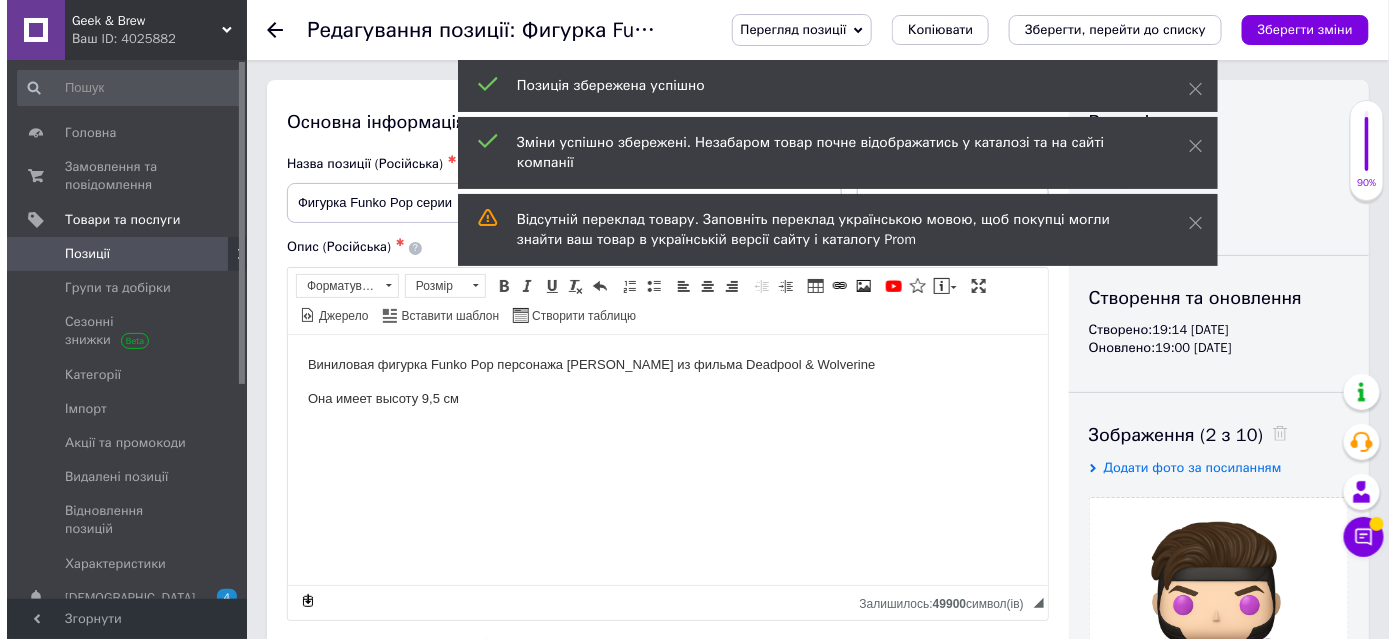 scroll, scrollTop: 272, scrollLeft: 0, axis: vertical 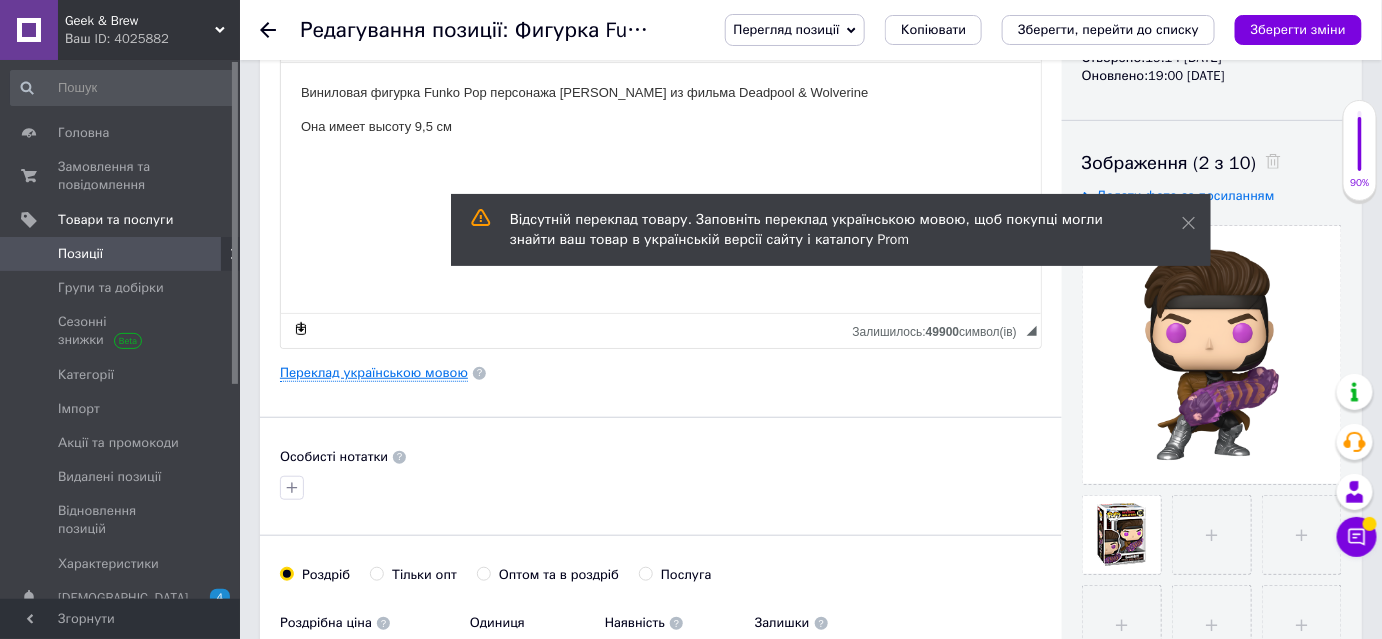 click on "Переклад українською мовою" at bounding box center (374, 373) 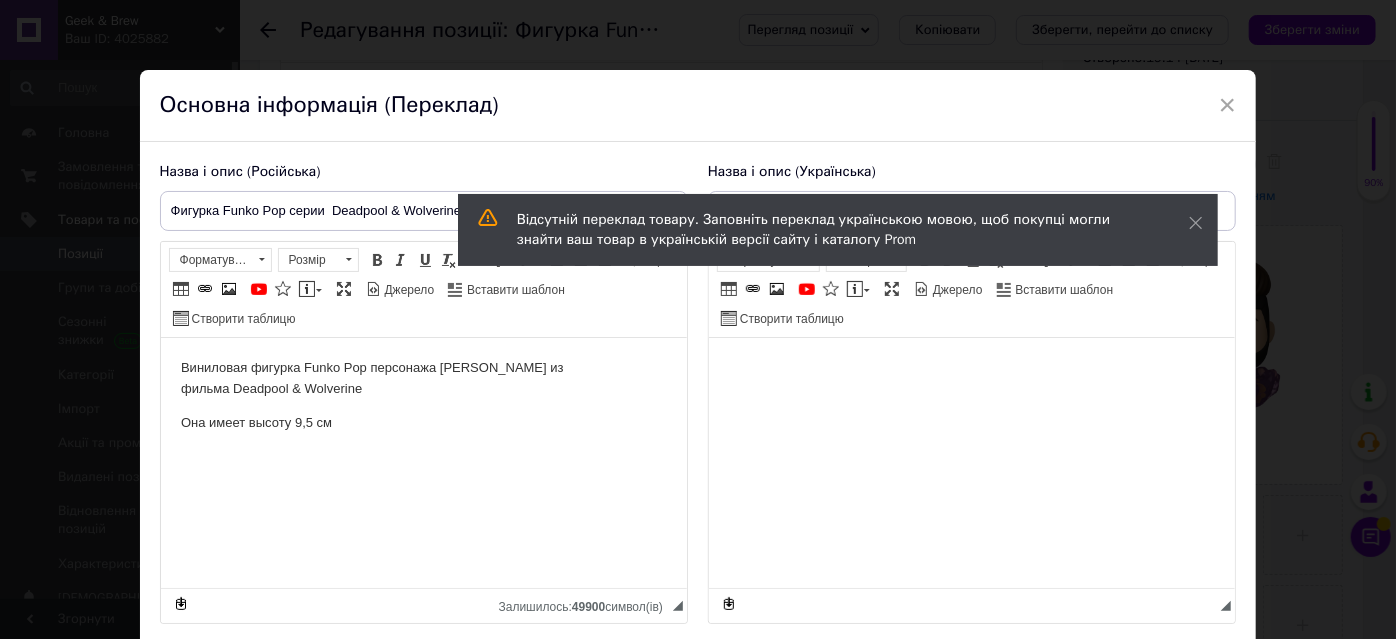 scroll, scrollTop: 0, scrollLeft: 0, axis: both 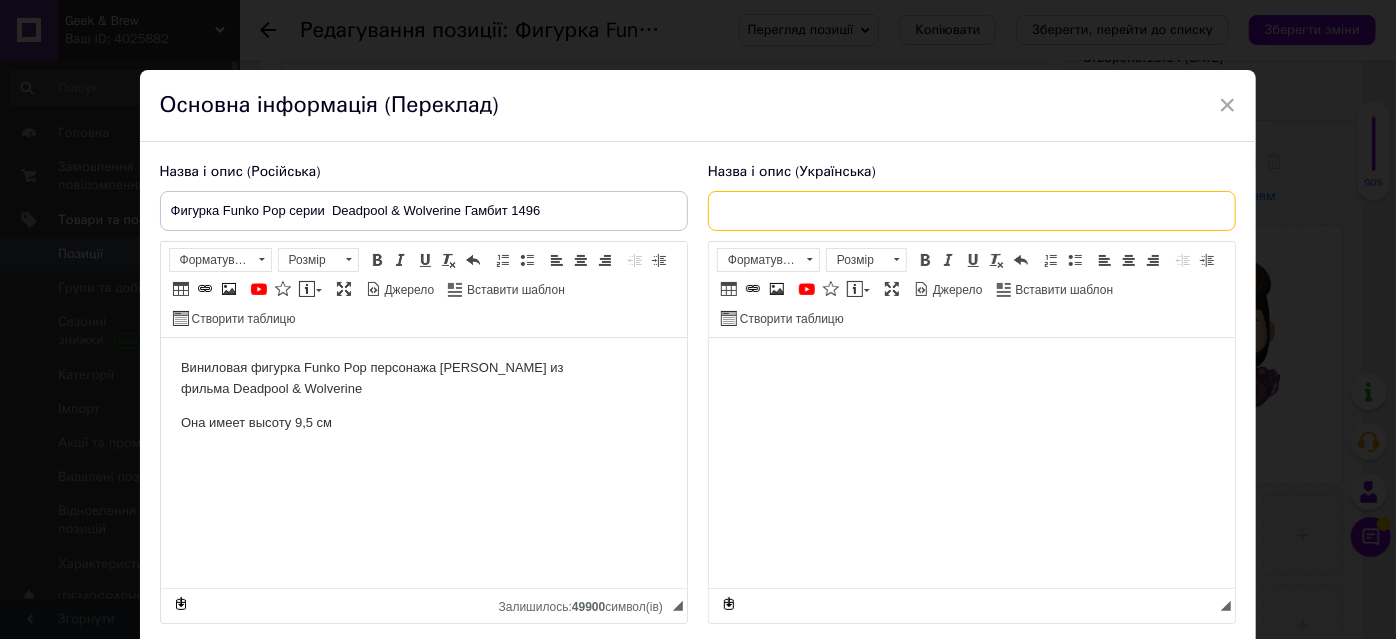 click at bounding box center [972, 211] 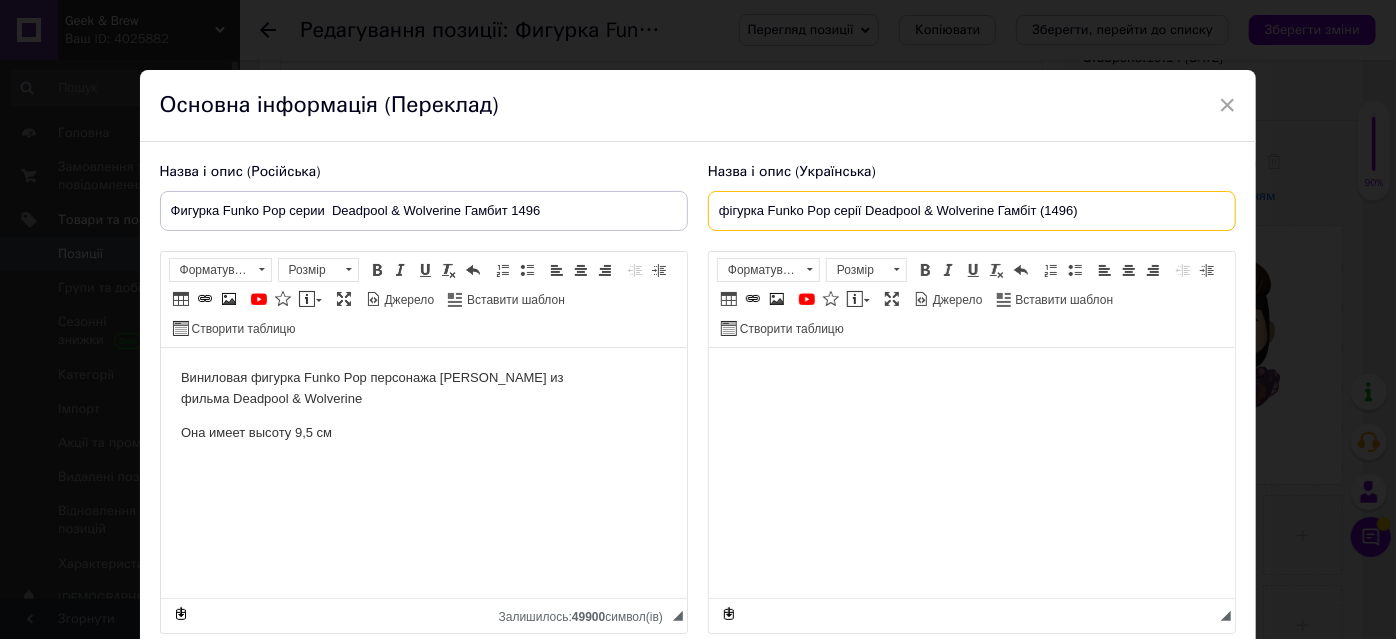 click on "фігурка Funko Pop серії Deadpool & Wolverine Гамбіт (1496)" at bounding box center [972, 211] 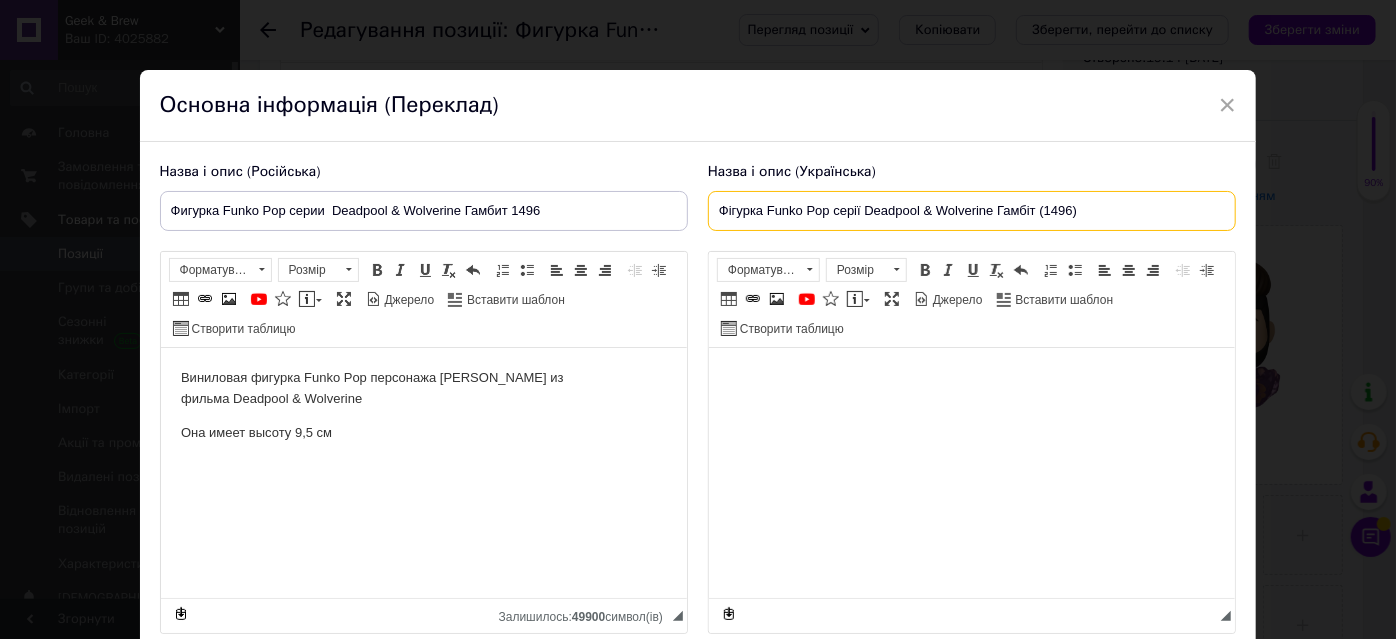 click on "Фігурка Funko Pop серії Deadpool & Wolverine Гамбіт (1496)" at bounding box center (972, 211) 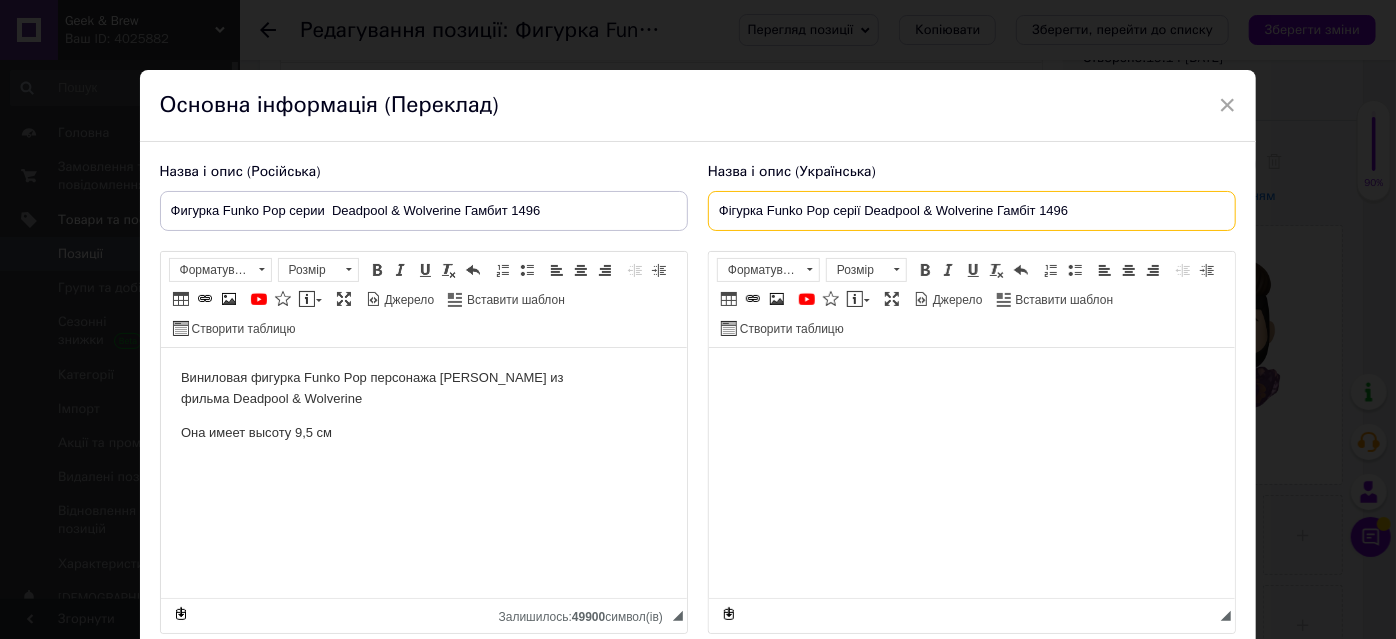 type on "Фігурка Funko Pop серії Deadpool & Wolverine Гамбіт 1496" 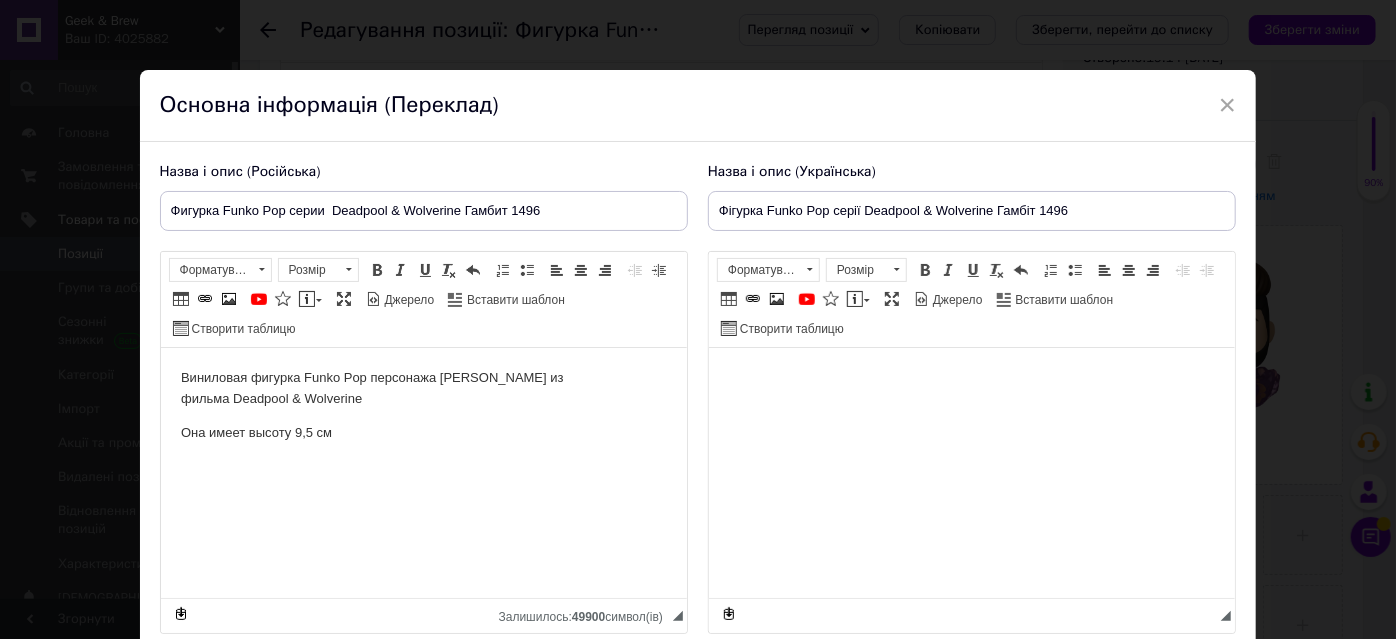 click at bounding box center (971, 378) 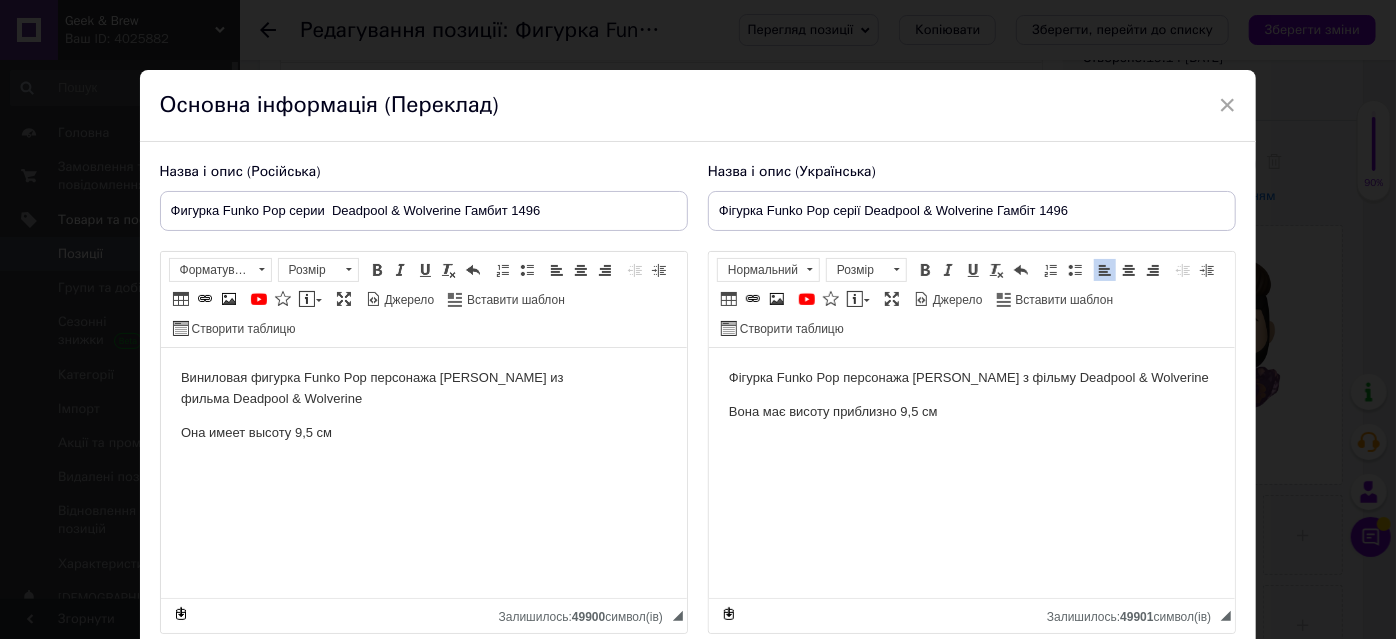 click on "Фігурка Funko Pop персонажа [PERSON_NAME] з фільму Deadpool & Wolverine" at bounding box center [971, 378] 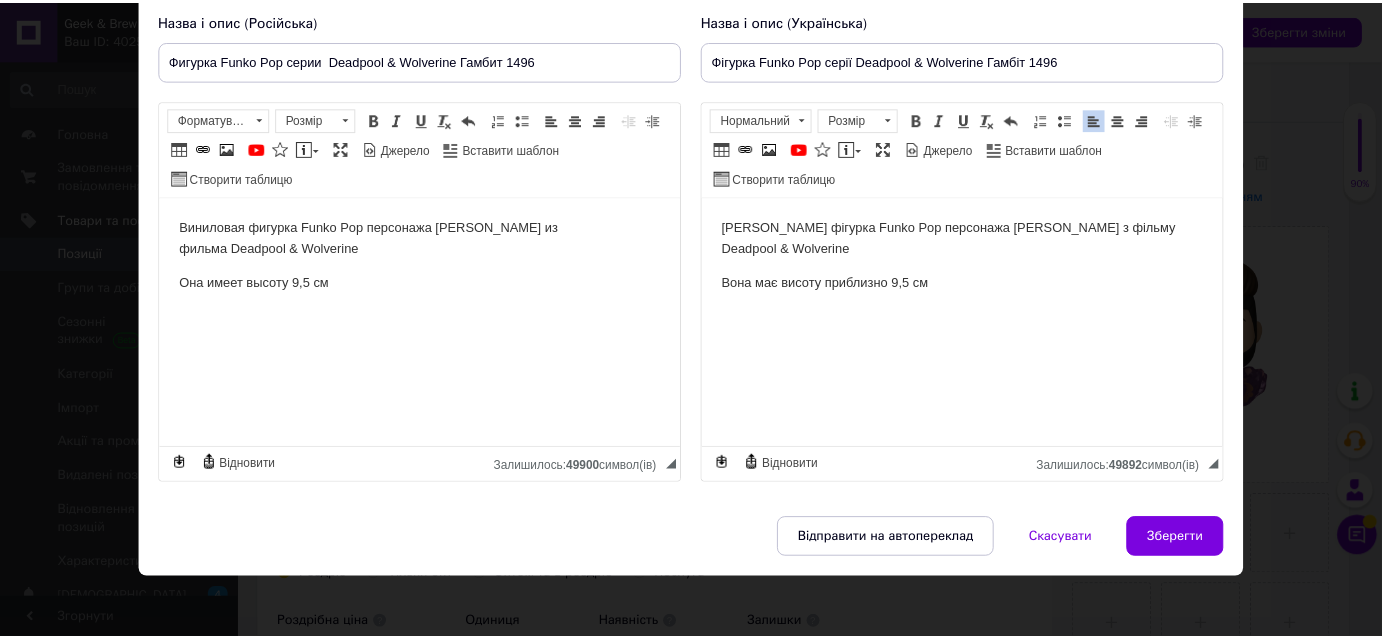 scroll, scrollTop: 156, scrollLeft: 0, axis: vertical 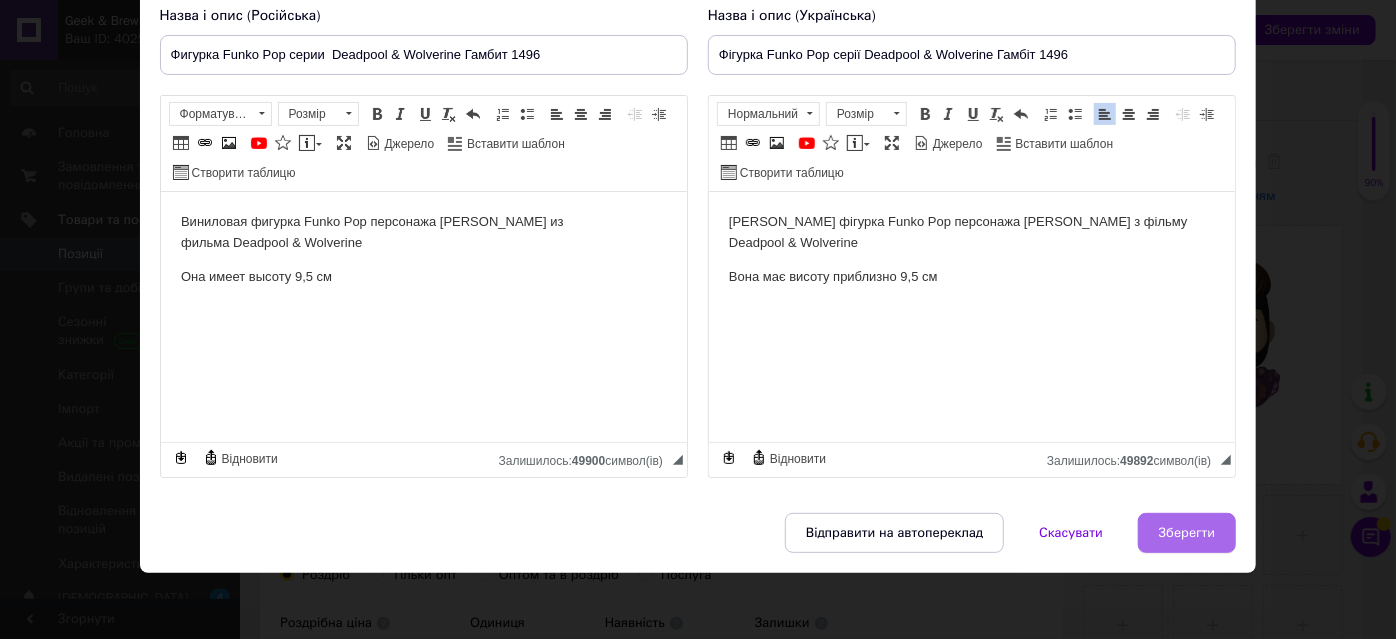 click on "Зберегти" at bounding box center [1187, 533] 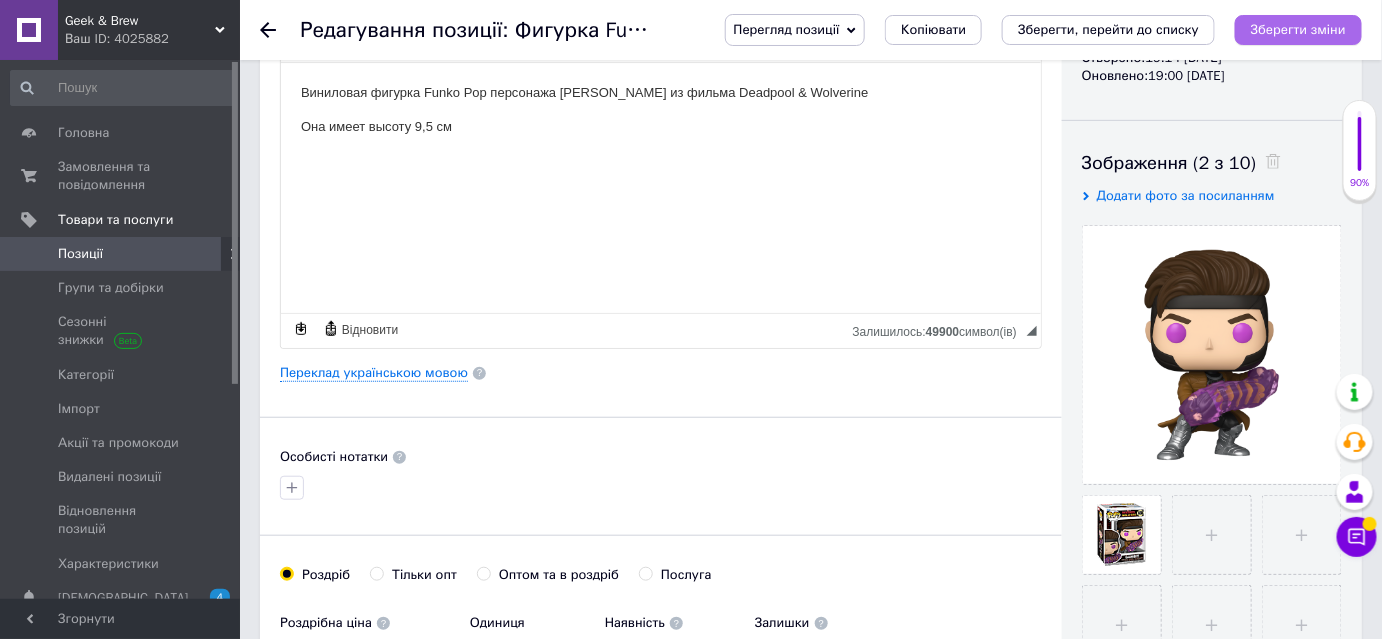 click on "Зберегти зміни" at bounding box center (1298, 29) 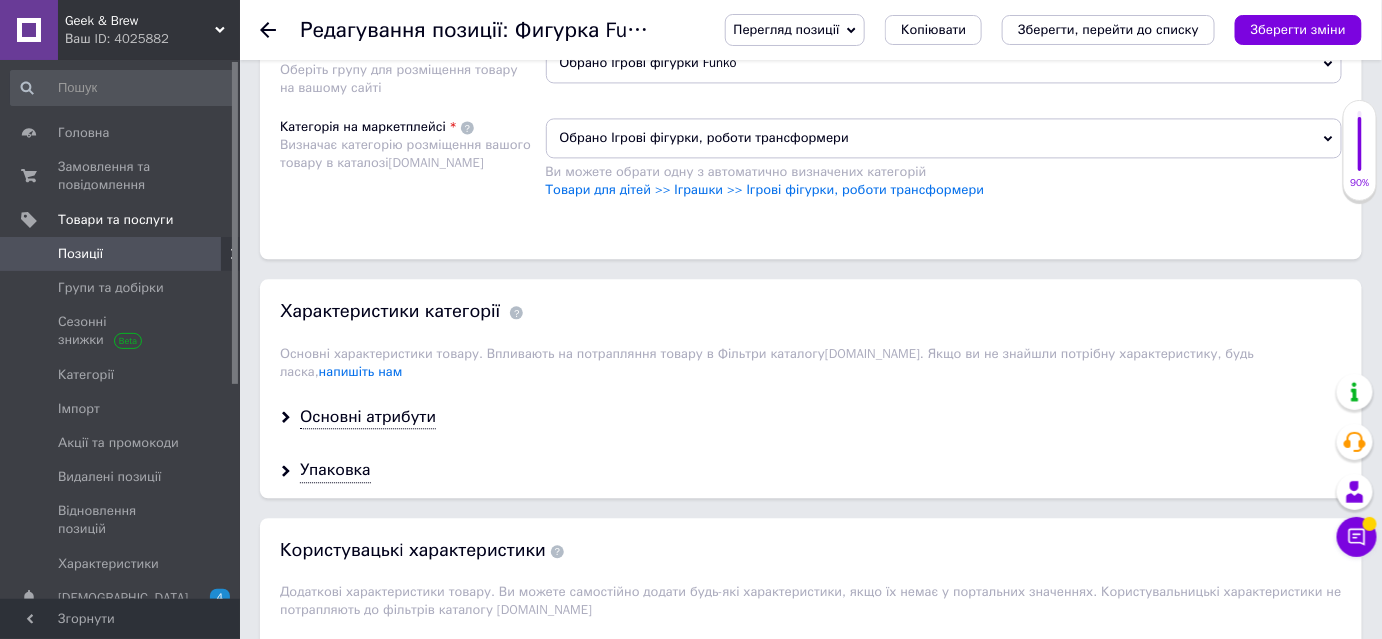 scroll, scrollTop: 1454, scrollLeft: 0, axis: vertical 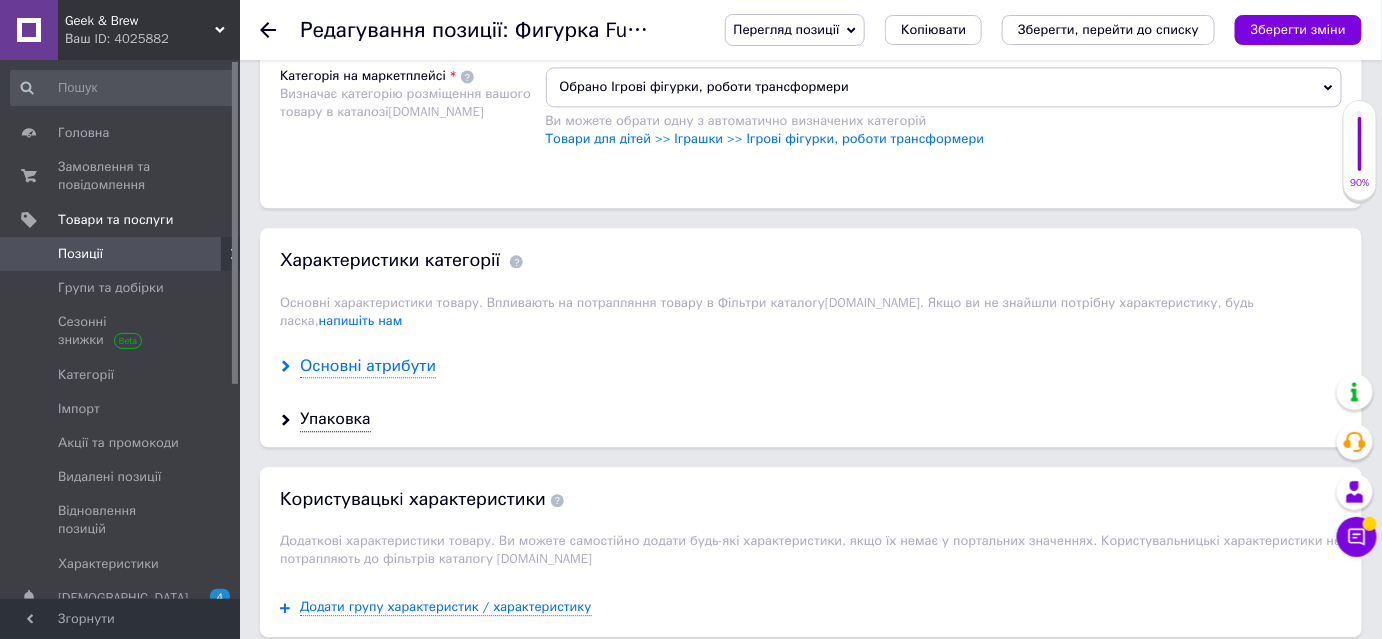 click on "Основні атрибути" at bounding box center [368, 366] 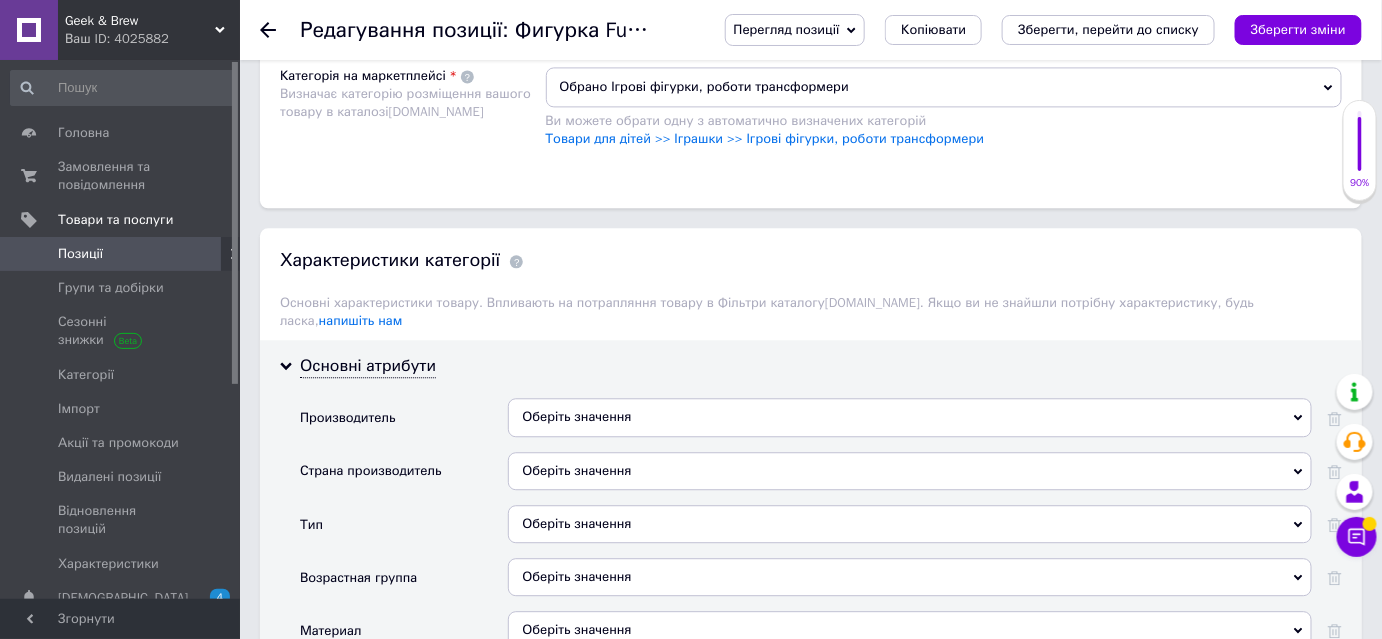 click on "Оберіть значення" at bounding box center [910, 417] 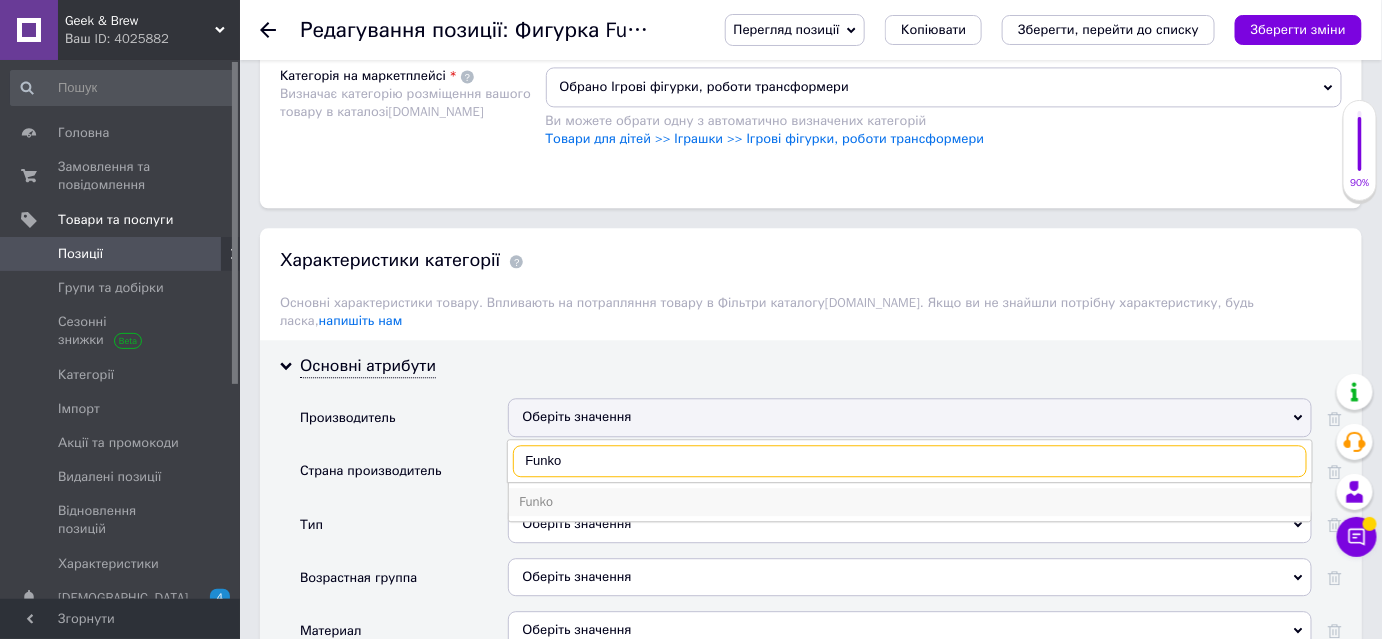 type on "Funko" 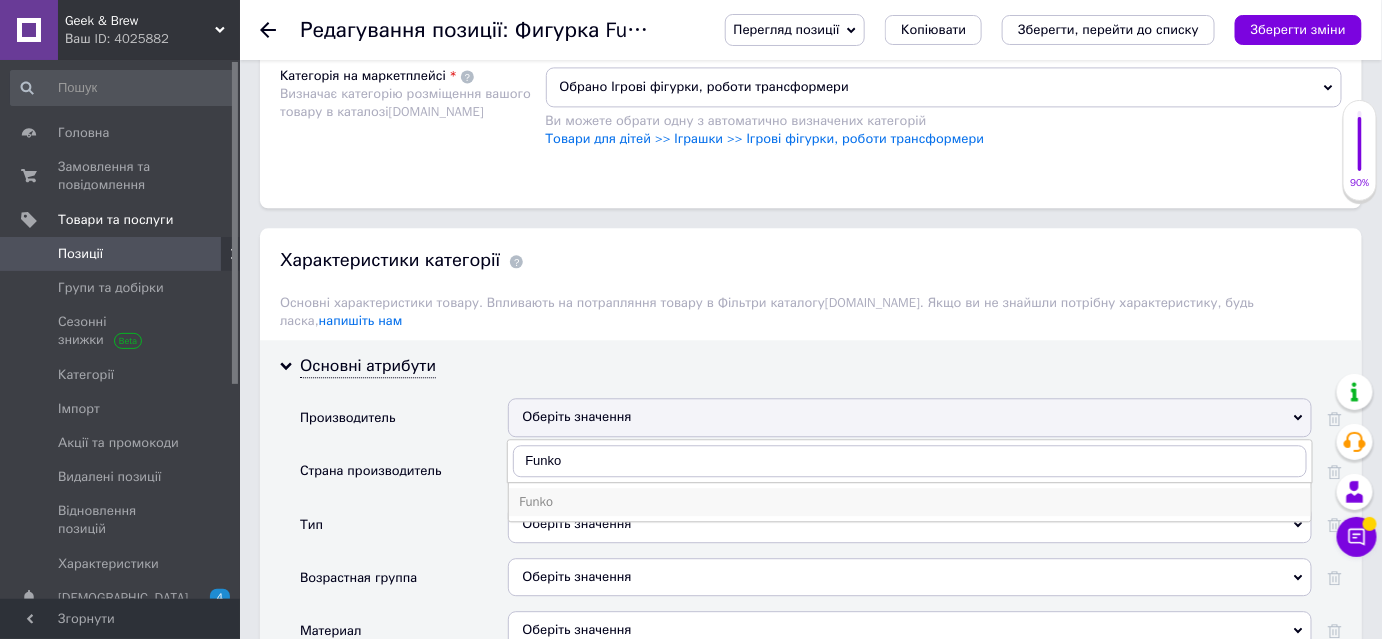click on "Funko" at bounding box center (910, 502) 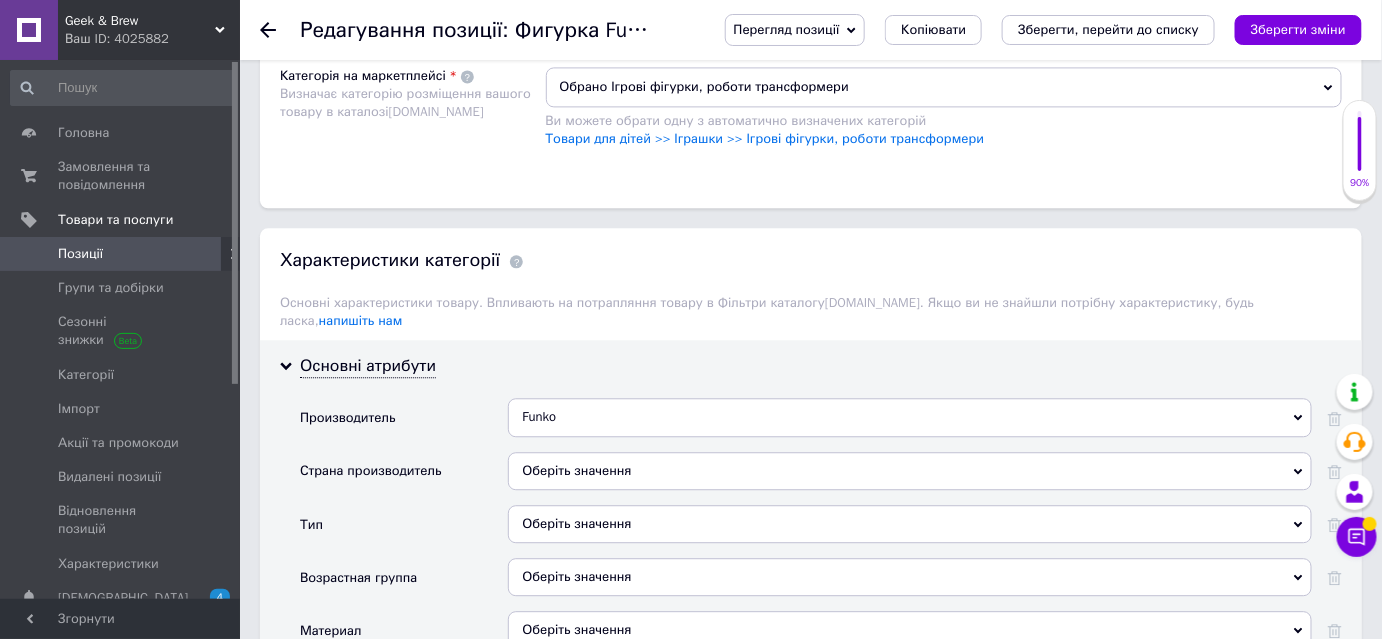 scroll, scrollTop: 1545, scrollLeft: 0, axis: vertical 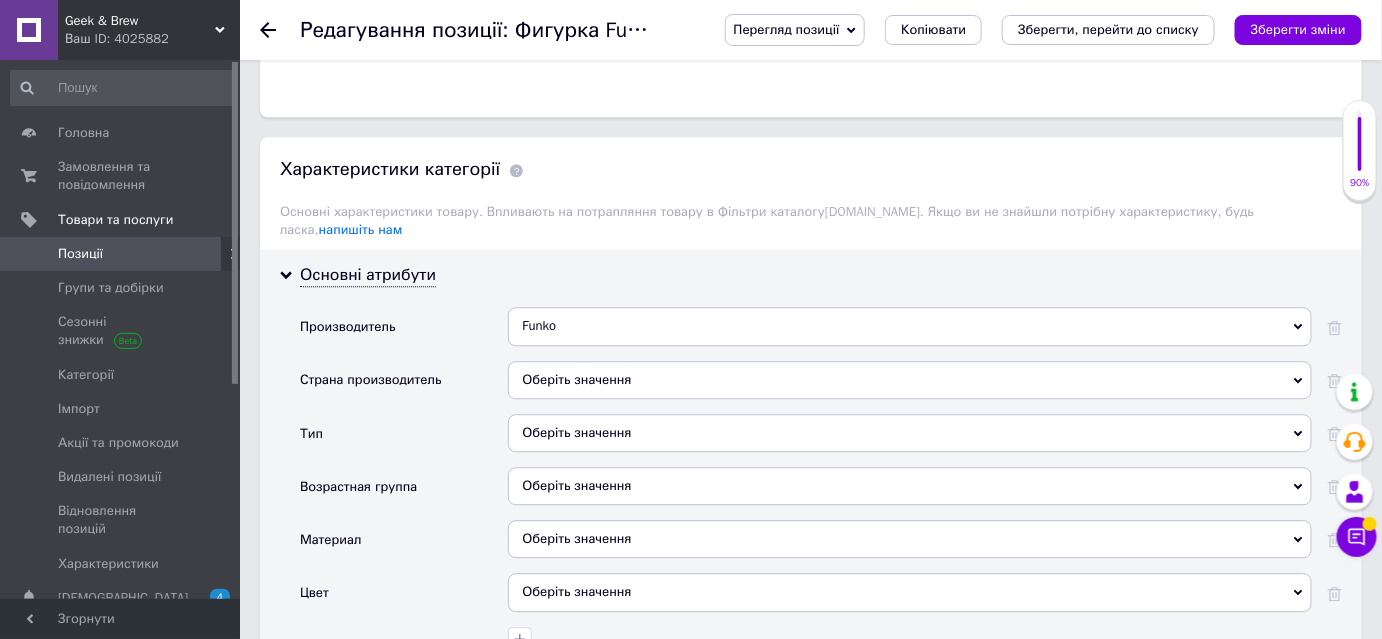 click on "Оберіть значення" at bounding box center [910, 380] 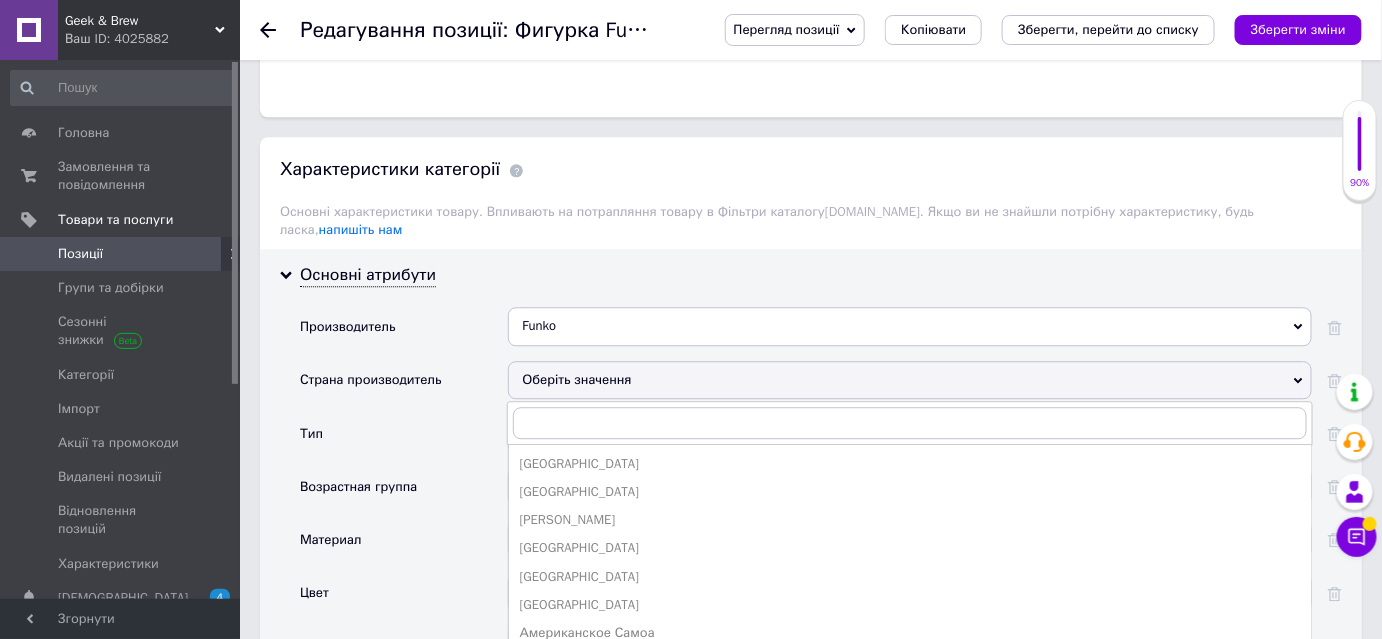 click on "Оберіть значення" at bounding box center [910, 380] 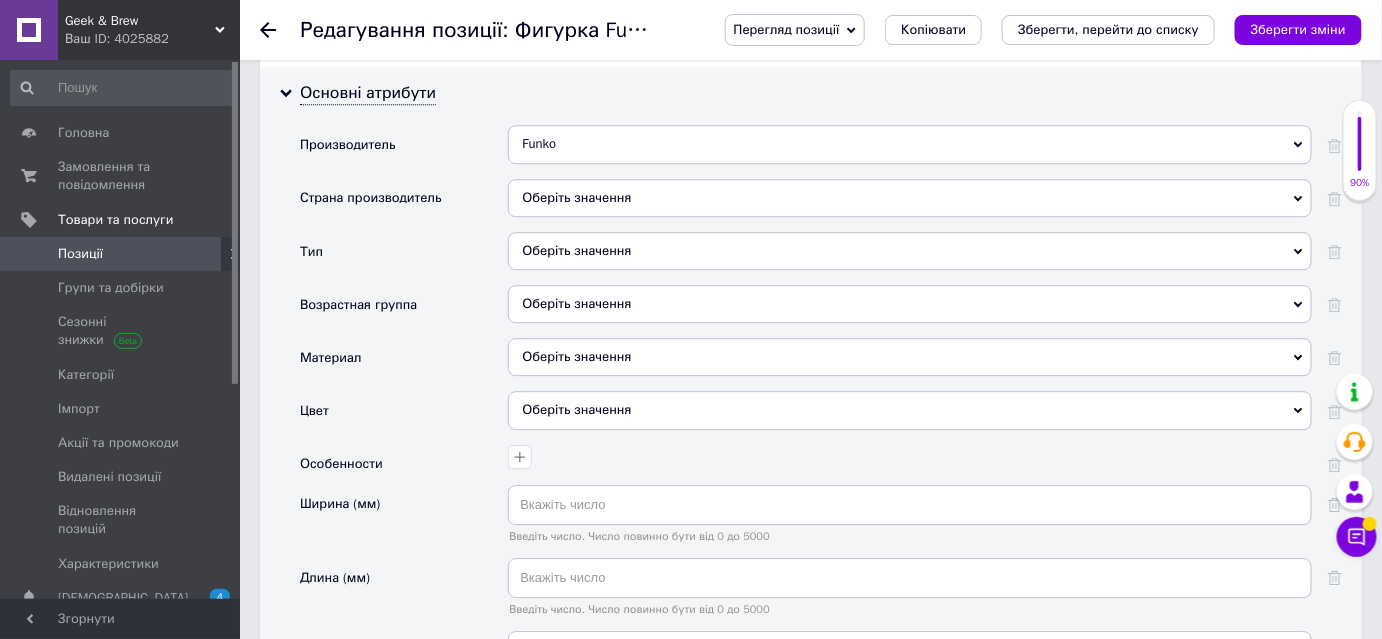 scroll, scrollTop: 1818, scrollLeft: 0, axis: vertical 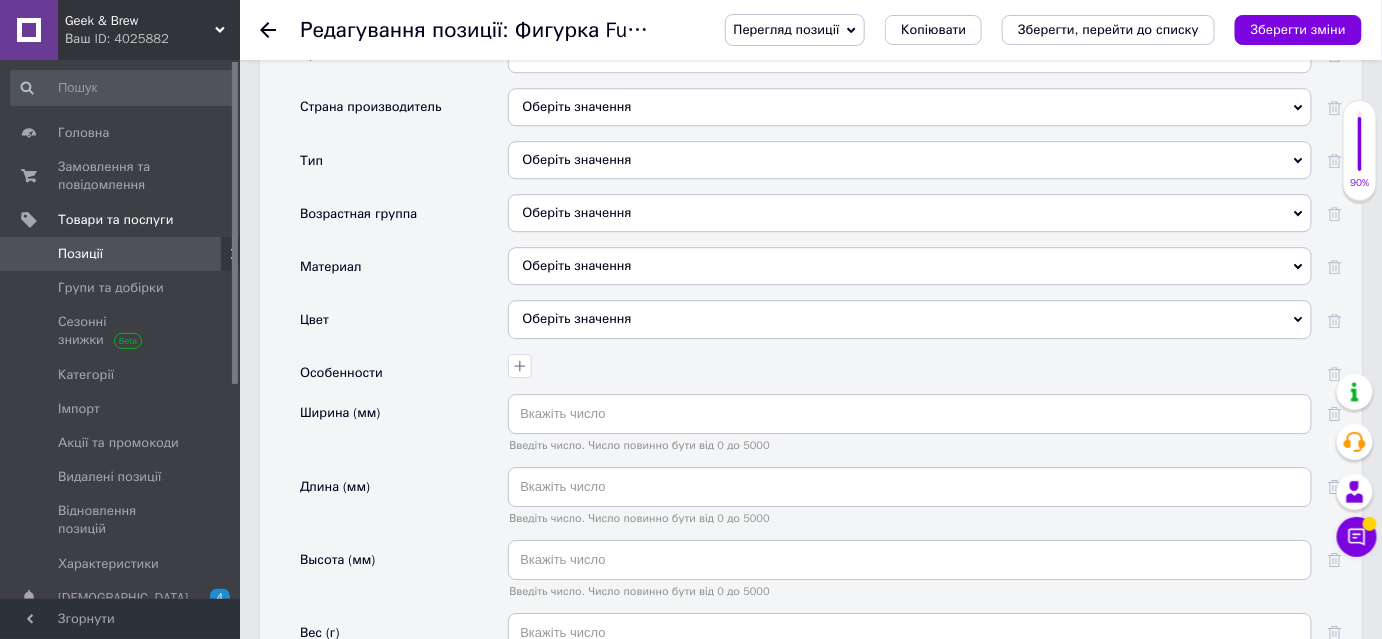 click on "Оберіть значення" at bounding box center [910, 266] 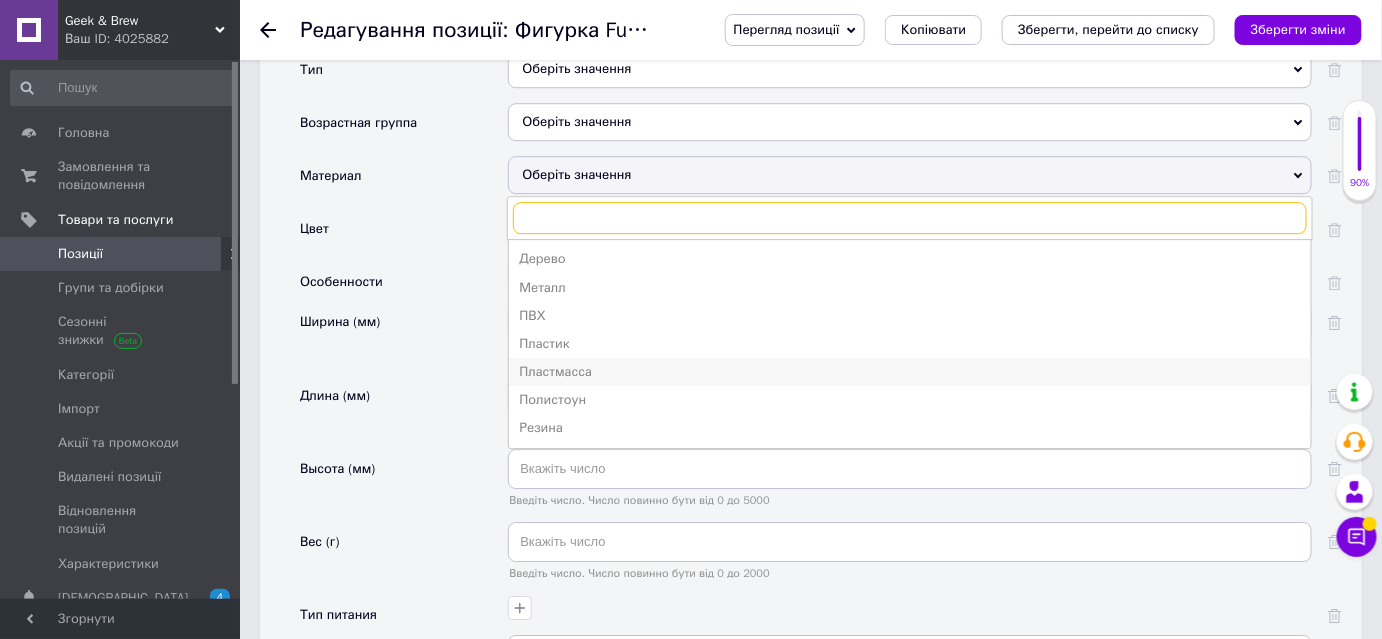 scroll, scrollTop: 2000, scrollLeft: 0, axis: vertical 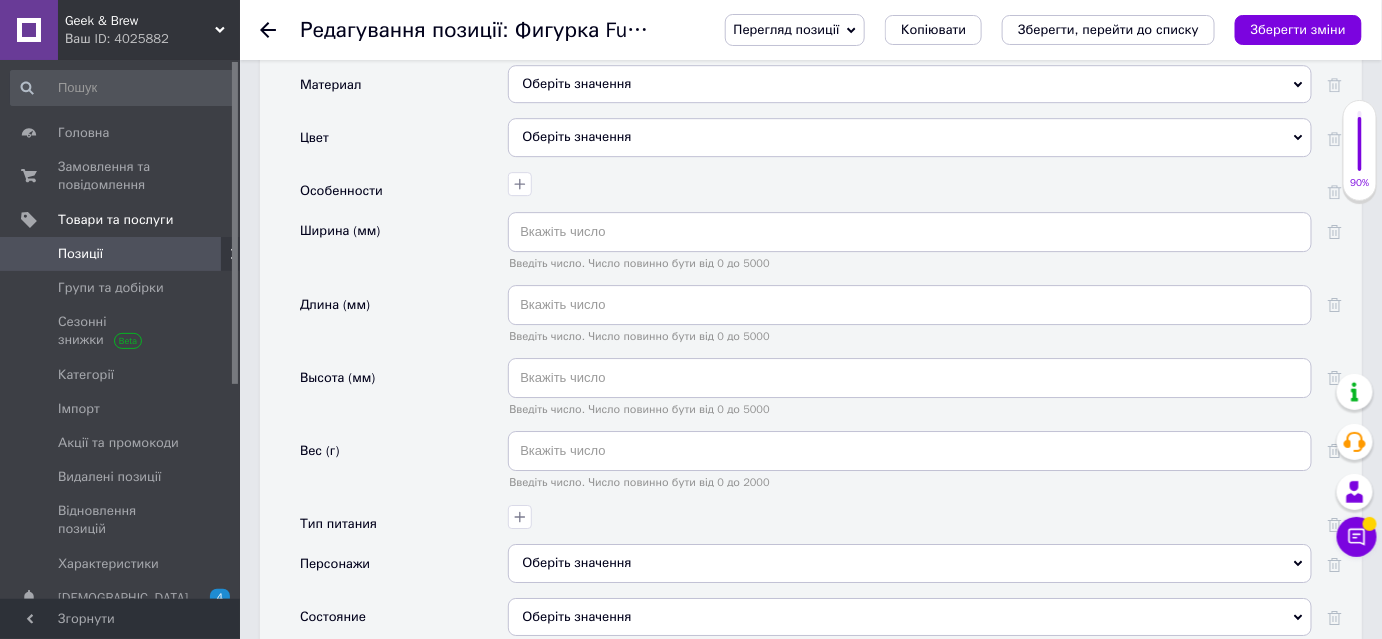 click on "Особенности" at bounding box center (404, 192) 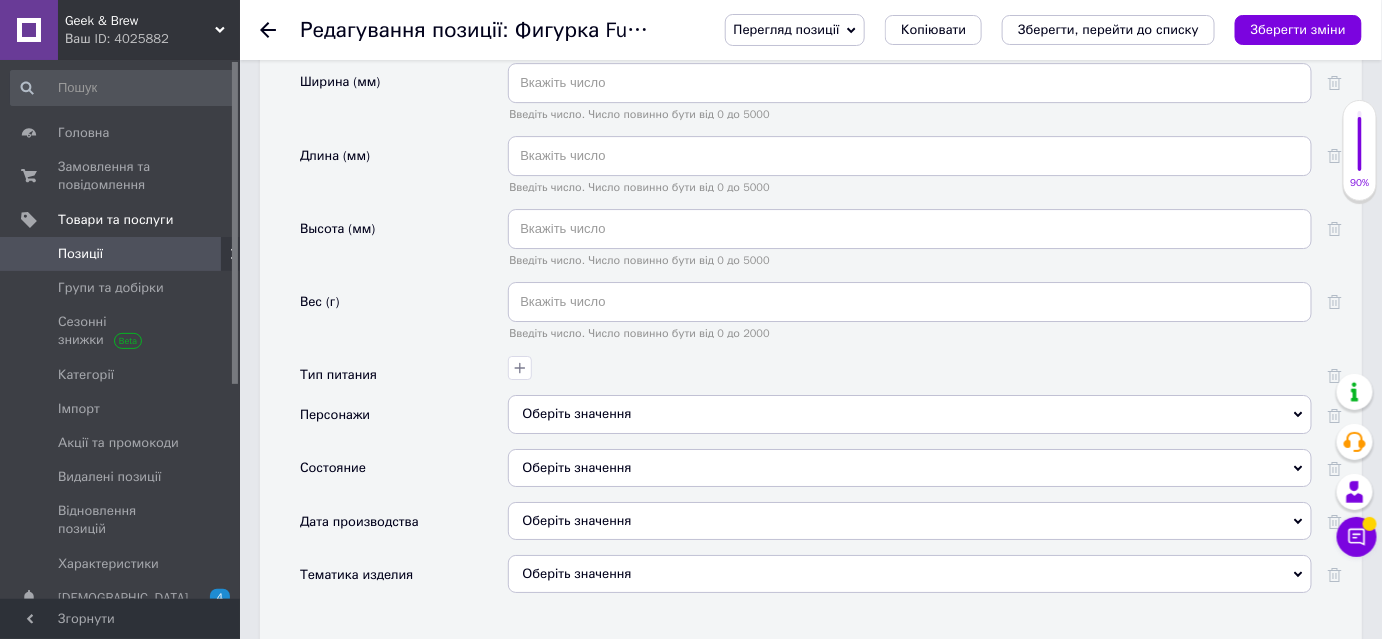 scroll, scrollTop: 2181, scrollLeft: 0, axis: vertical 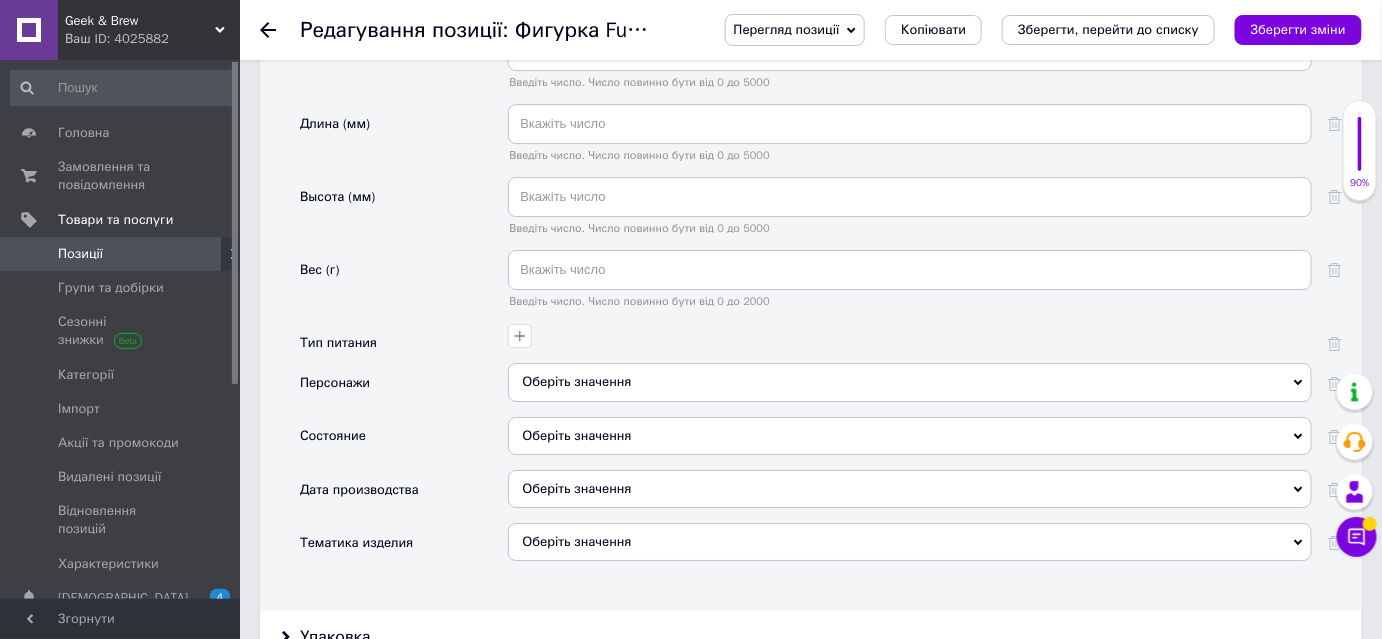 click on "Оберіть значення" at bounding box center (910, 382) 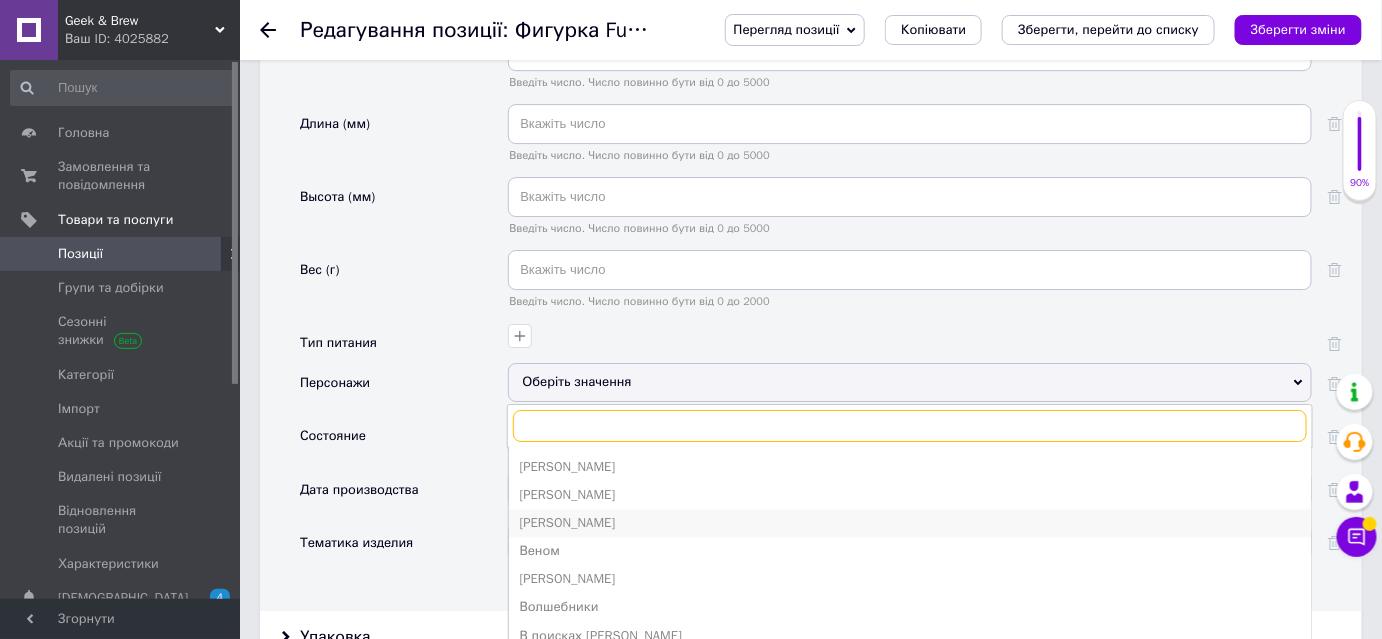 scroll, scrollTop: 1393, scrollLeft: 0, axis: vertical 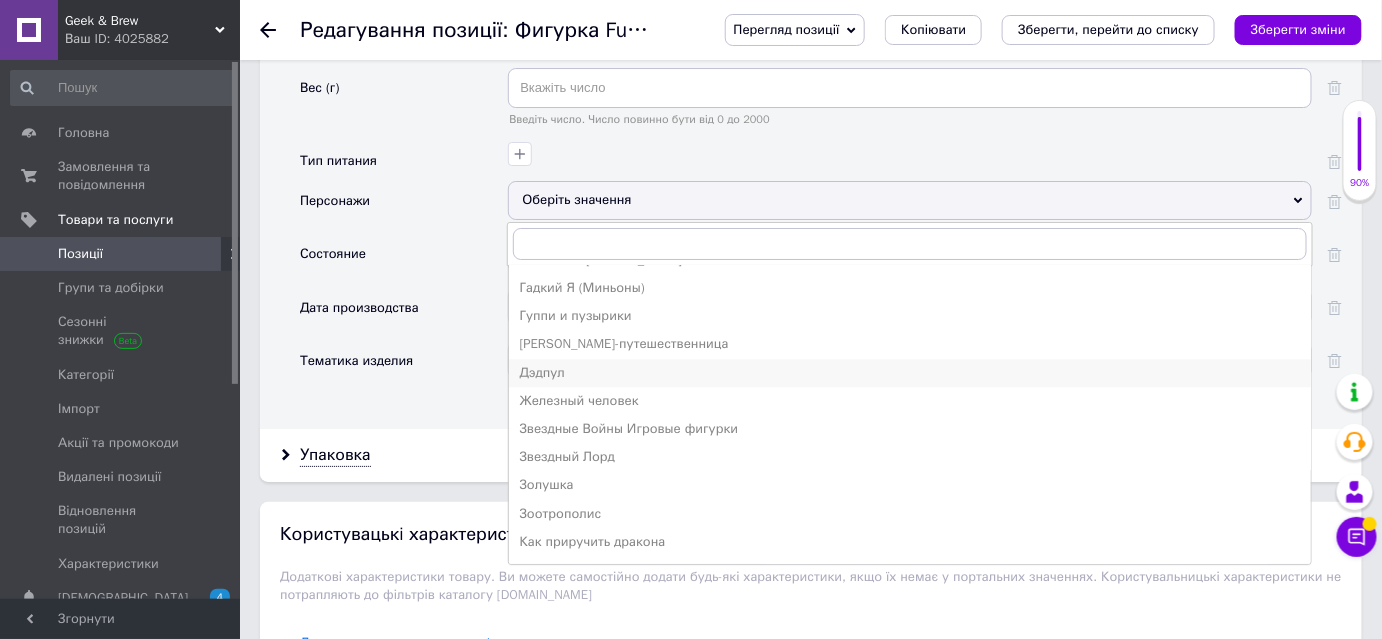 click on "Дэдпул" at bounding box center [910, 373] 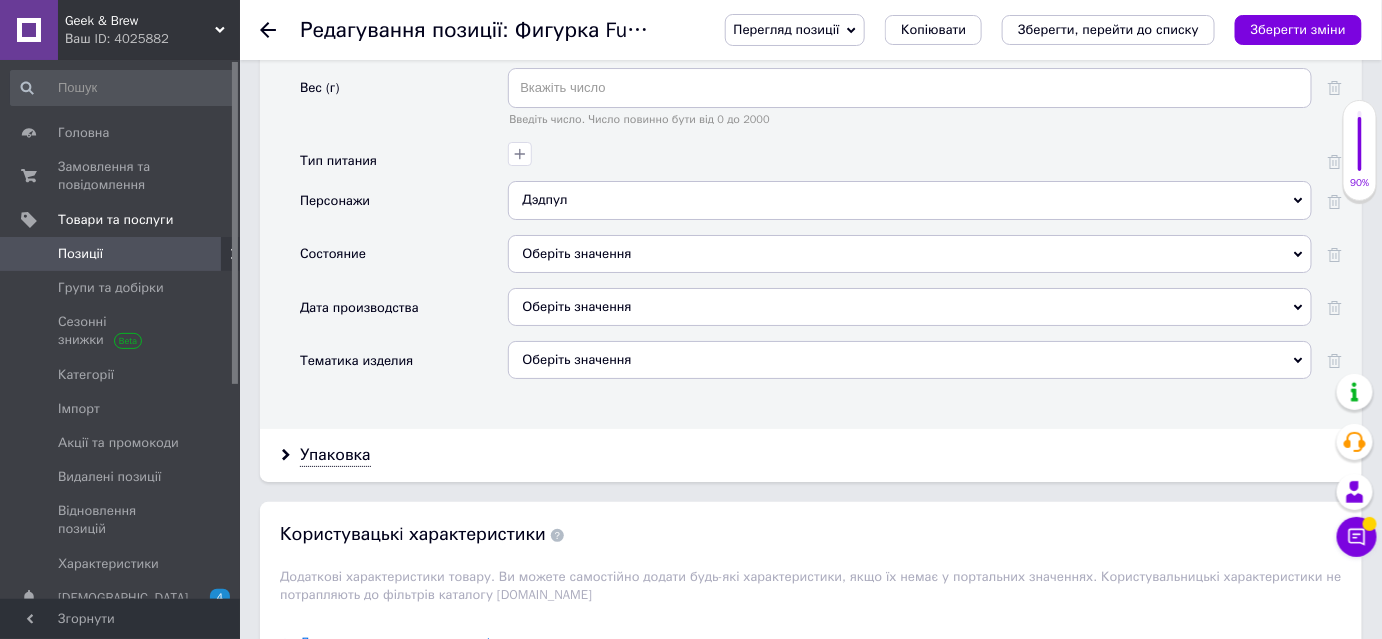 click on "Дэдпул" at bounding box center [910, 200] 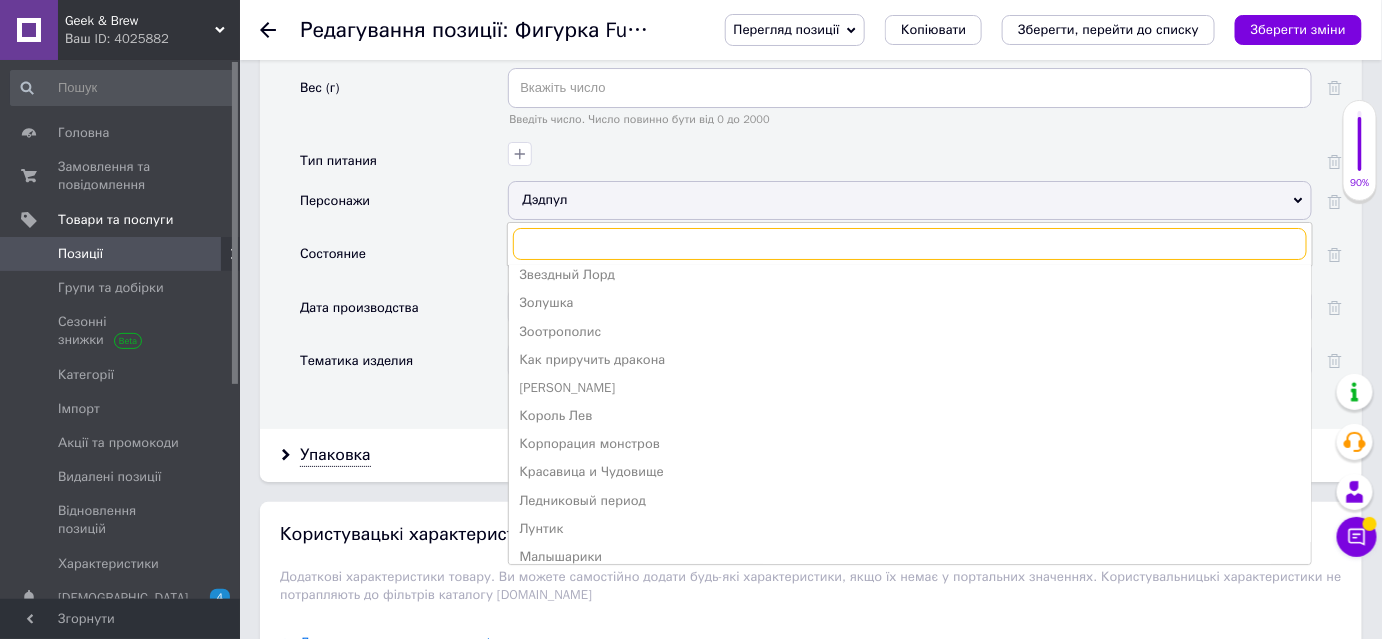scroll, scrollTop: 1848, scrollLeft: 0, axis: vertical 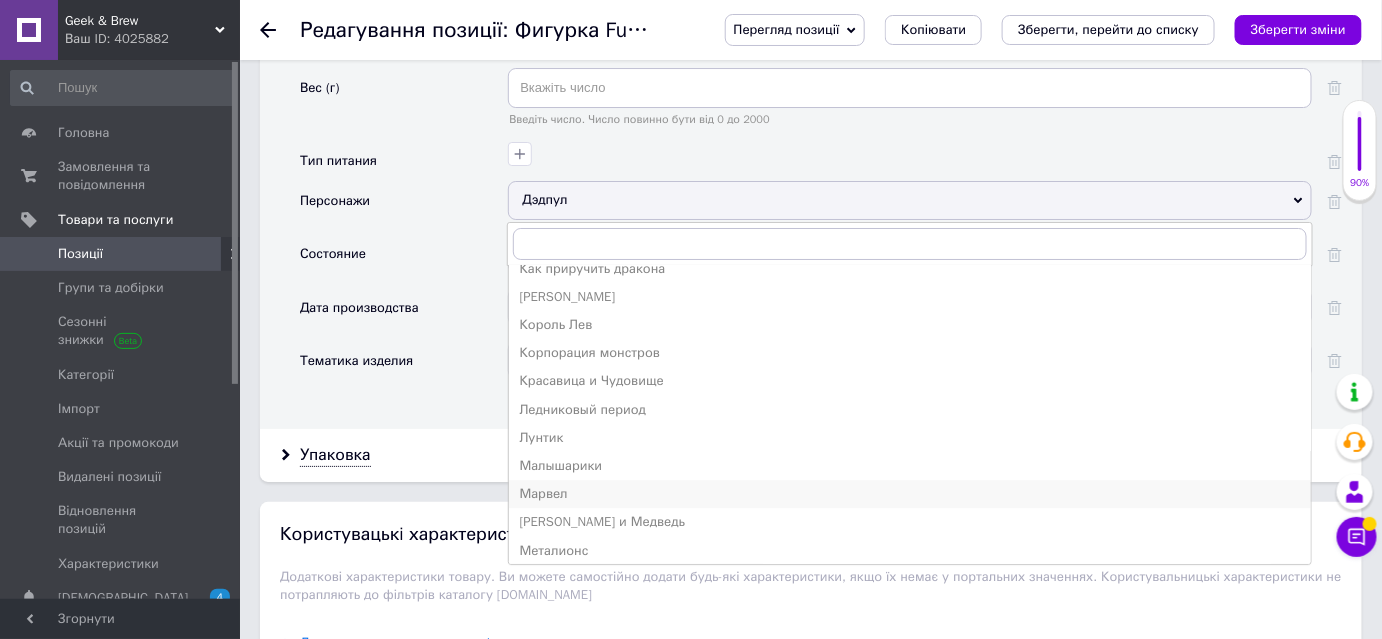 click on "Марвел" at bounding box center (910, 494) 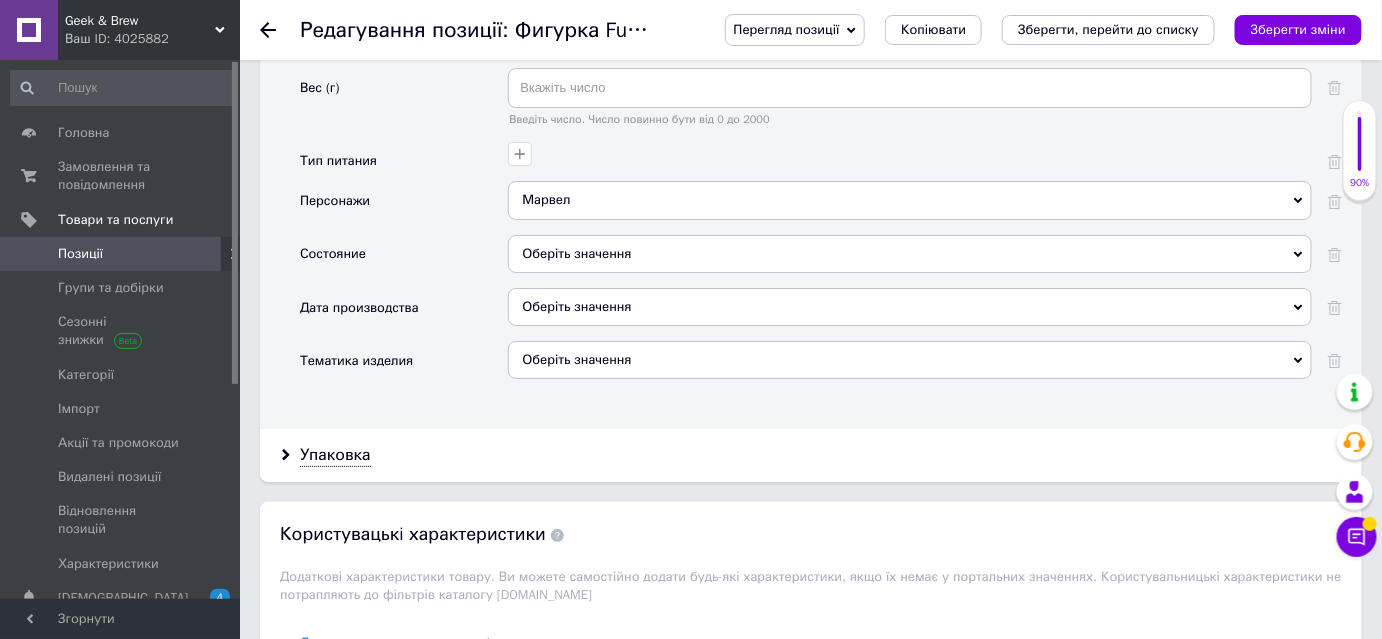 click on "Оберіть значення" at bounding box center (910, 254) 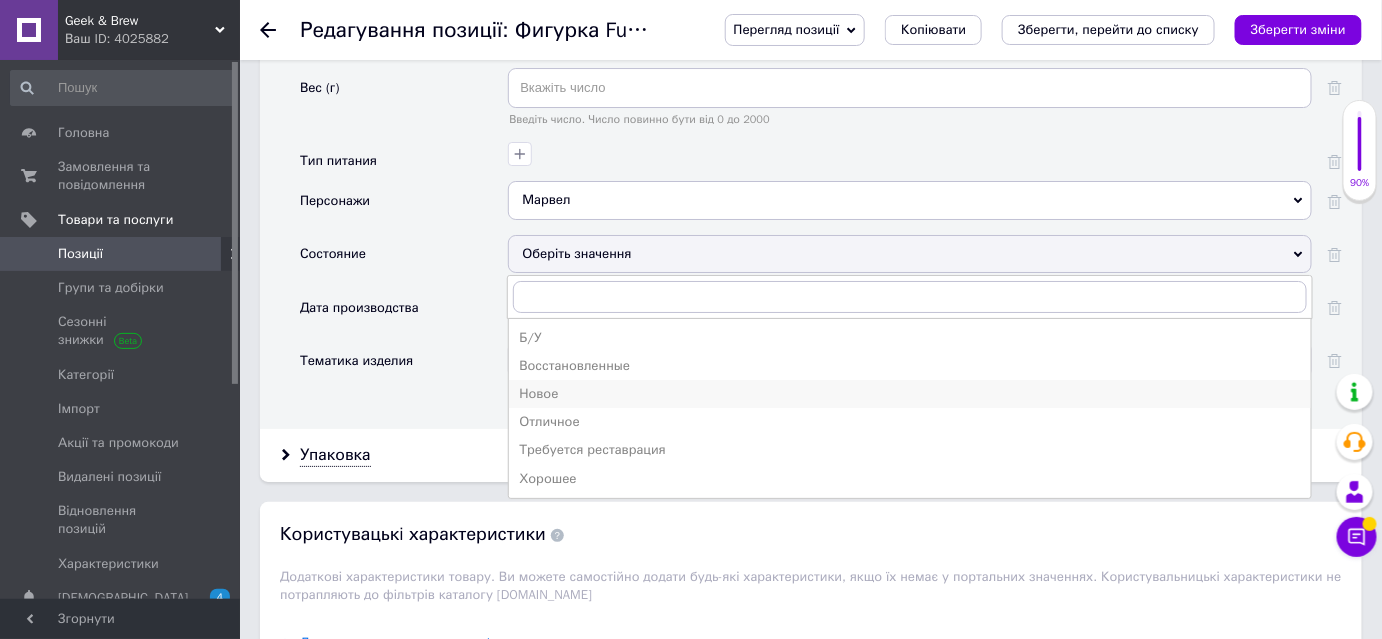 click on "Новое" at bounding box center [910, 394] 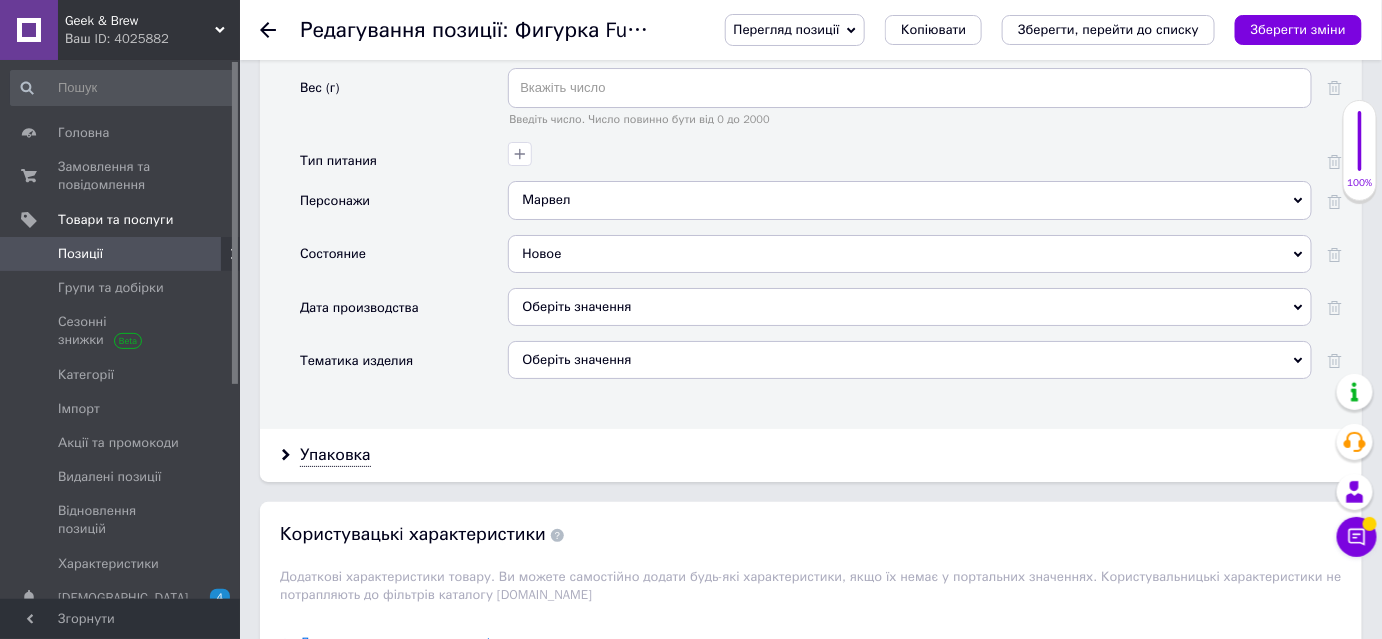 click on "Оберіть значення" at bounding box center (910, 360) 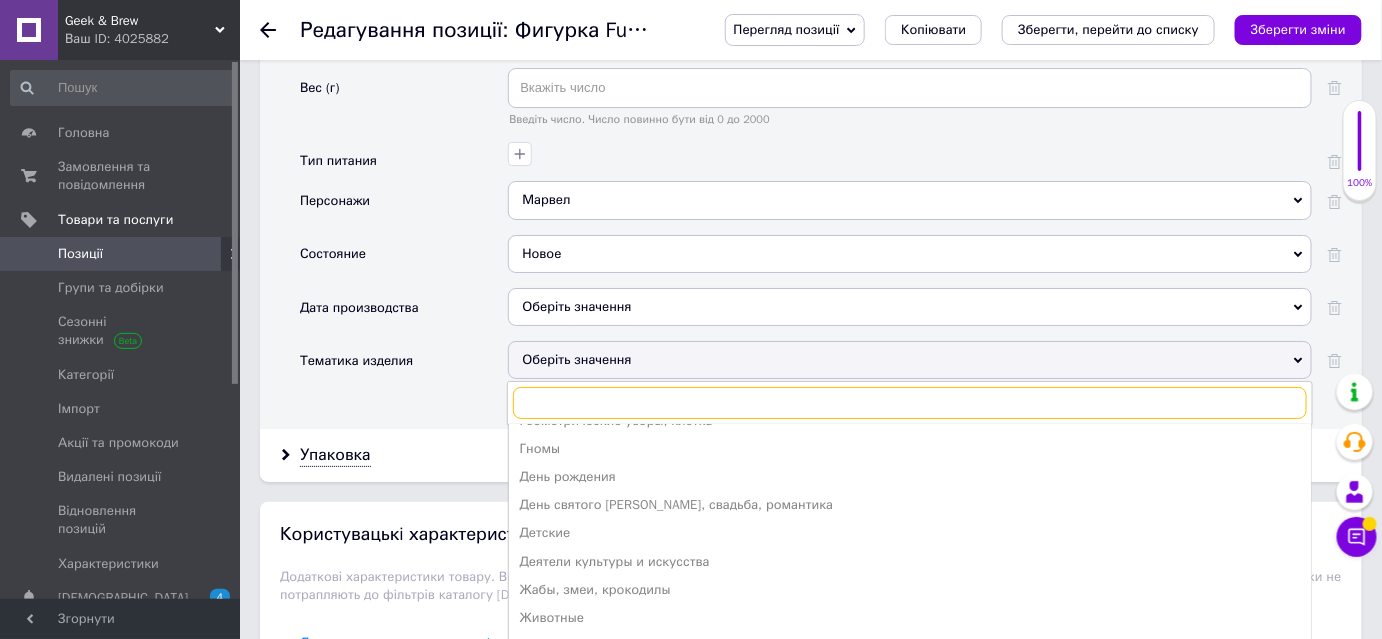 scroll, scrollTop: 272, scrollLeft: 0, axis: vertical 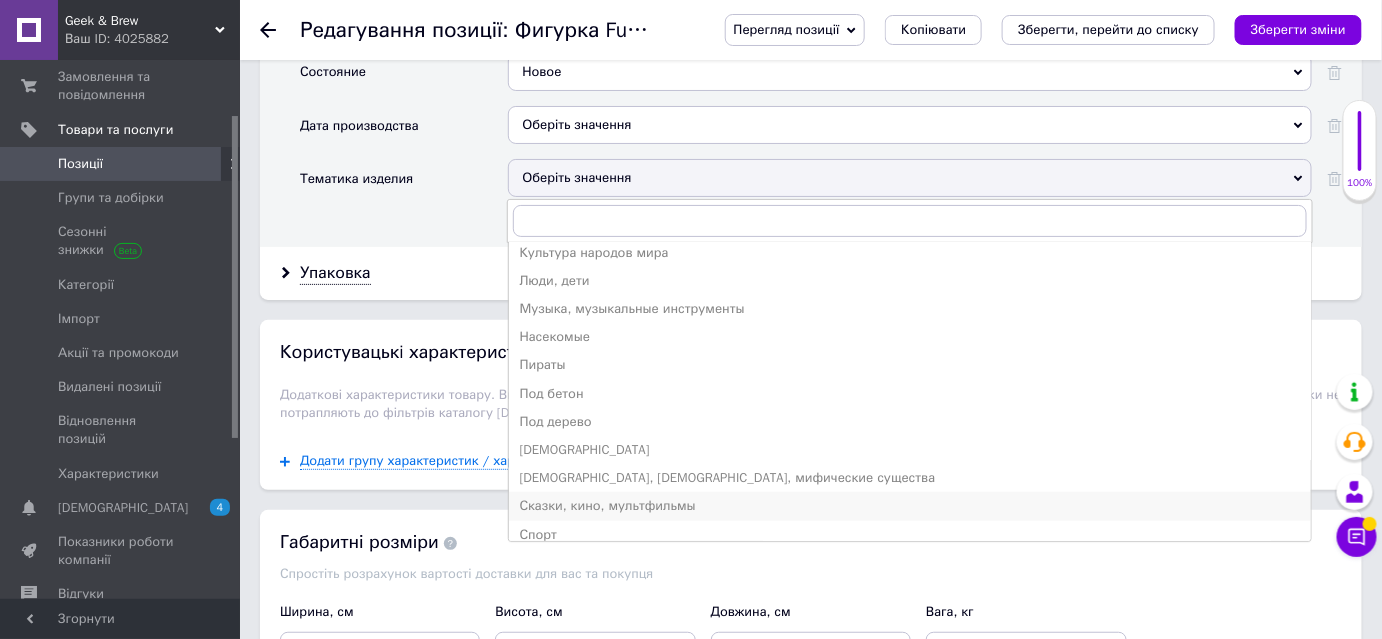 click on "Сказки, кино, мультфильмы" at bounding box center [910, 506] 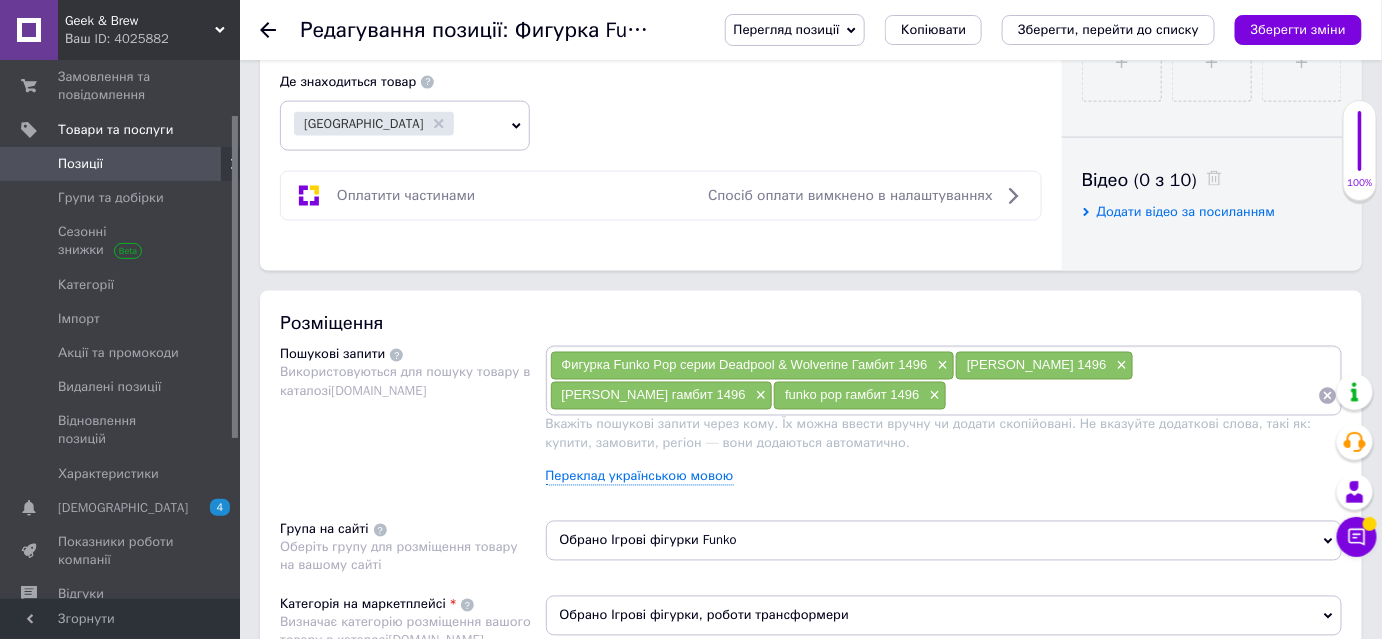 scroll, scrollTop: 1000, scrollLeft: 0, axis: vertical 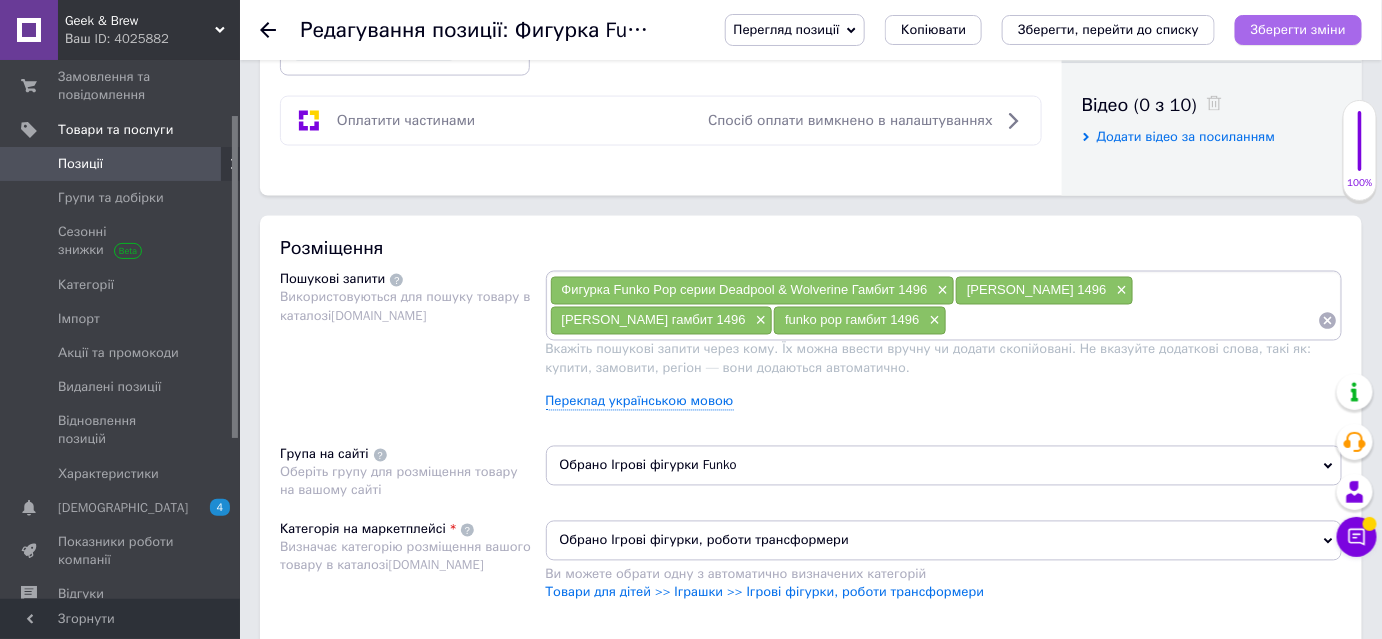 click on "Зберегти зміни" at bounding box center (1298, 30) 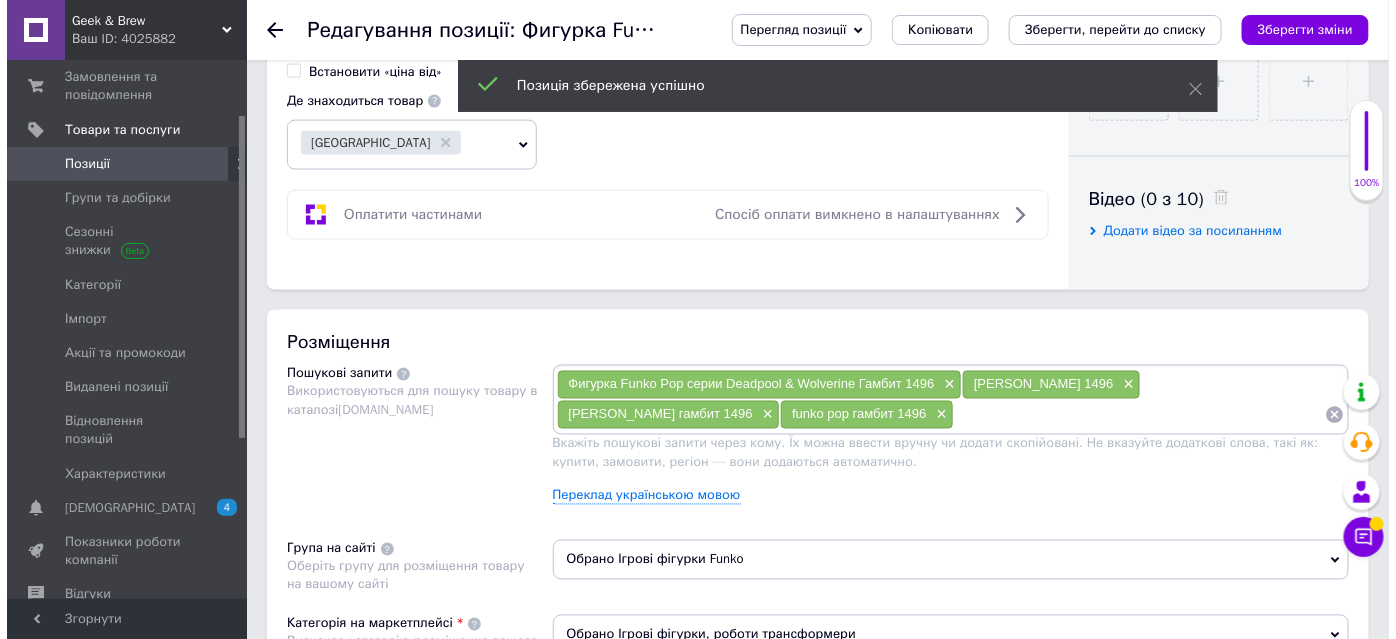 scroll, scrollTop: 909, scrollLeft: 0, axis: vertical 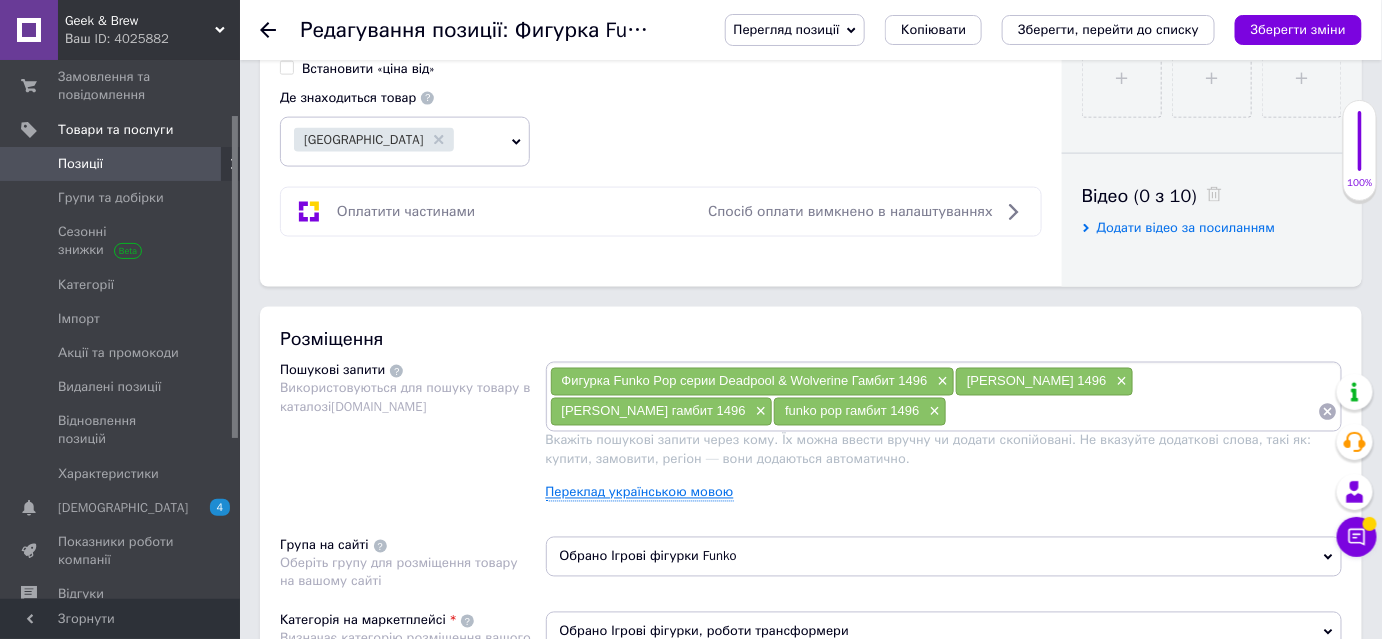 click on "Переклад українською мовою" at bounding box center [640, 493] 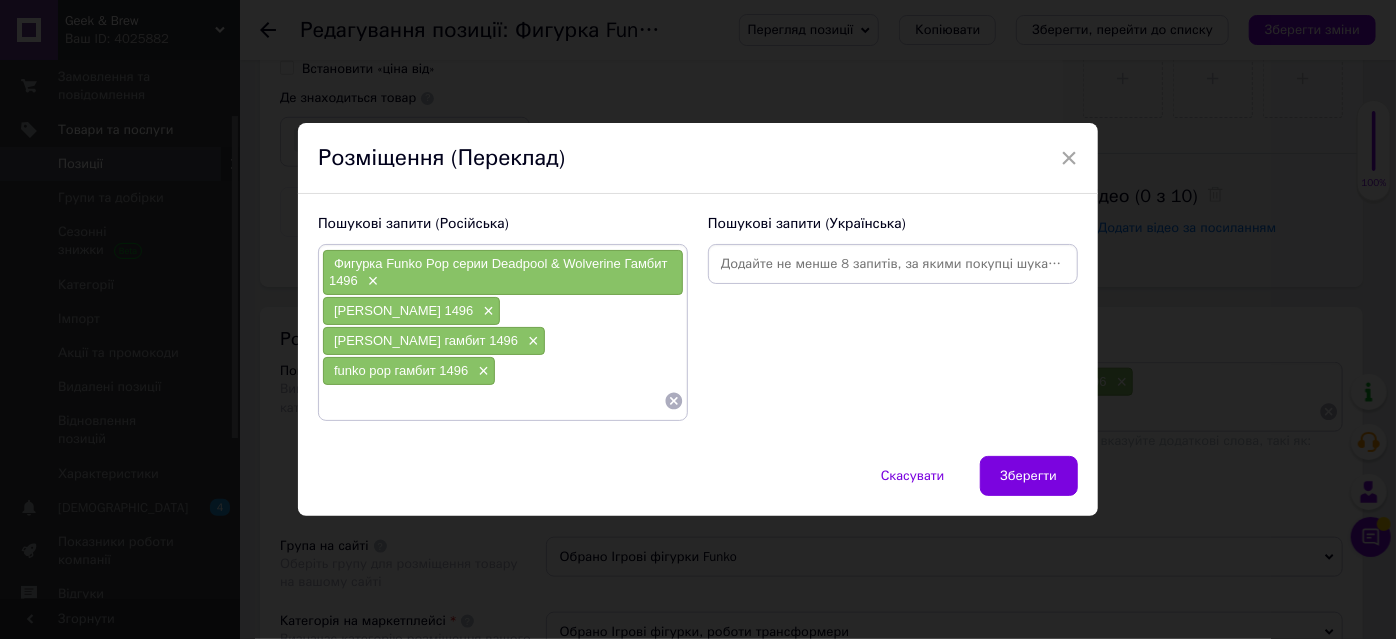 click at bounding box center [893, 264] 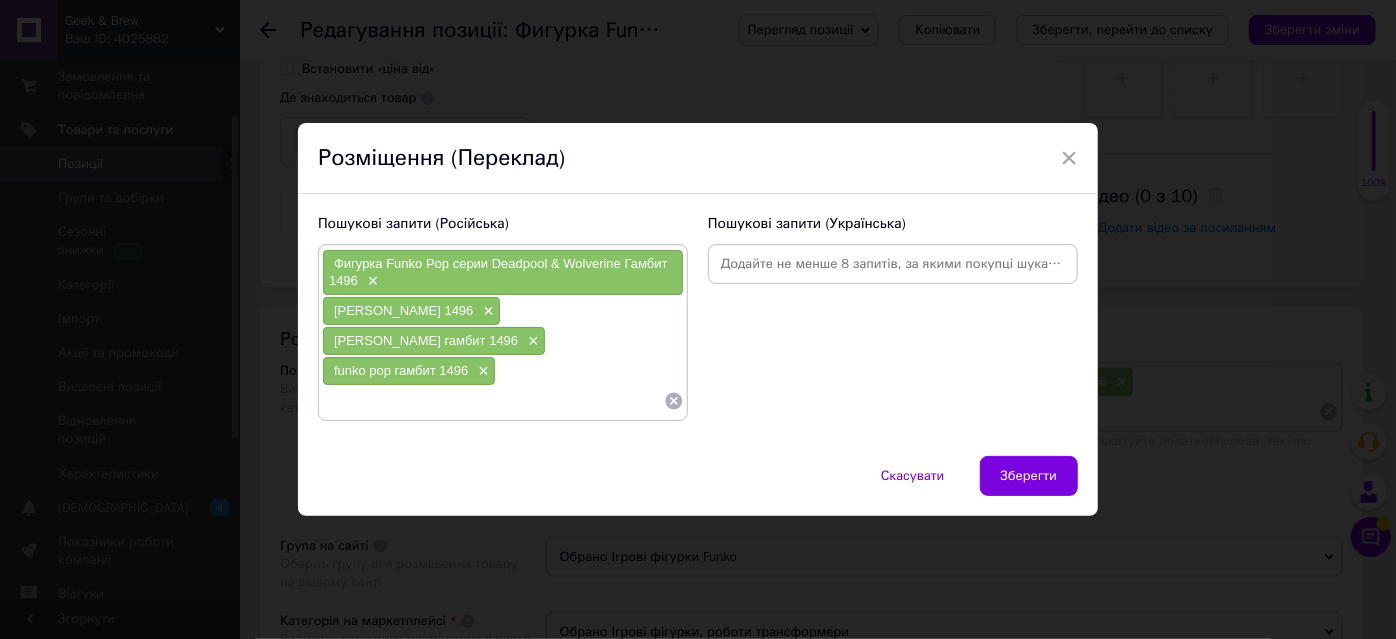 paste on "Ігрова фігурка Funko Pop серії Deadpool & Wolverine Гамбіт (1496)" 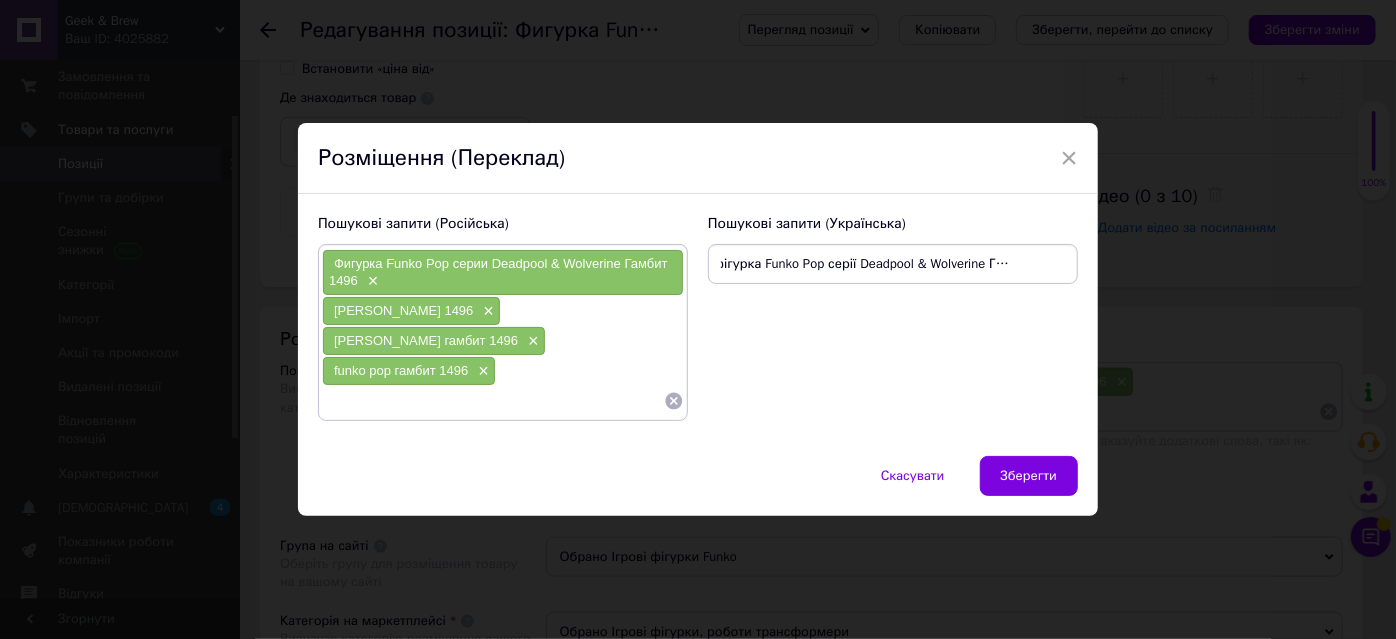 scroll, scrollTop: 0, scrollLeft: 45, axis: horizontal 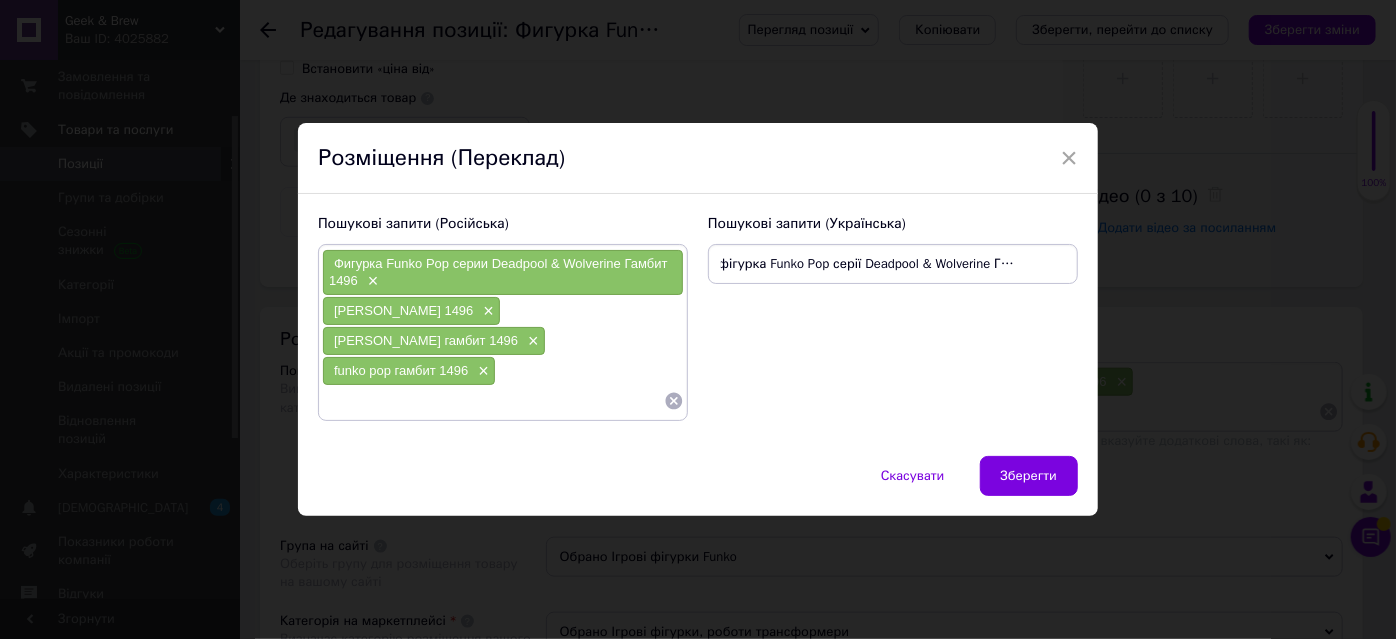 type on "Ігрова фігурка Funko Pop серії Deadpool & Wolverine Гамбіт 1496" 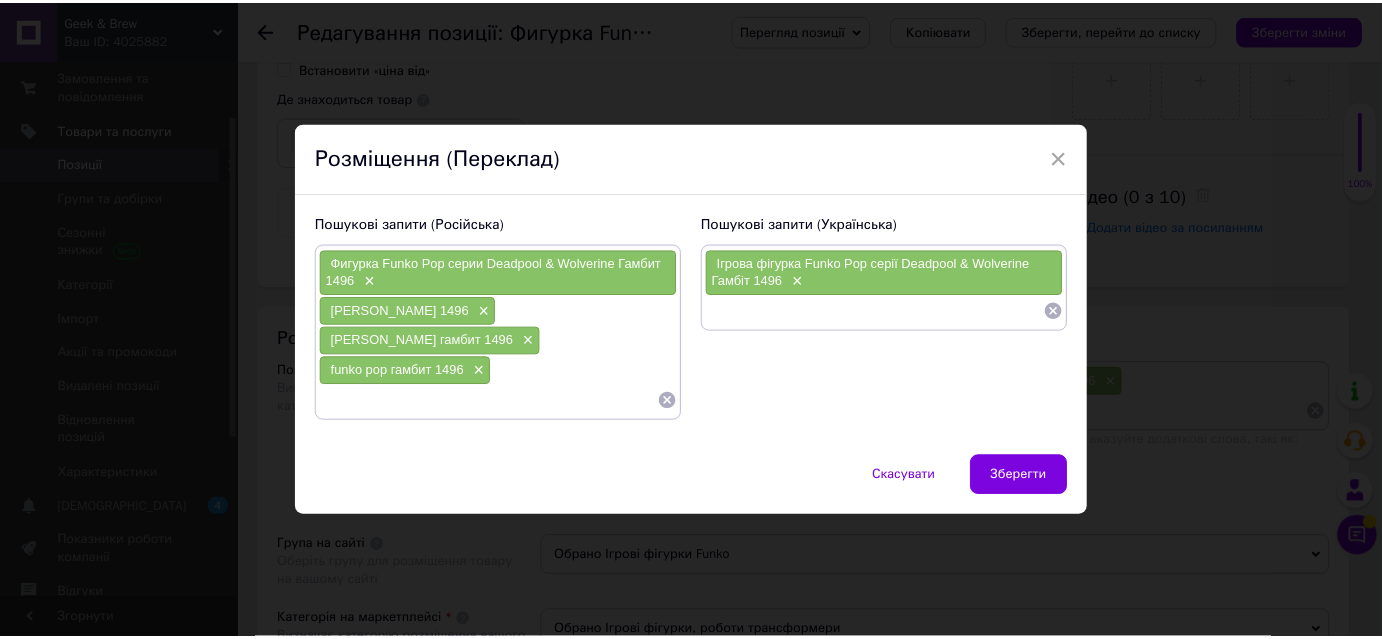 scroll, scrollTop: 0, scrollLeft: 0, axis: both 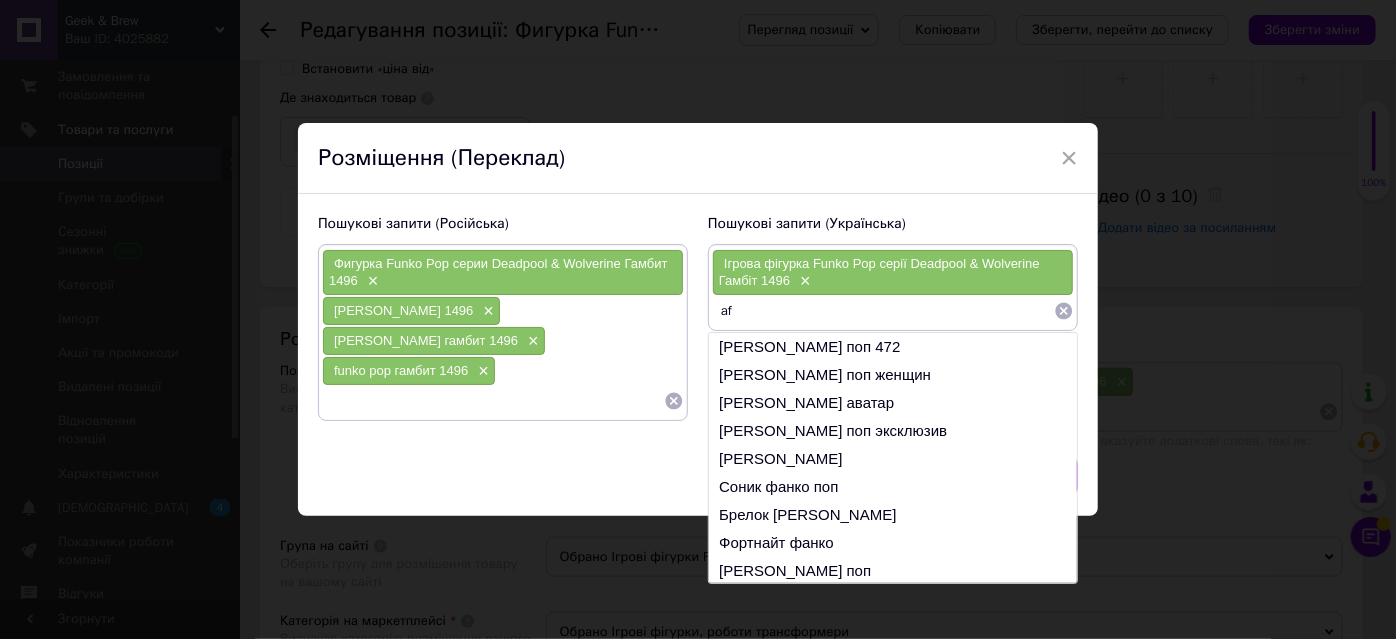 type on "a" 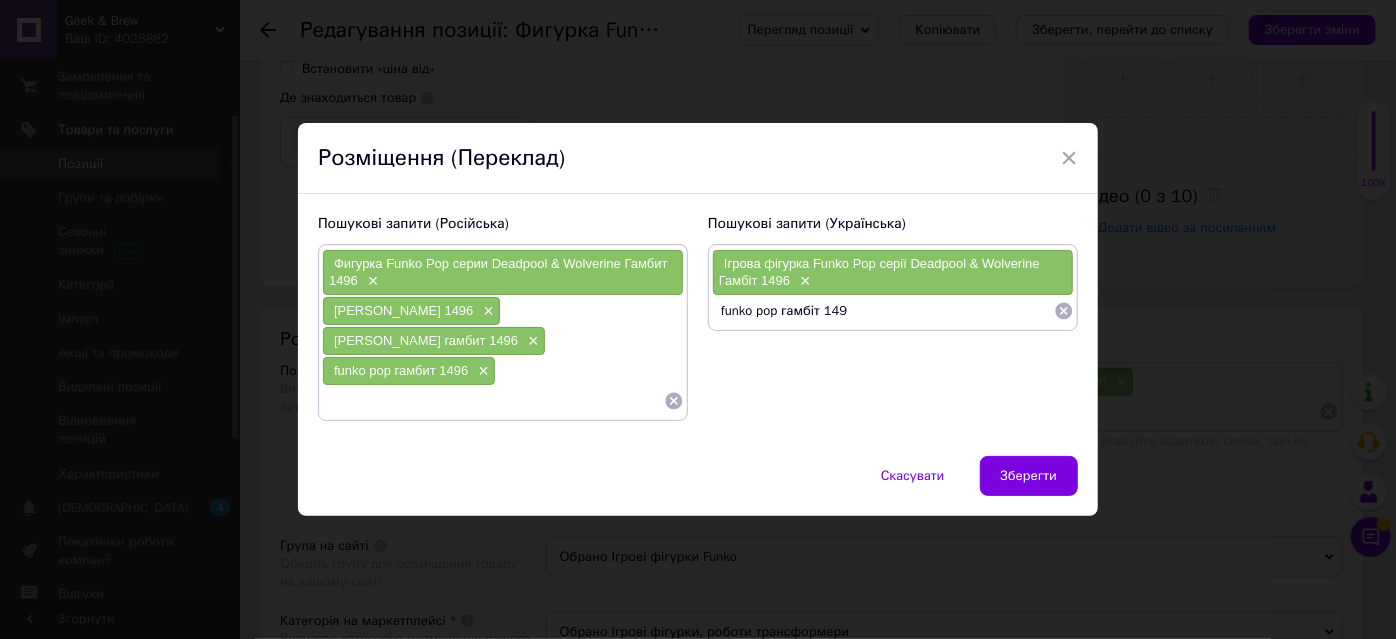 type on "funko pop гамбіт 1496" 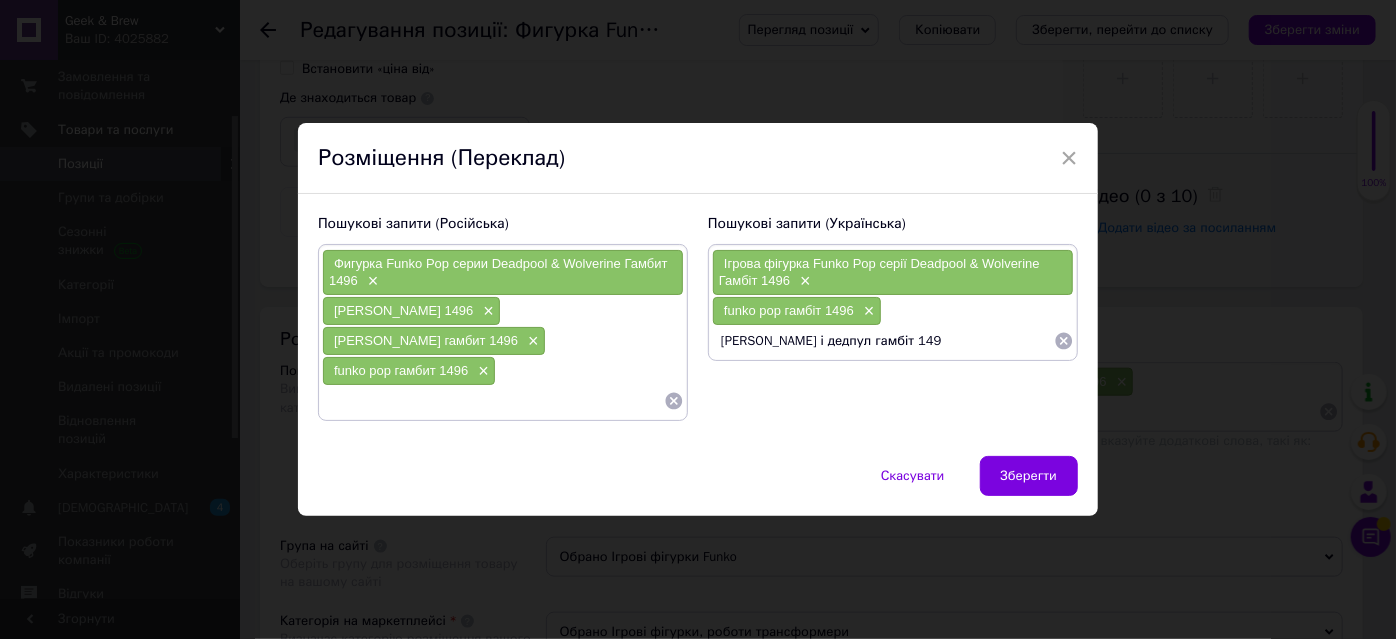 type on "[PERSON_NAME] і дедпул гамбіт 1496" 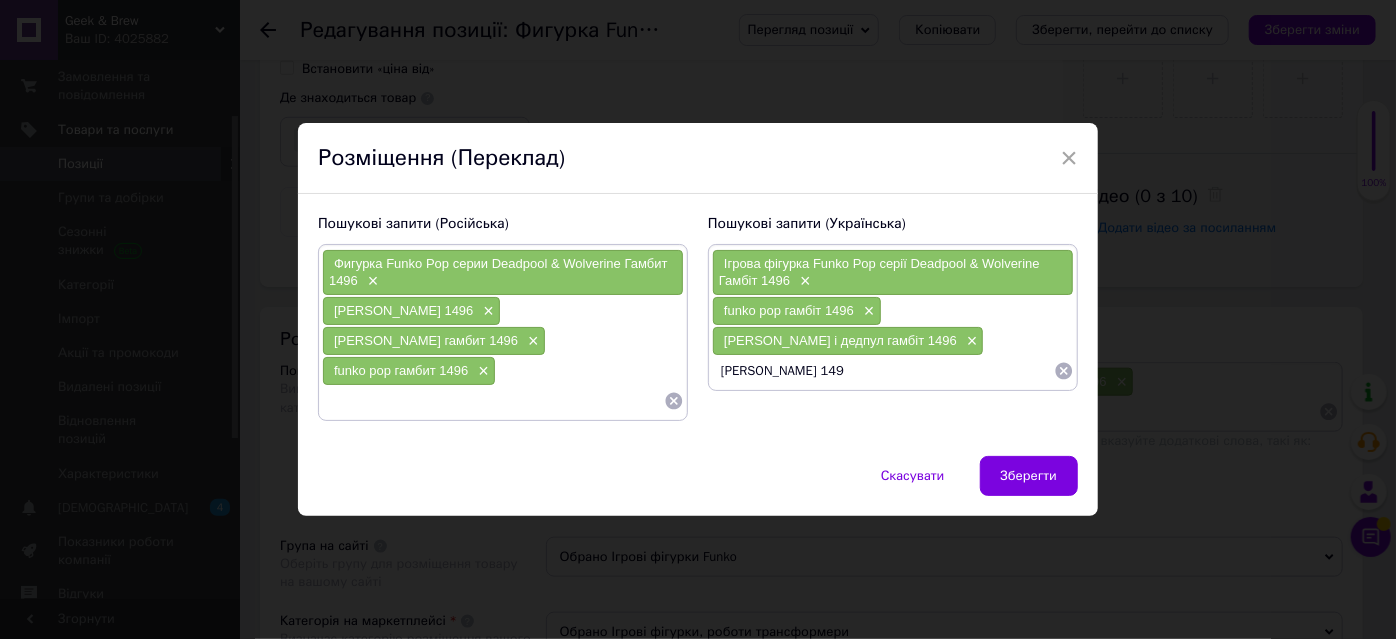type on "[PERSON_NAME] 1496" 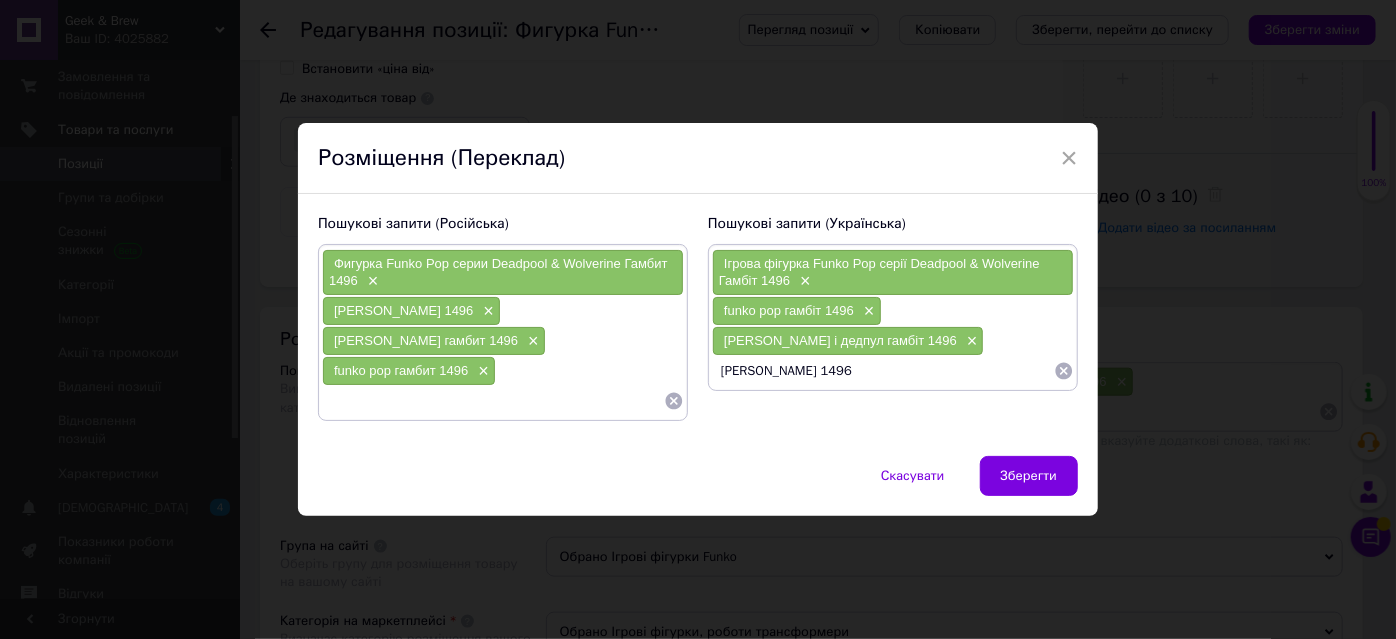 type 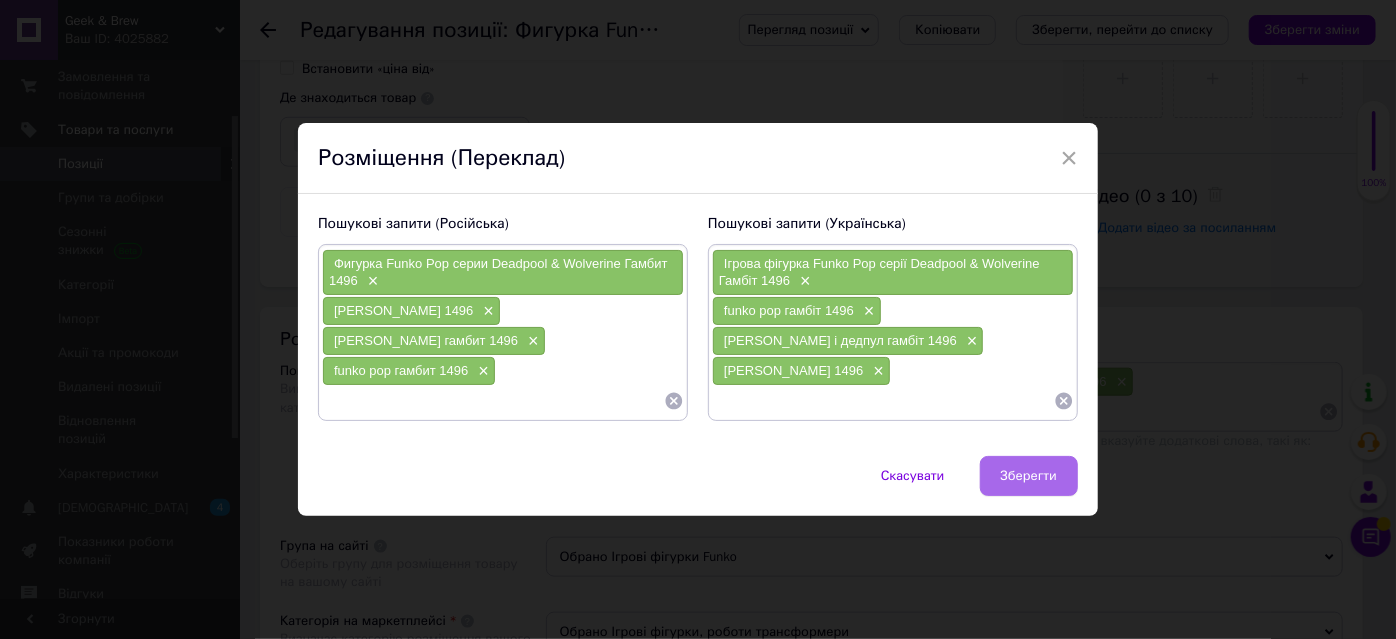 click on "Зберегти" at bounding box center (1029, 476) 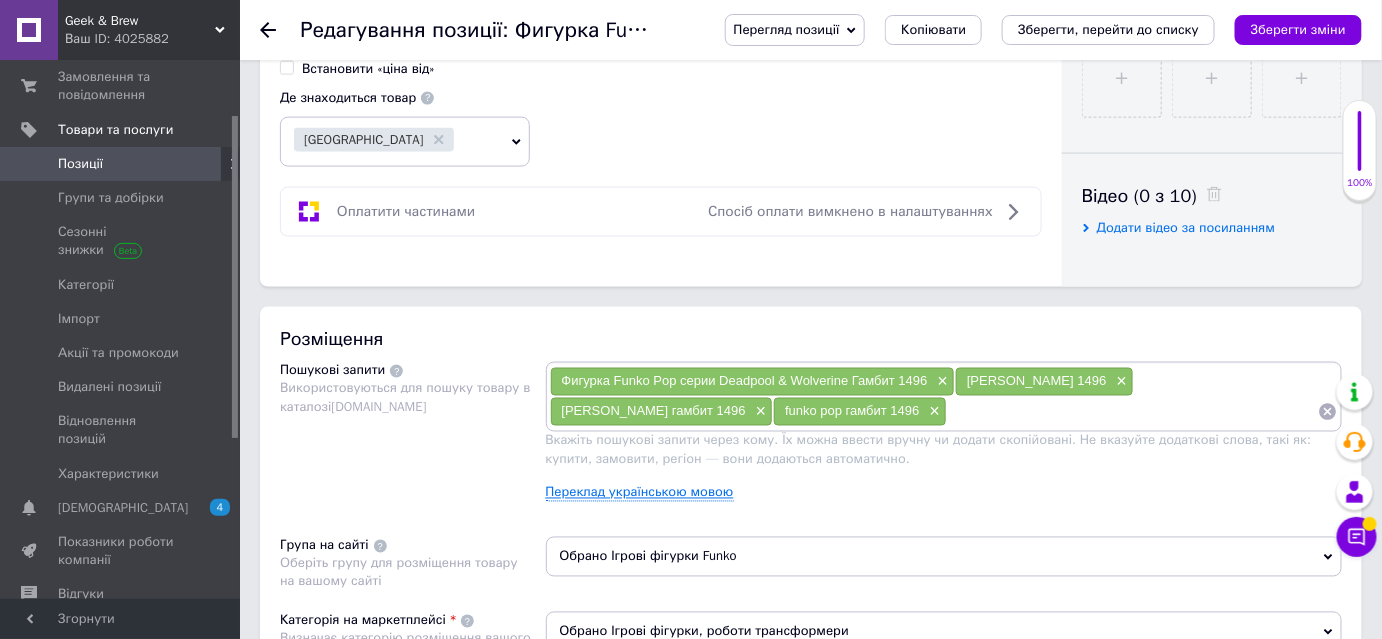 click on "Переклад українською мовою" at bounding box center [640, 493] 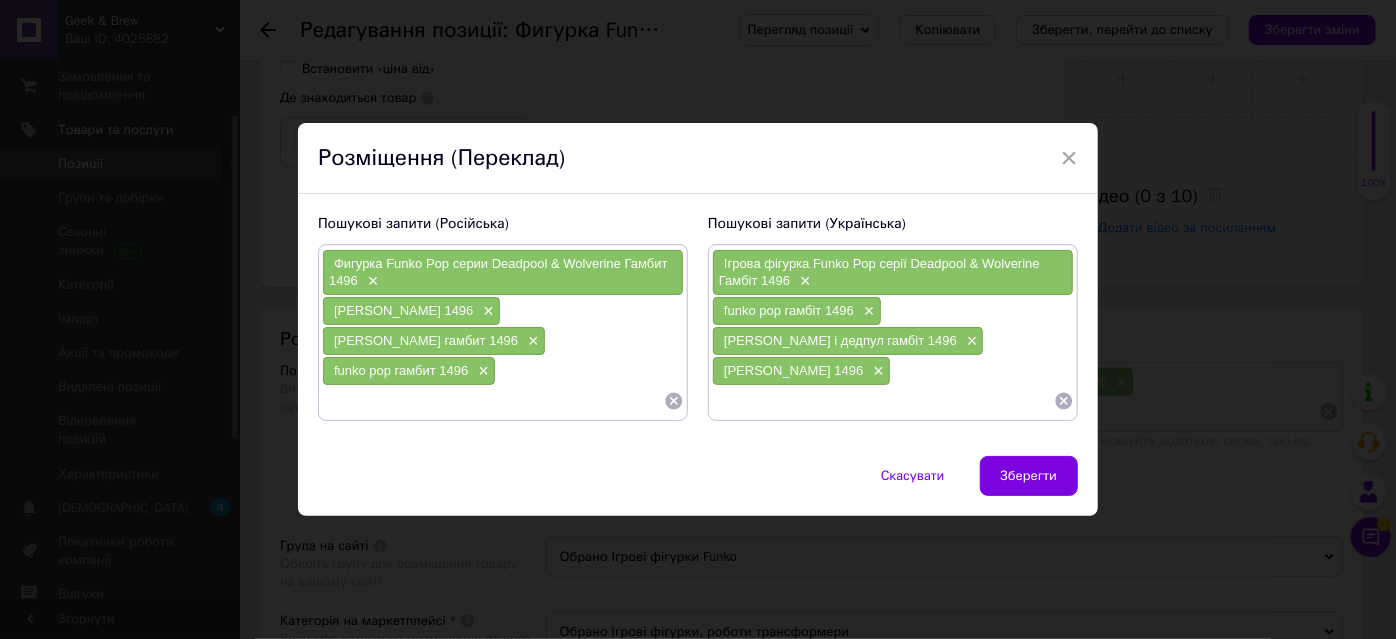 click on "Фигурка Funko Pop серии Deadpool & Wolverine Гамбит 1496 × фанко поп гамбит 1496 × [PERSON_NAME] 1496 × funko pop гамбит 1496 ×" at bounding box center (503, 332) 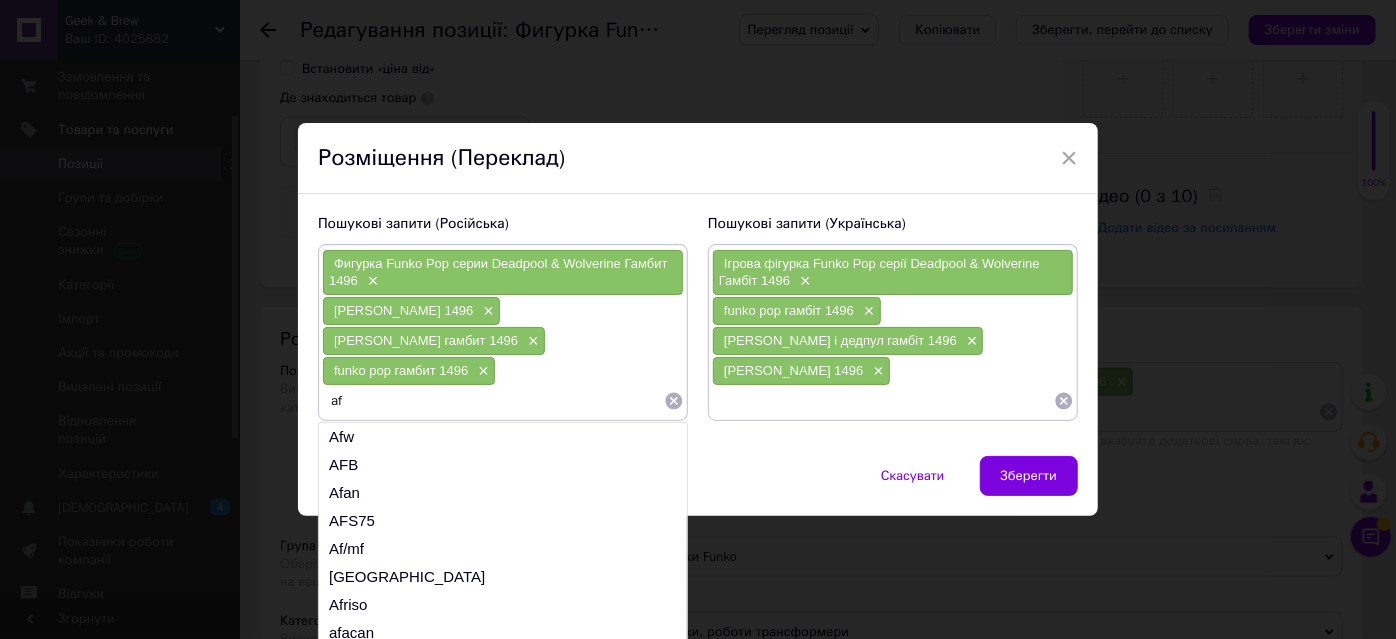 type on "a" 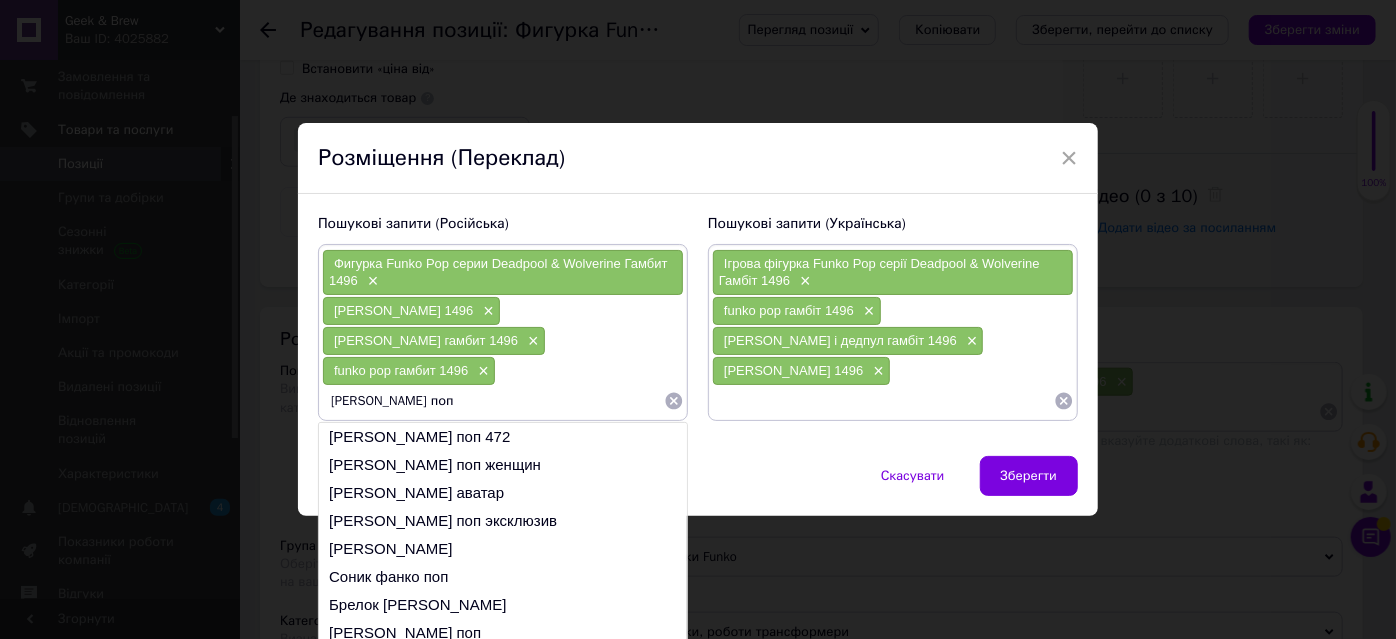 paste on "Pop! Gambit with Charged Cards" 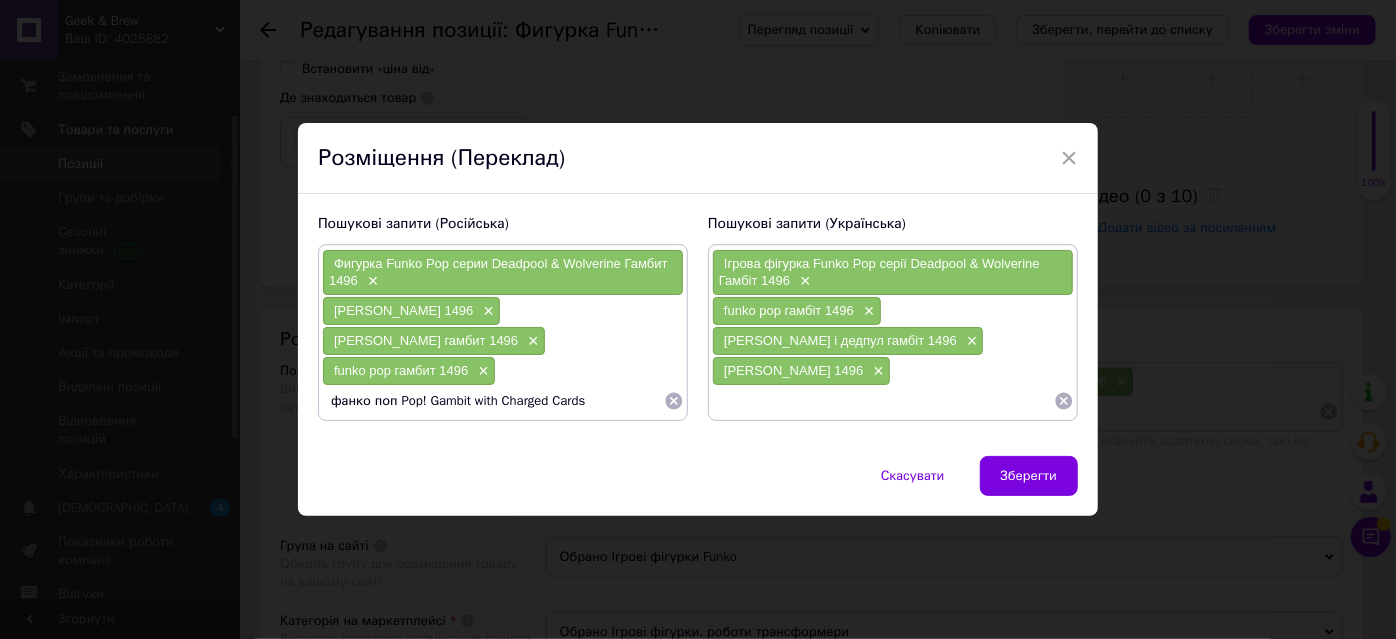 click on "фанко поп Pop! Gambit with Charged Cards" at bounding box center (493, 401) 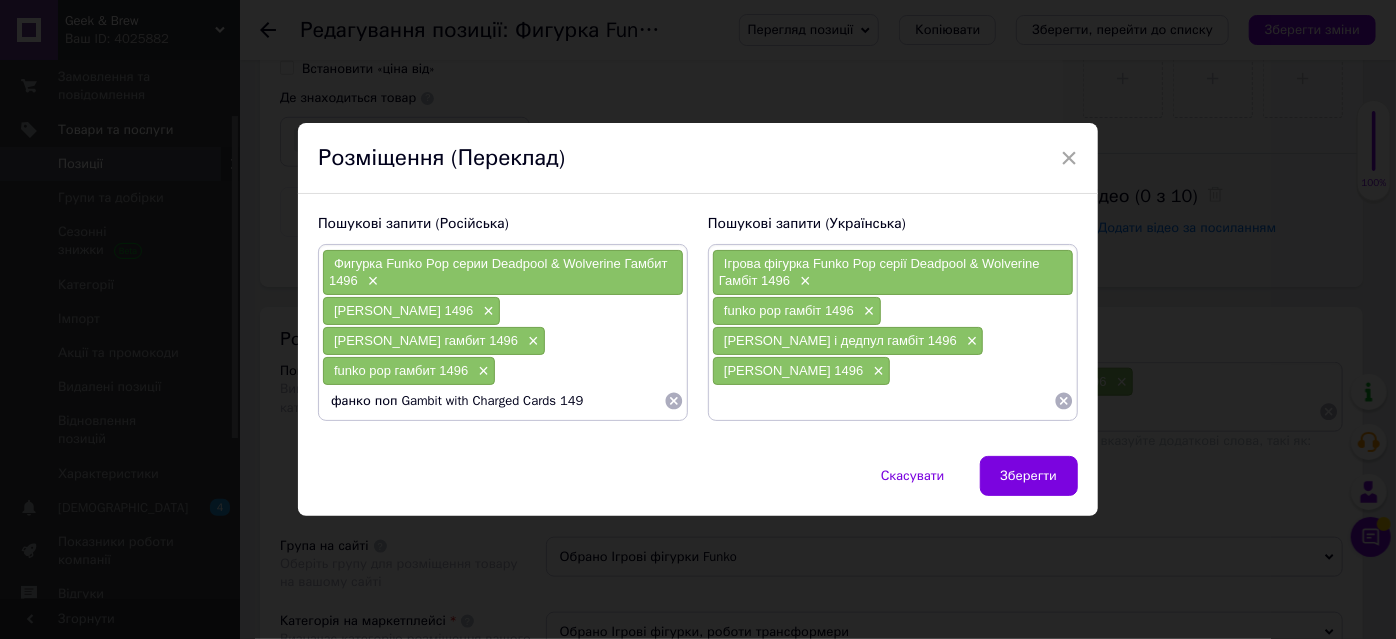 type on "фанко поп Gambit with Charged Cards 1496" 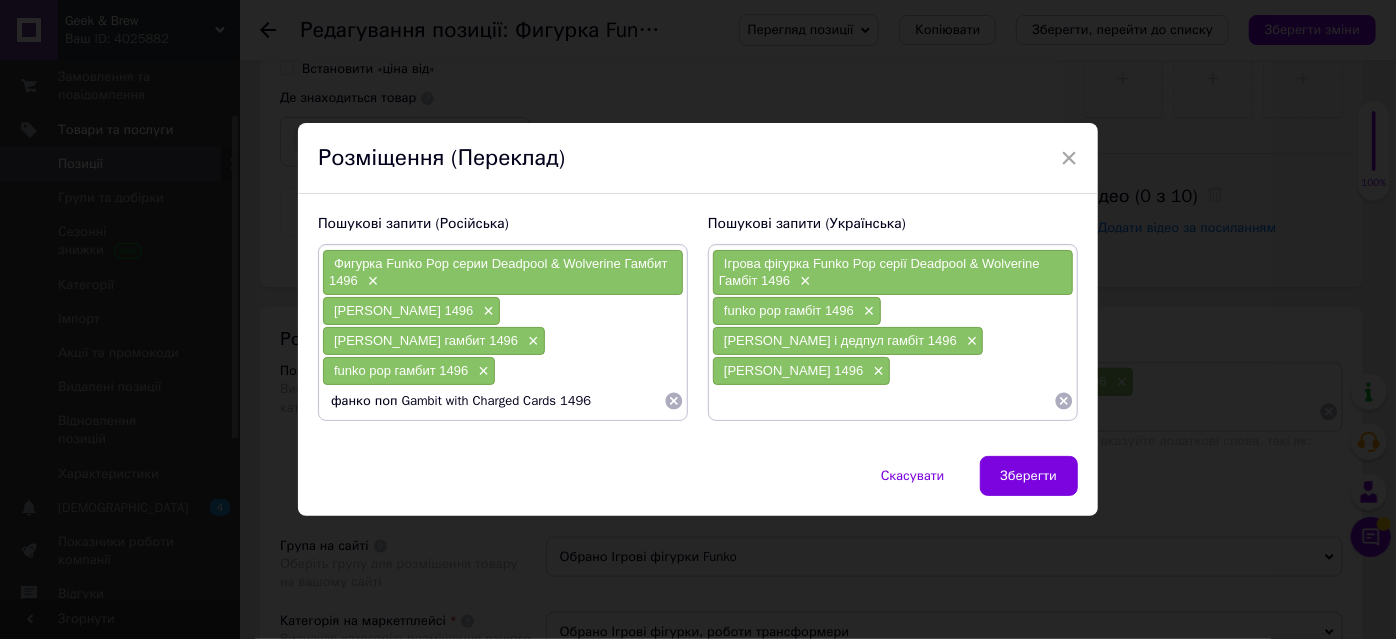 type 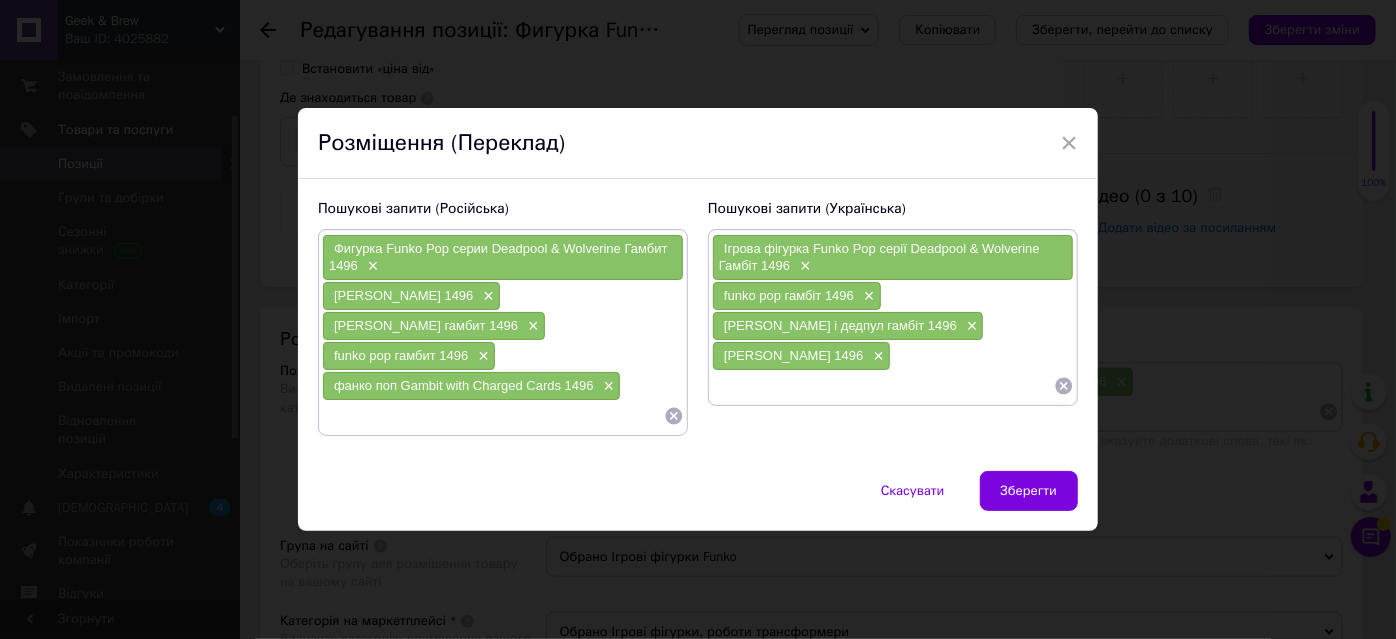 click at bounding box center [883, 386] 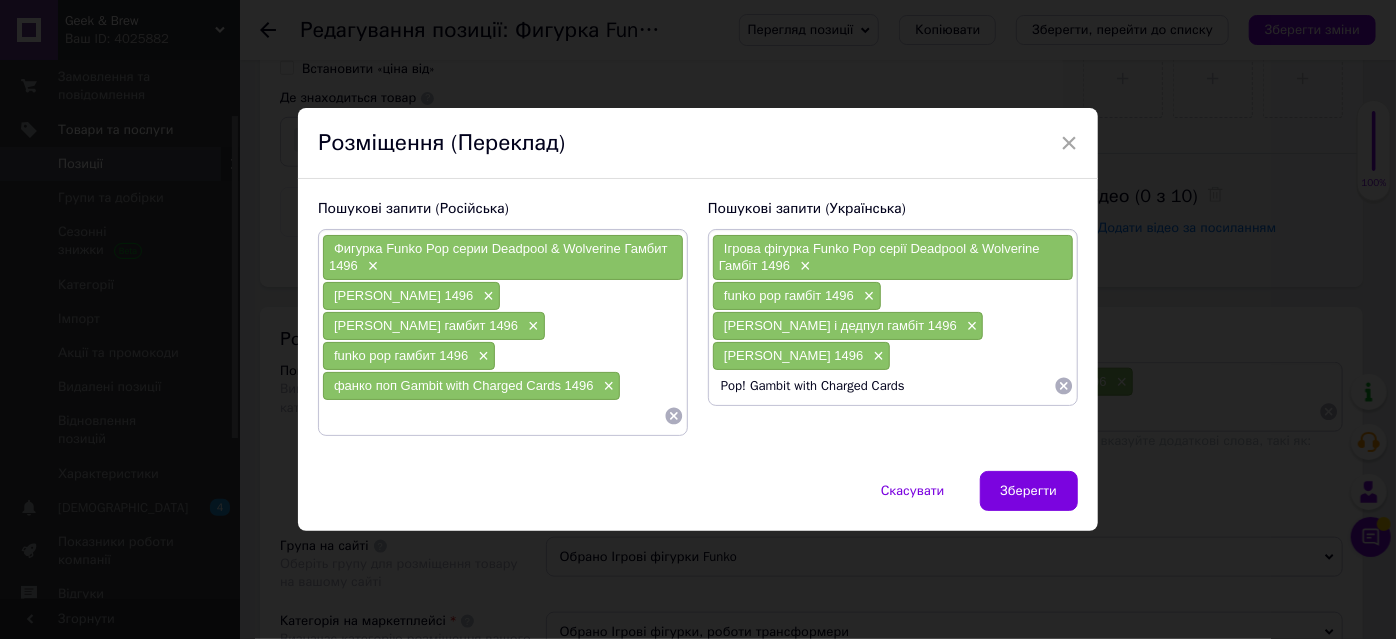 click on "Pop! Gambit with Charged Cards" at bounding box center [883, 386] 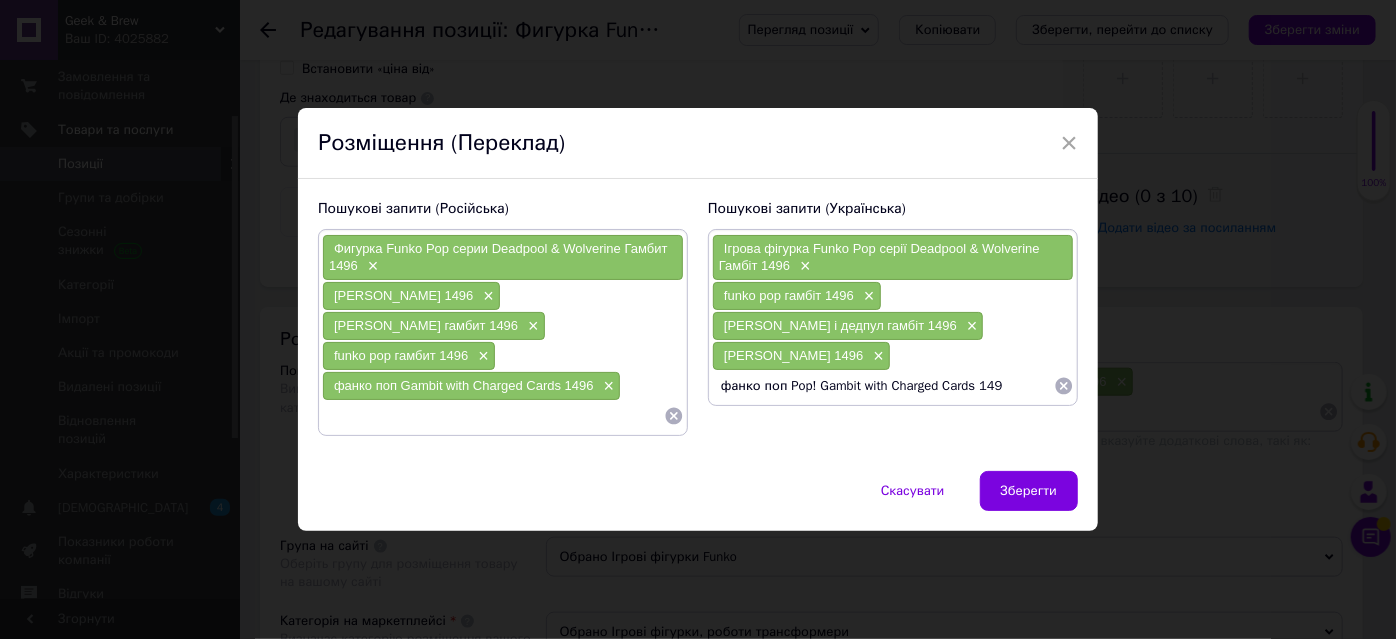type on "фанко поп Pop! Gambit with Charged Cards 1496" 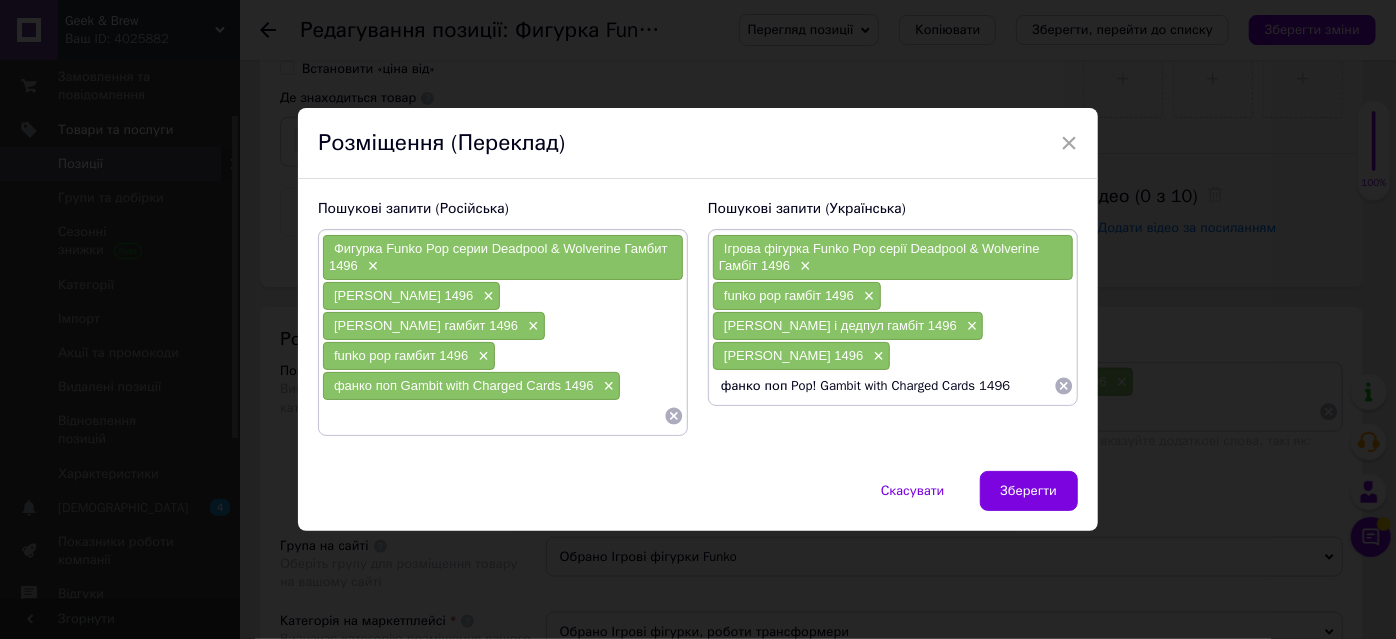type 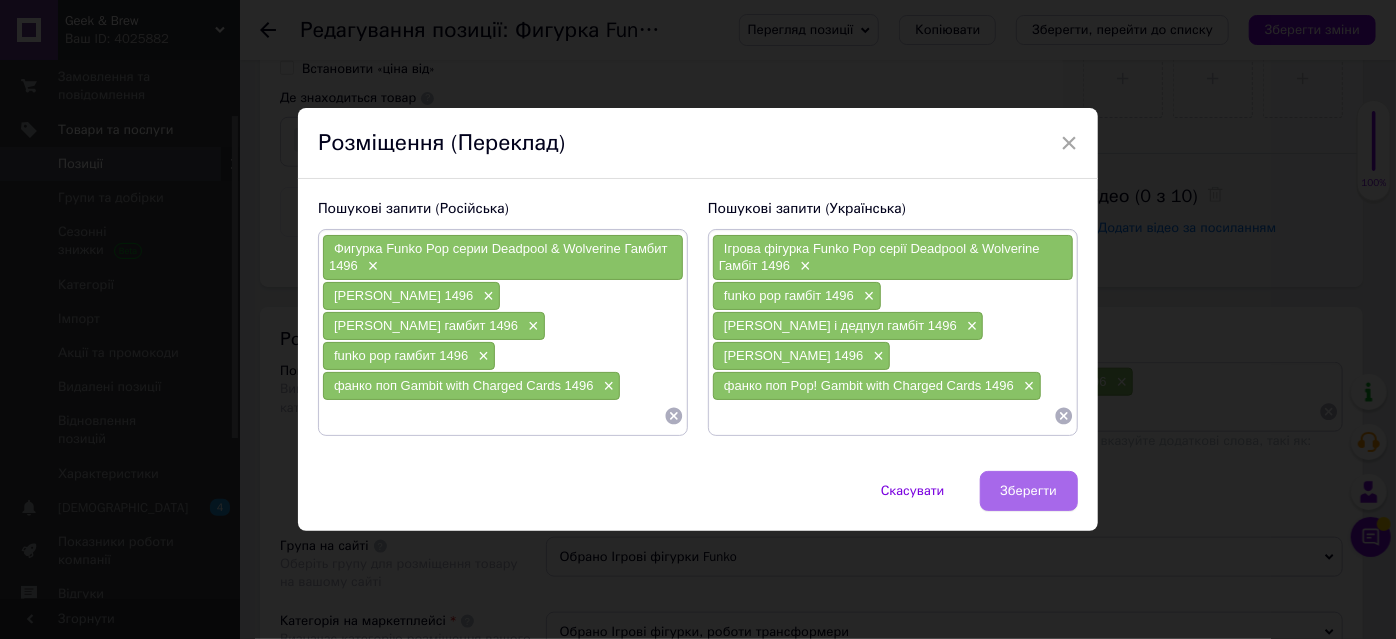 click on "Зберегти" at bounding box center [1029, 491] 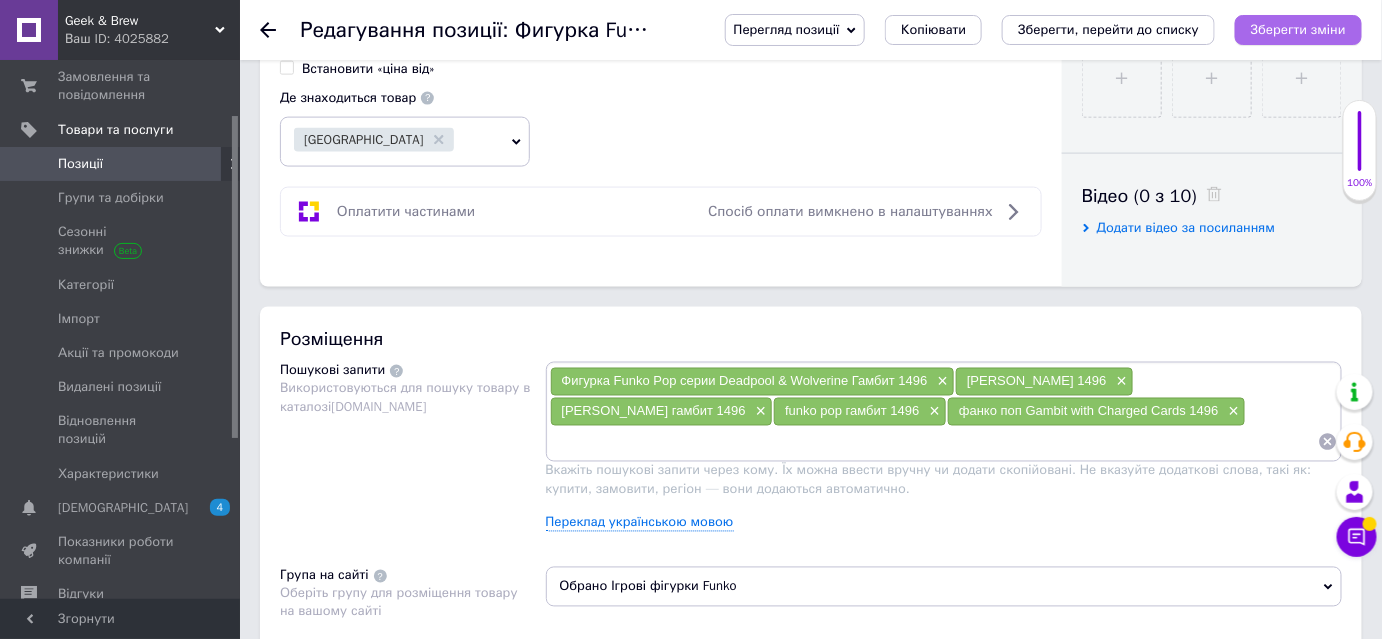 click on "Зберегти зміни" at bounding box center [1298, 29] 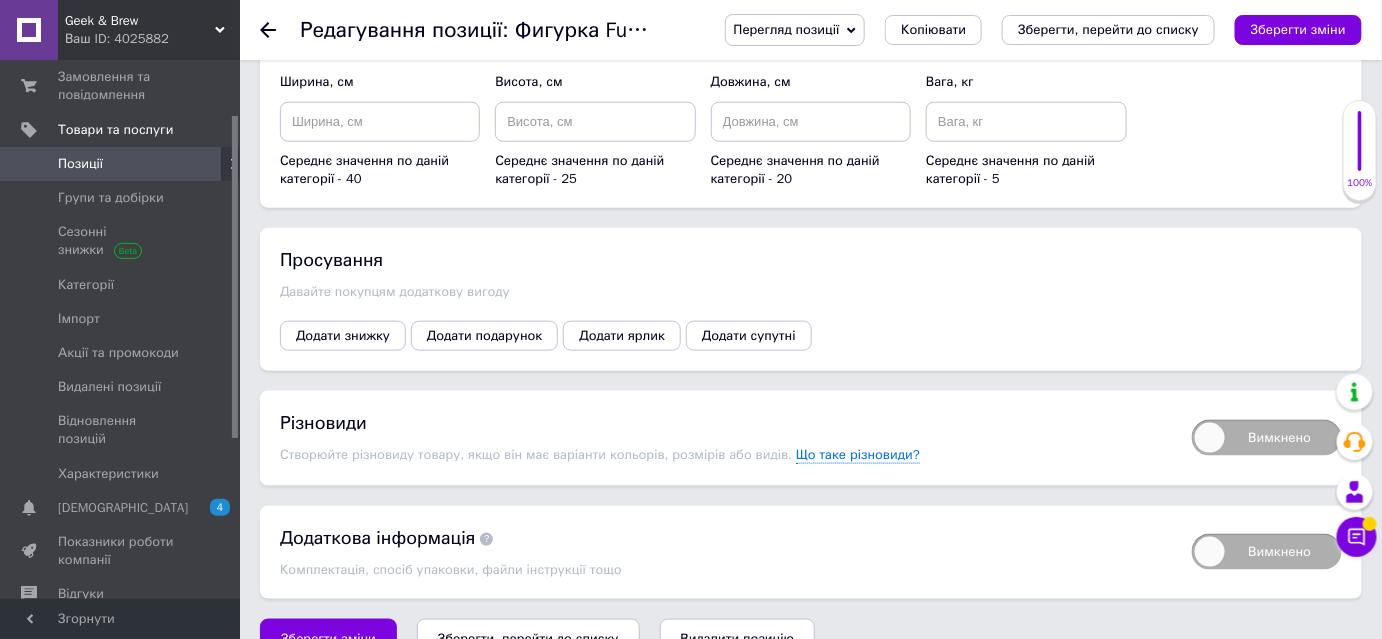 scroll, scrollTop: 3106, scrollLeft: 0, axis: vertical 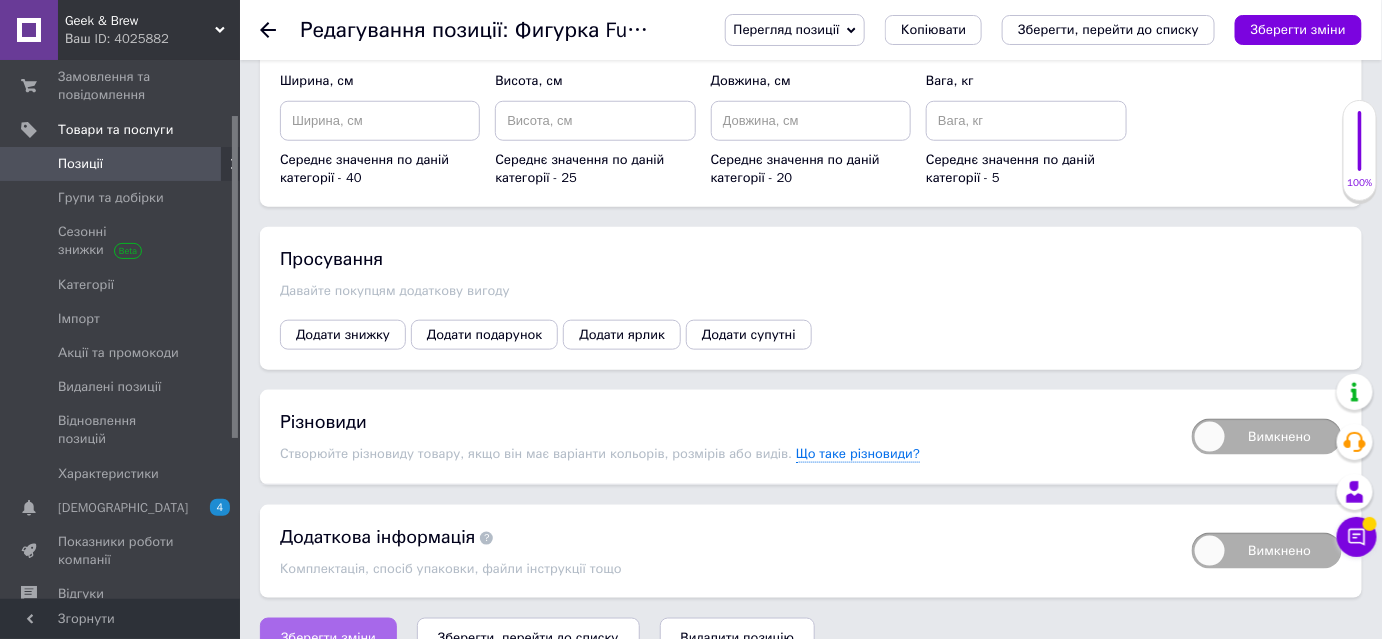 click on "Зберегти зміни" at bounding box center [328, 638] 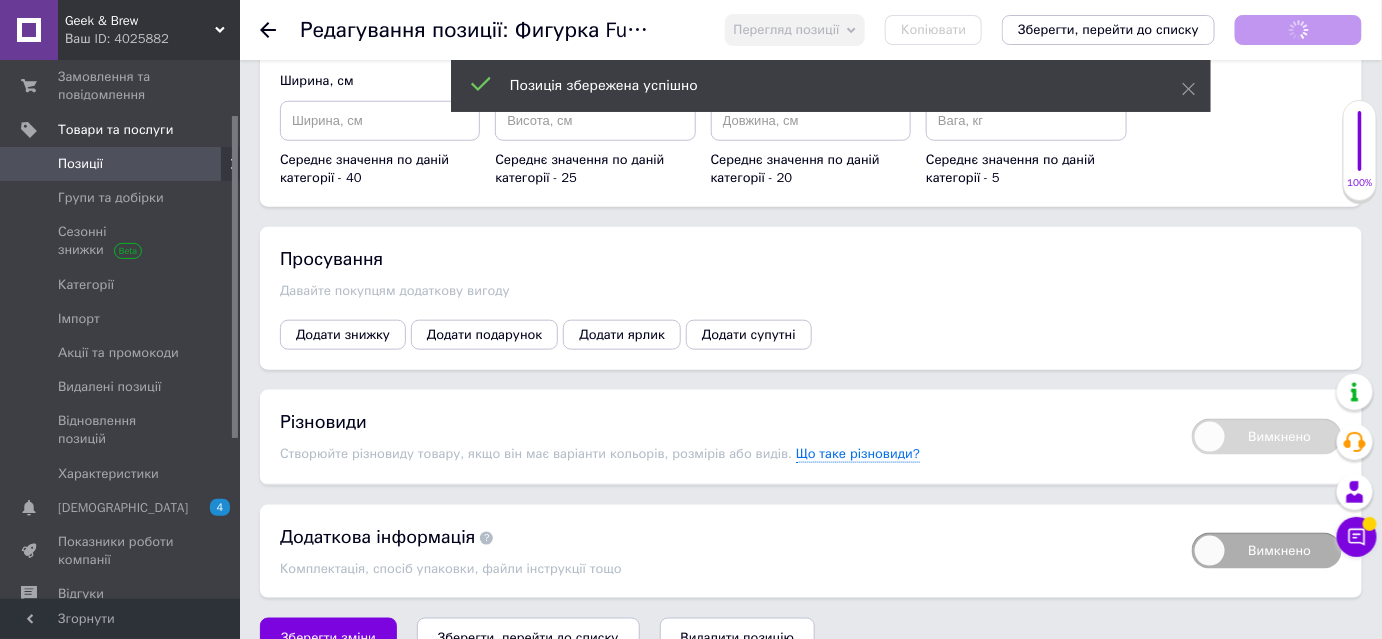 click on "Ваш ID: 4025882" at bounding box center (152, 39) 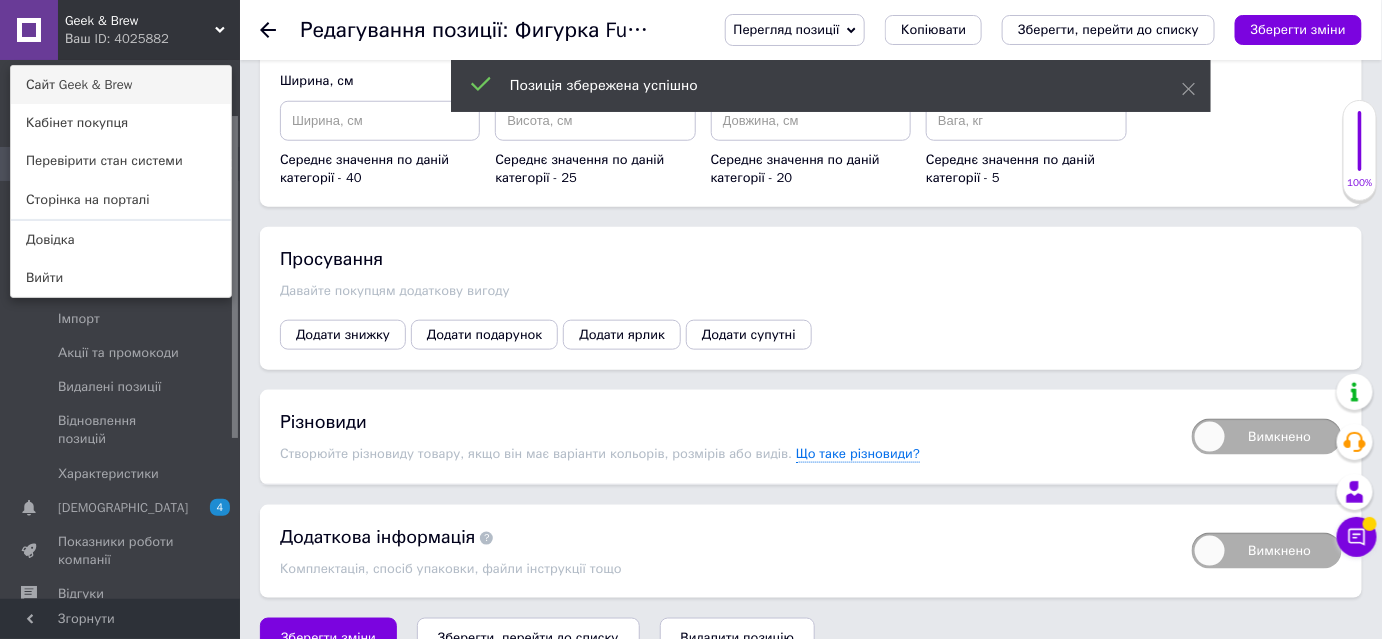 click on "Сайт Geek & Brew" at bounding box center (121, 85) 